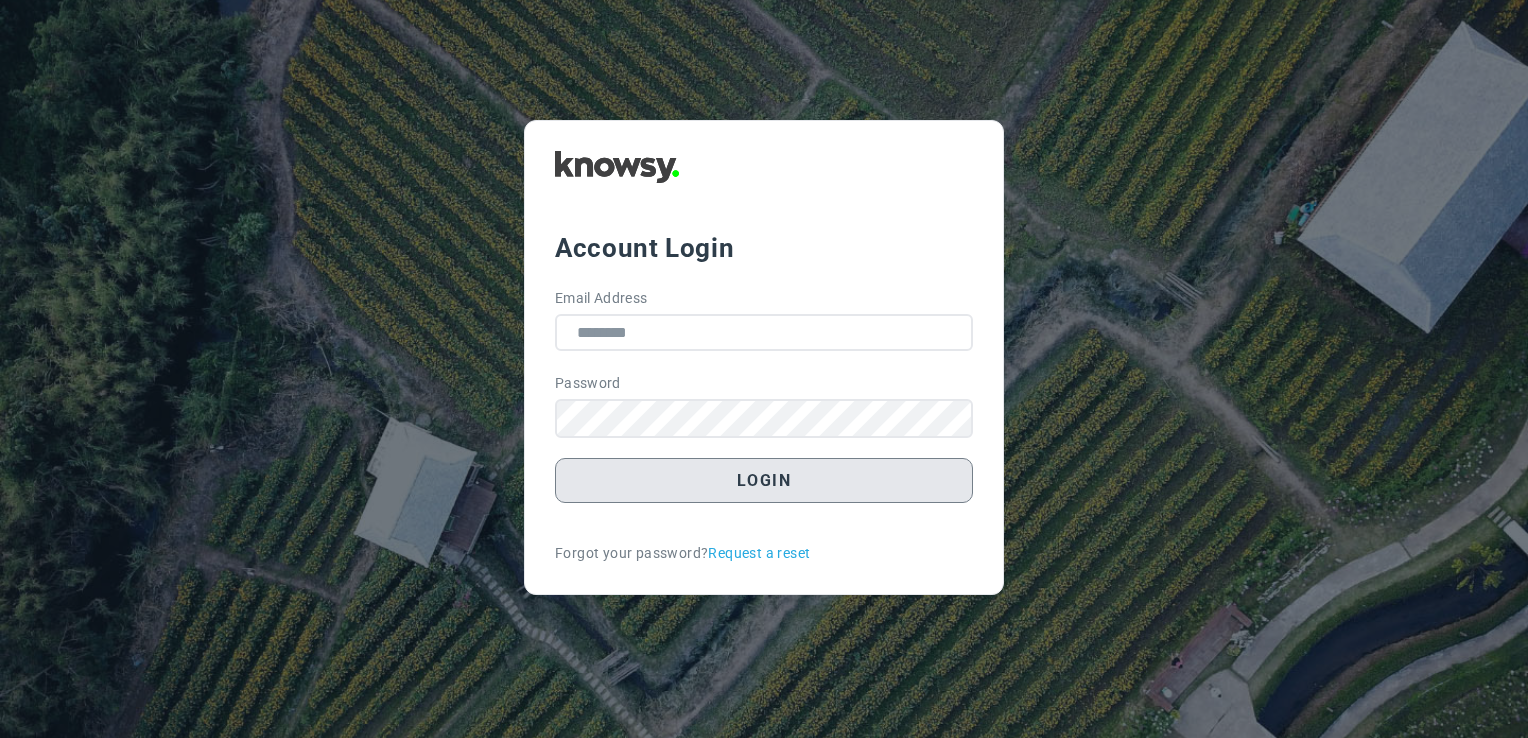 scroll, scrollTop: 0, scrollLeft: 0, axis: both 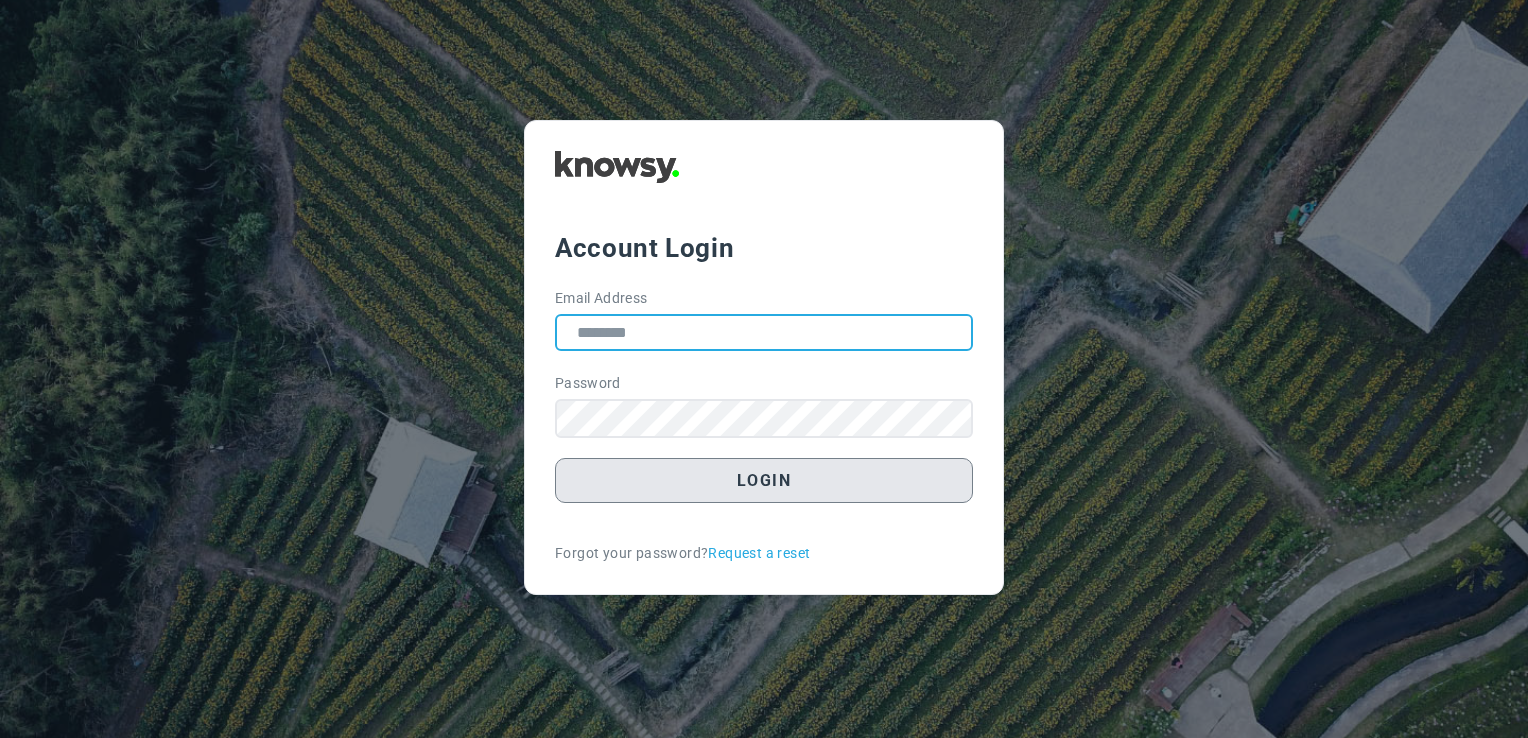 type on "**********" 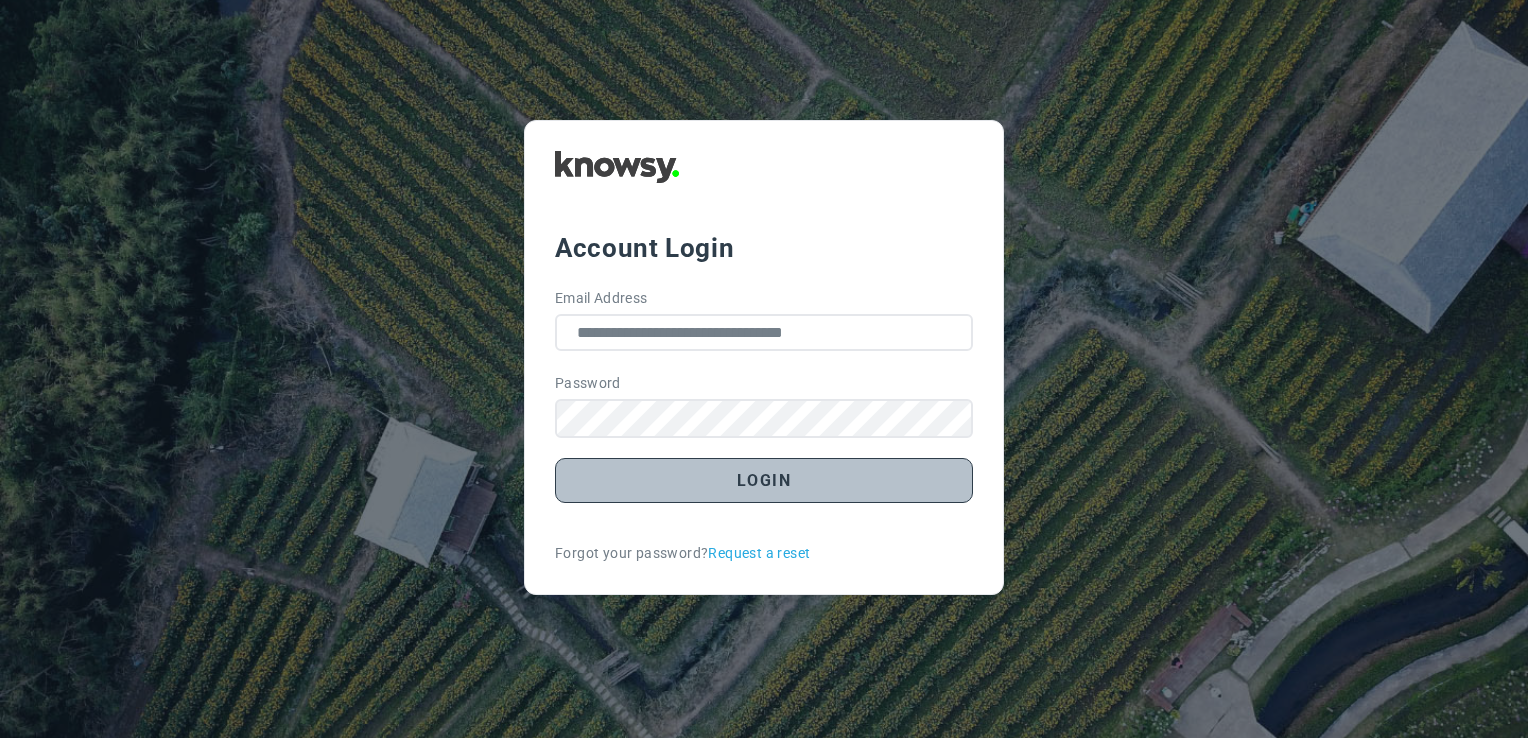 click on "Login" at bounding box center (764, 480) 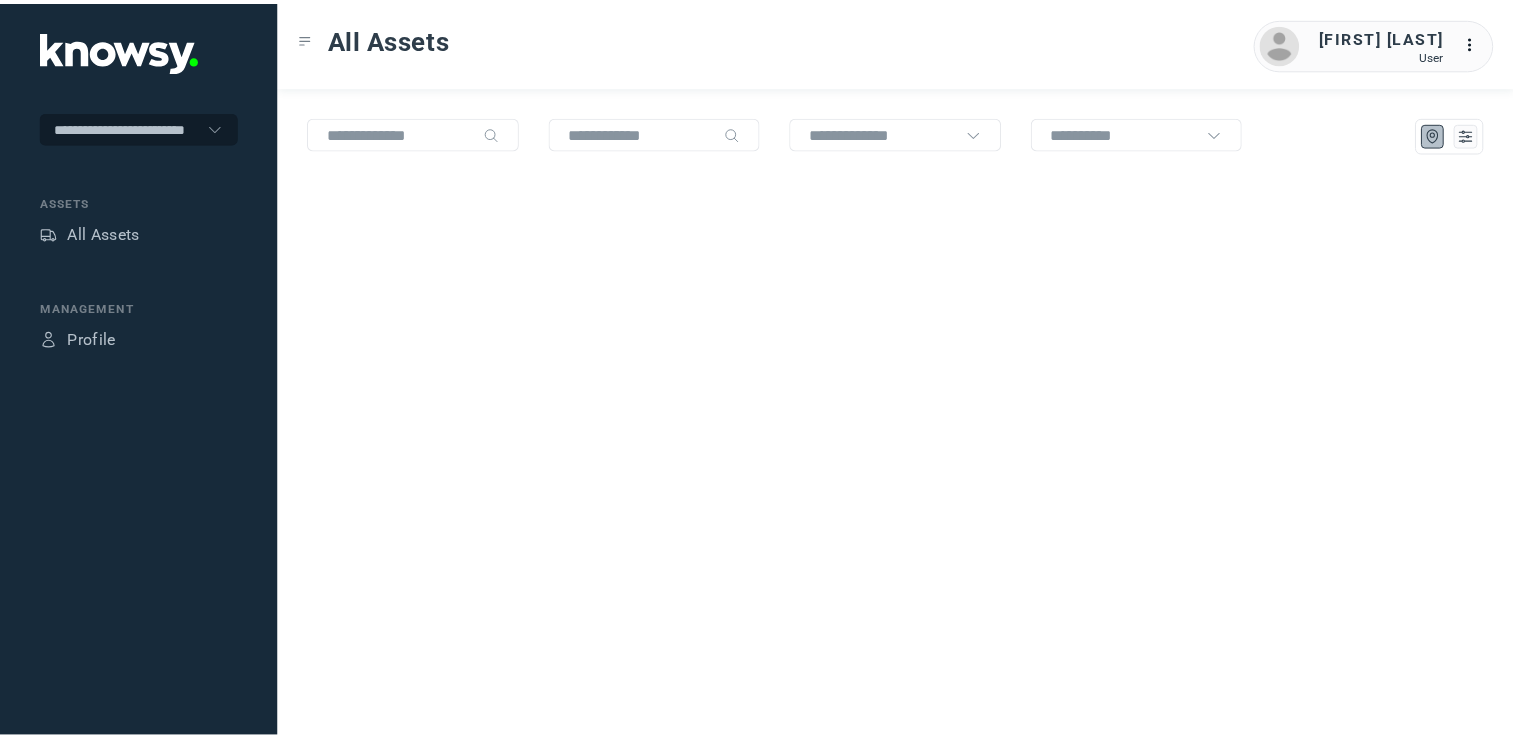 scroll, scrollTop: 0, scrollLeft: 0, axis: both 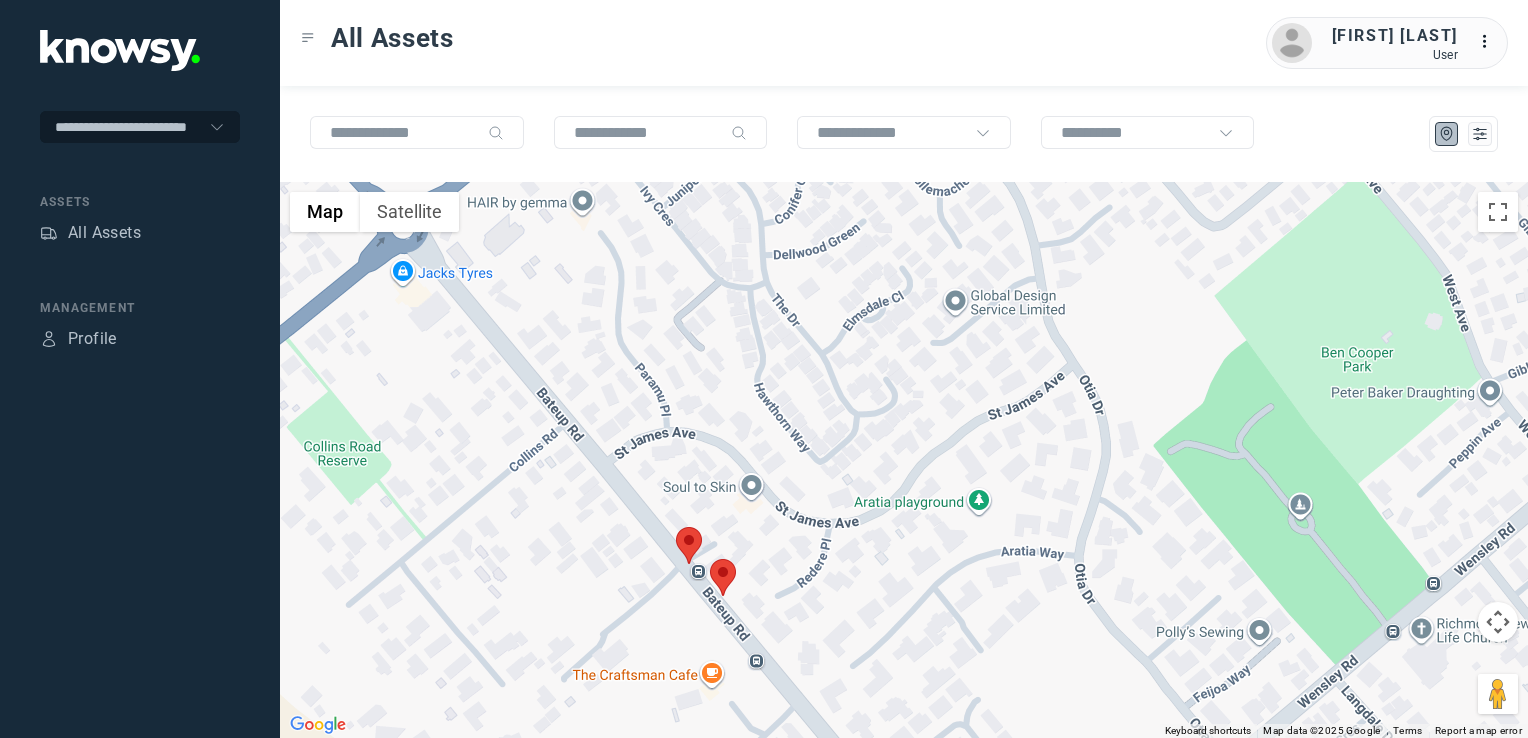 click 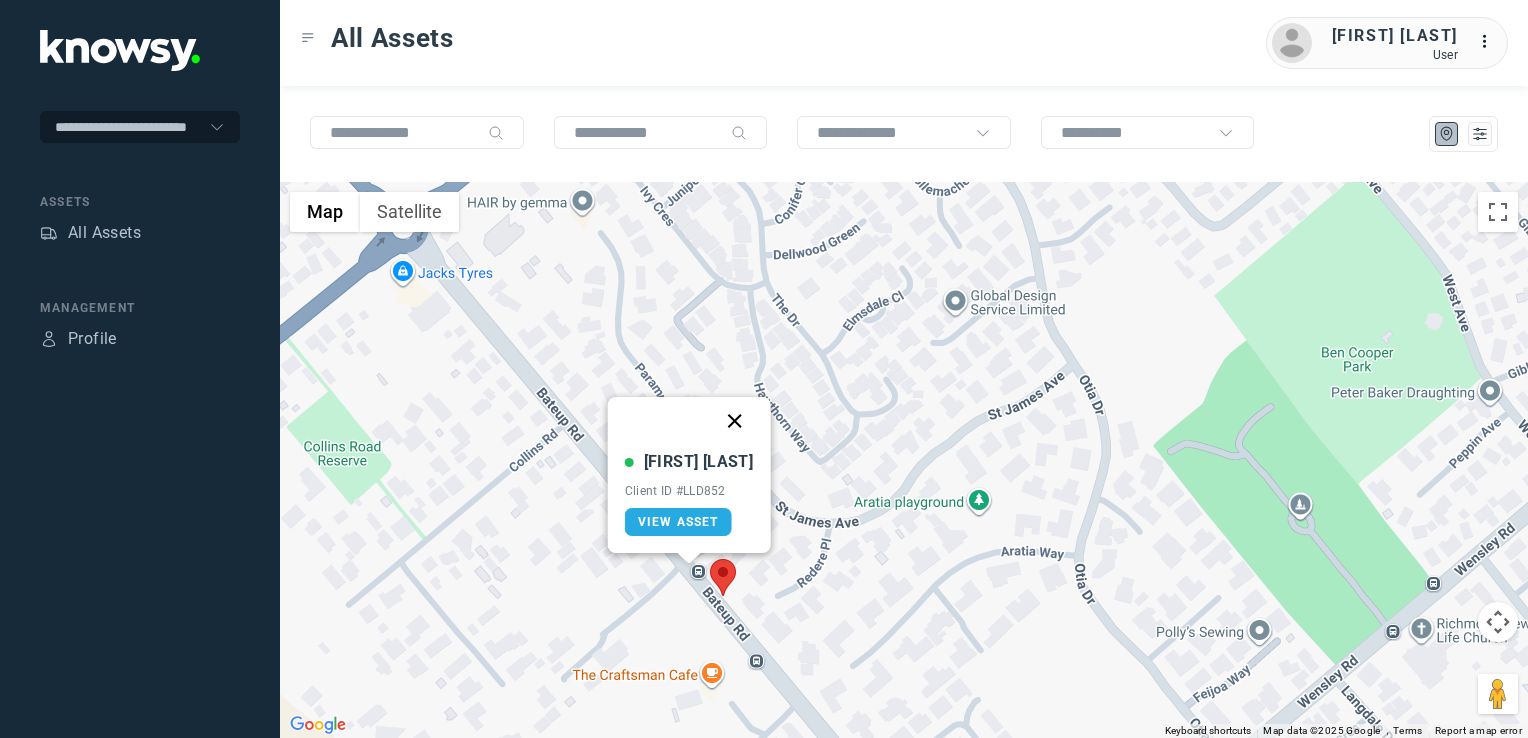 click 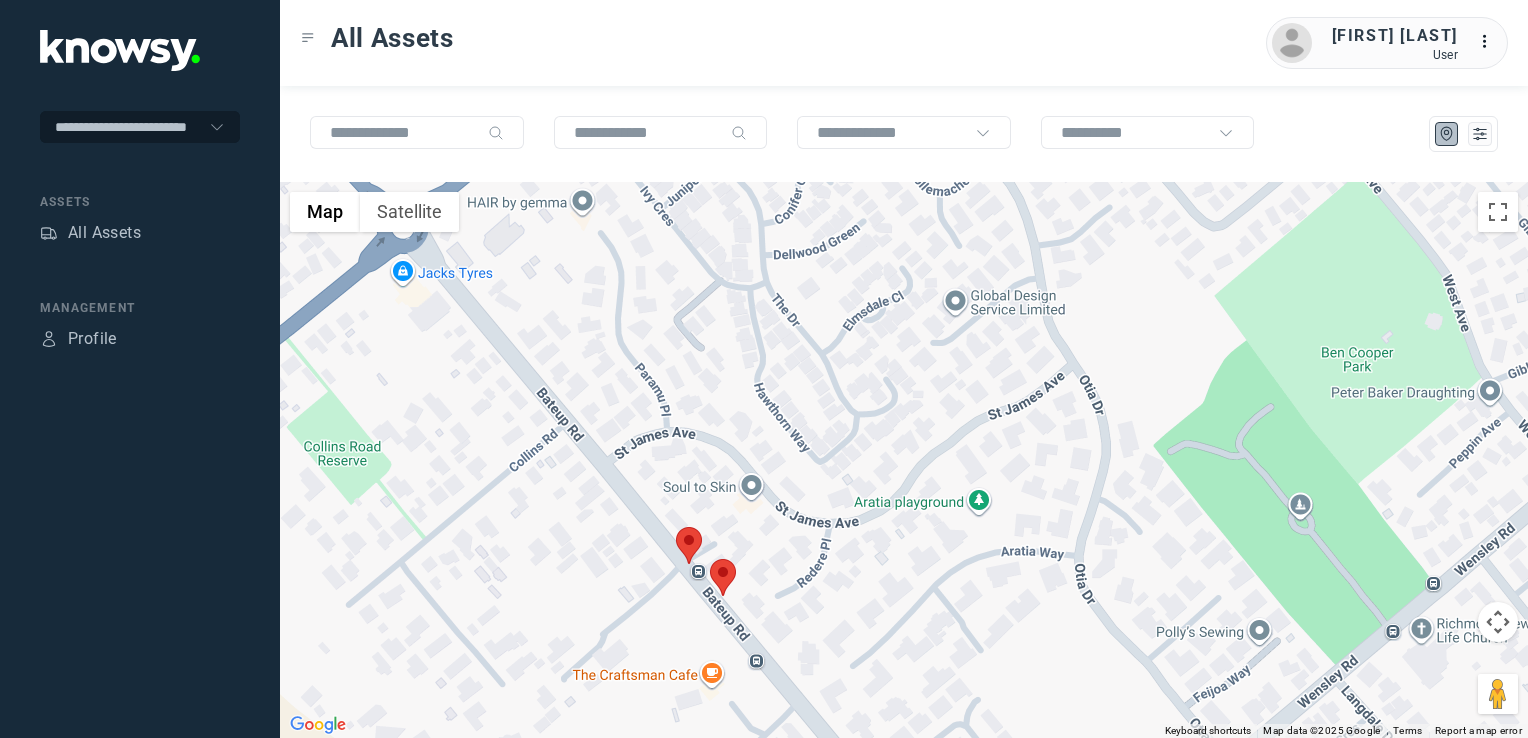 click 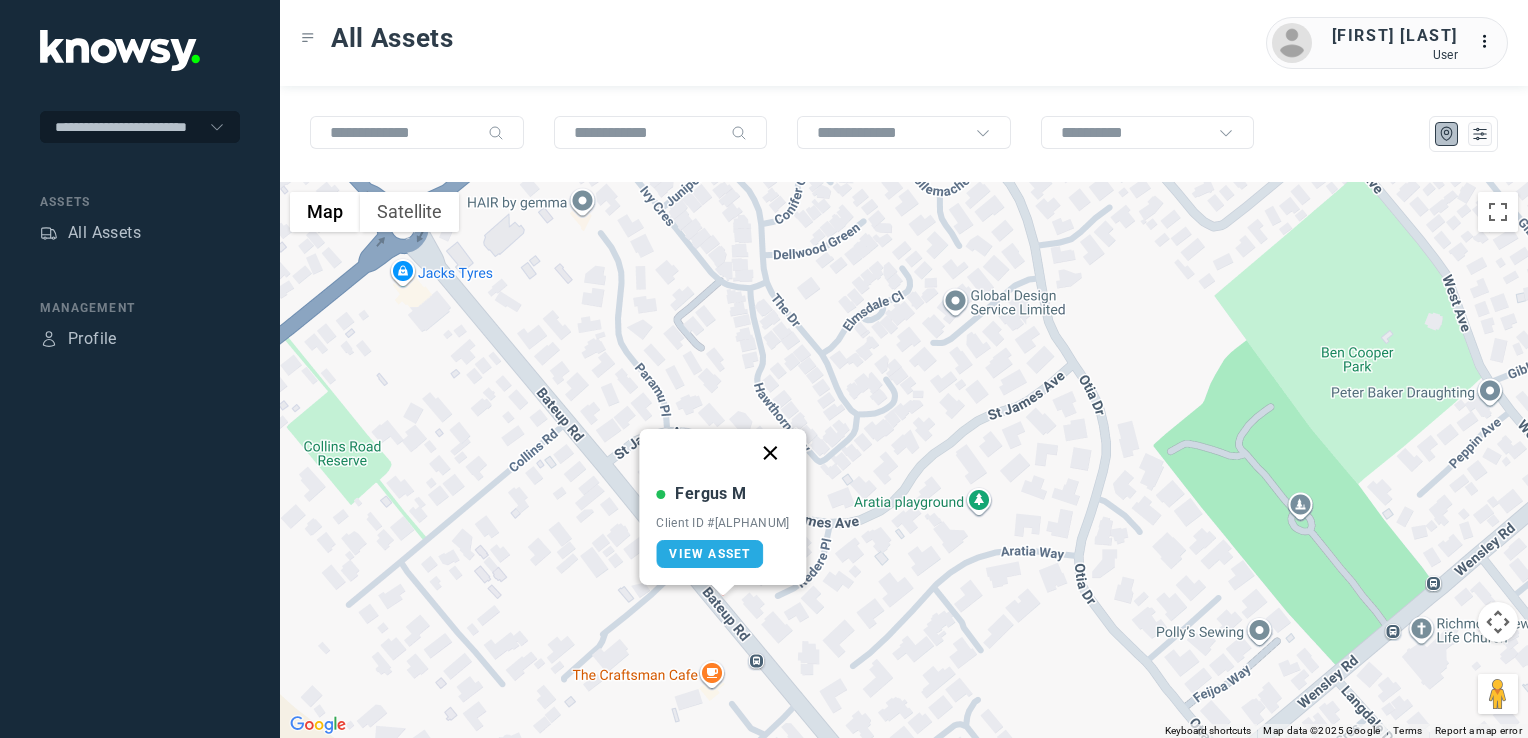 click 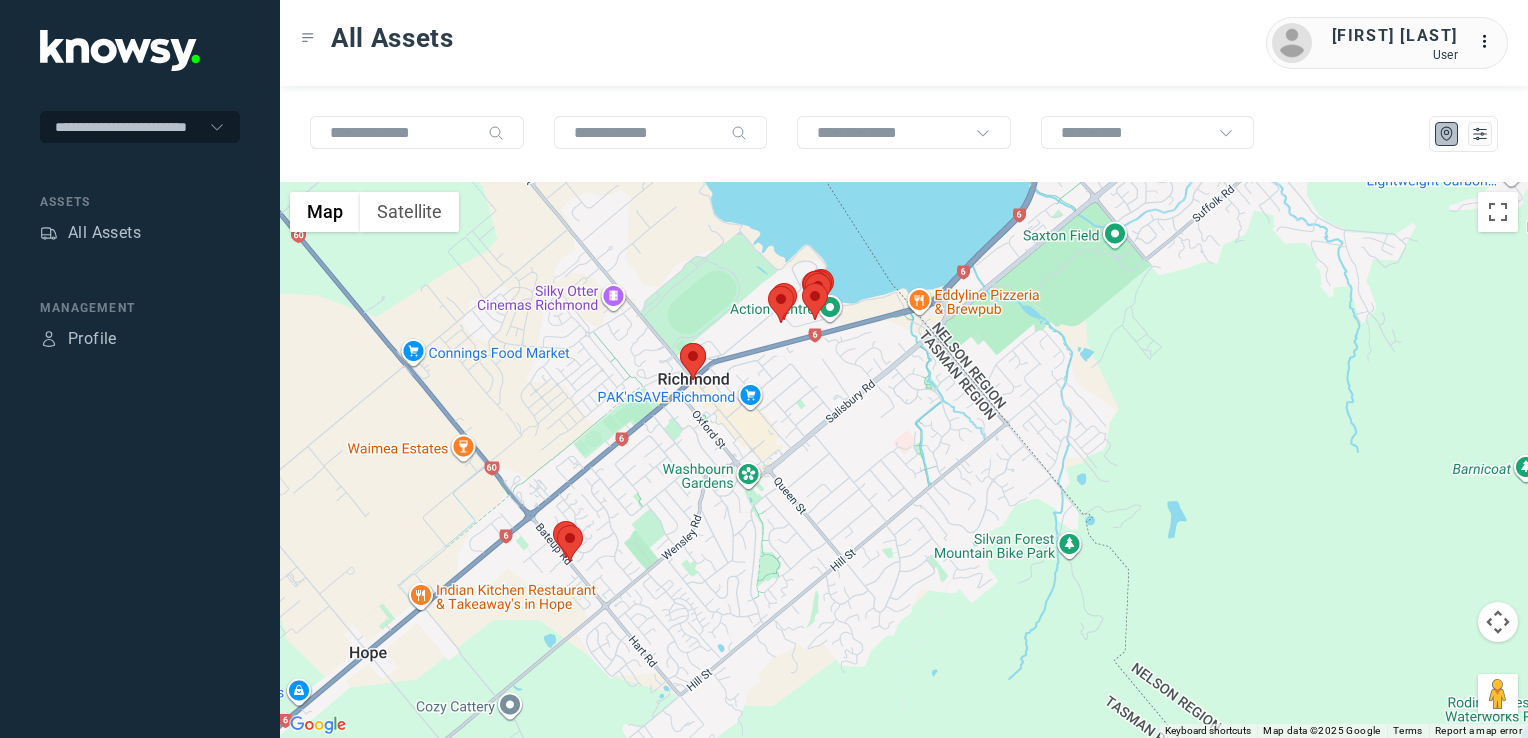 drag, startPoint x: 504, startPoint y: 548, endPoint x: 576, endPoint y: 470, distance: 106.15083 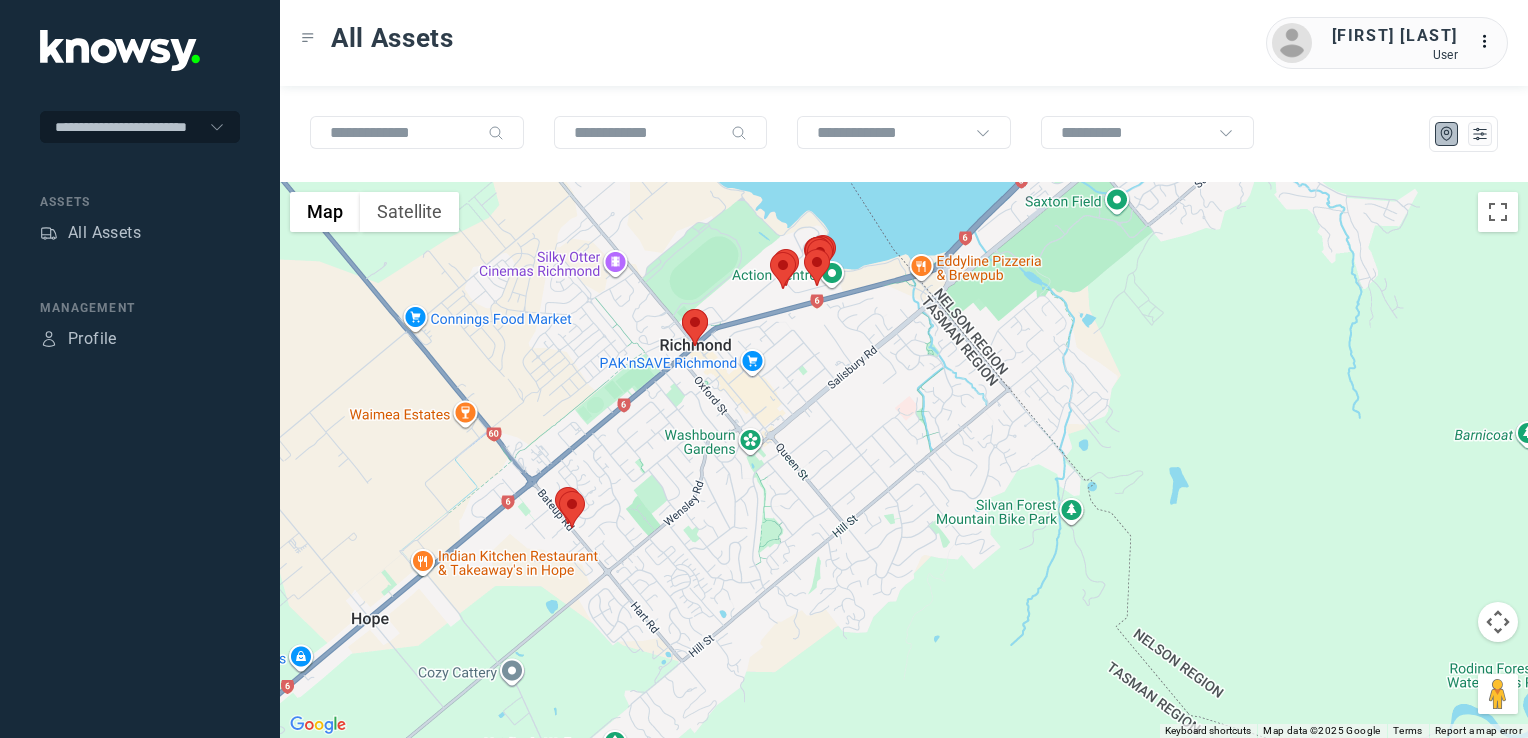 click 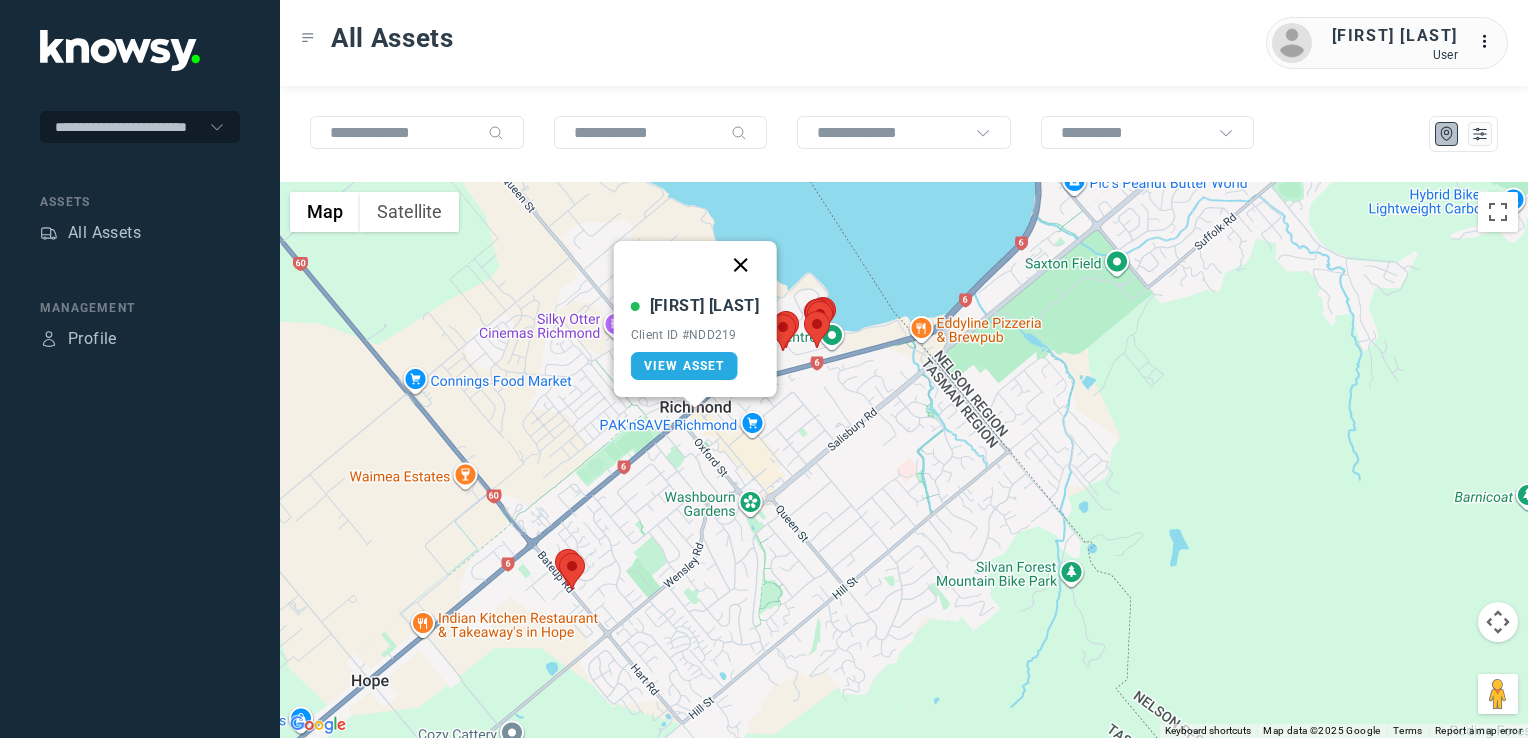 click 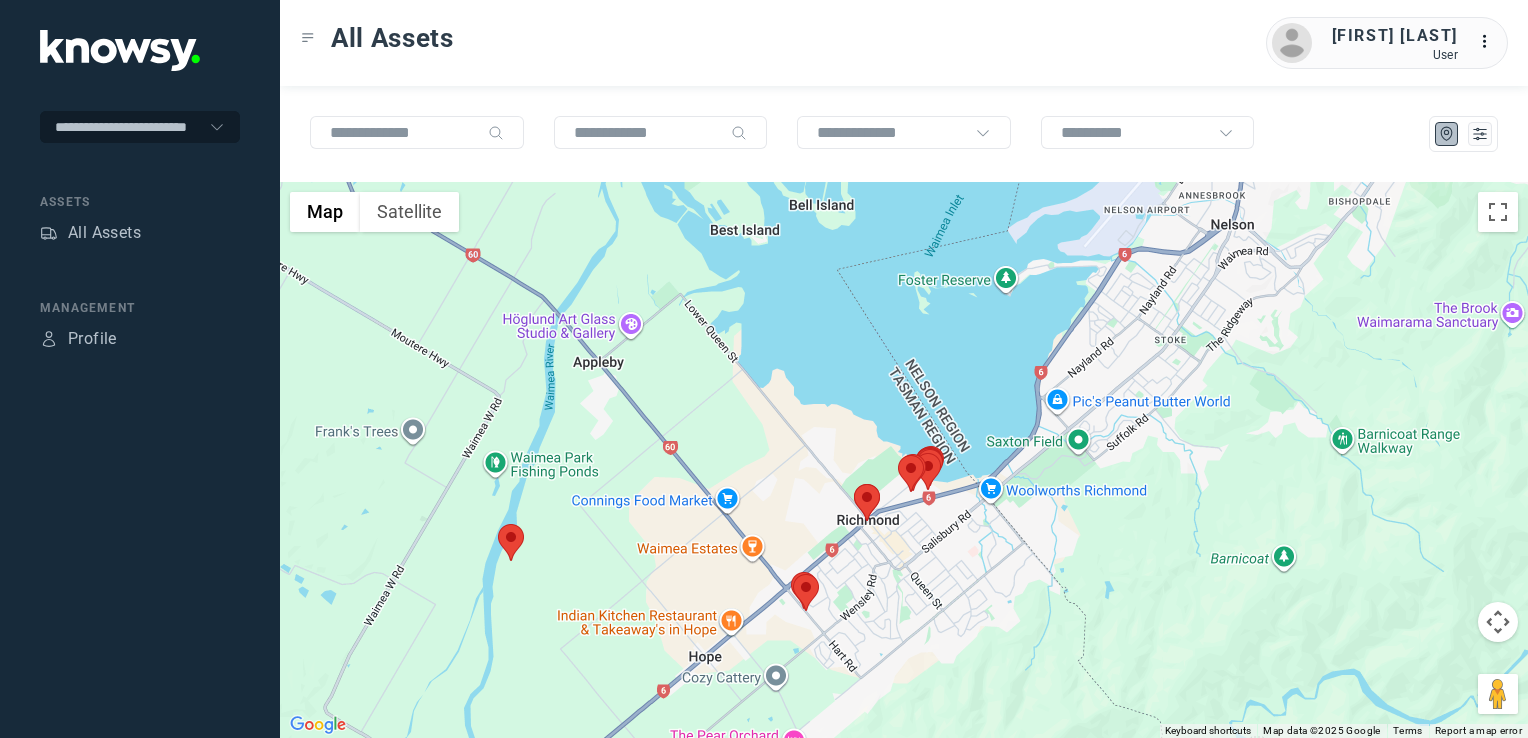 drag, startPoint x: 524, startPoint y: 403, endPoint x: 775, endPoint y: 528, distance: 280.4033 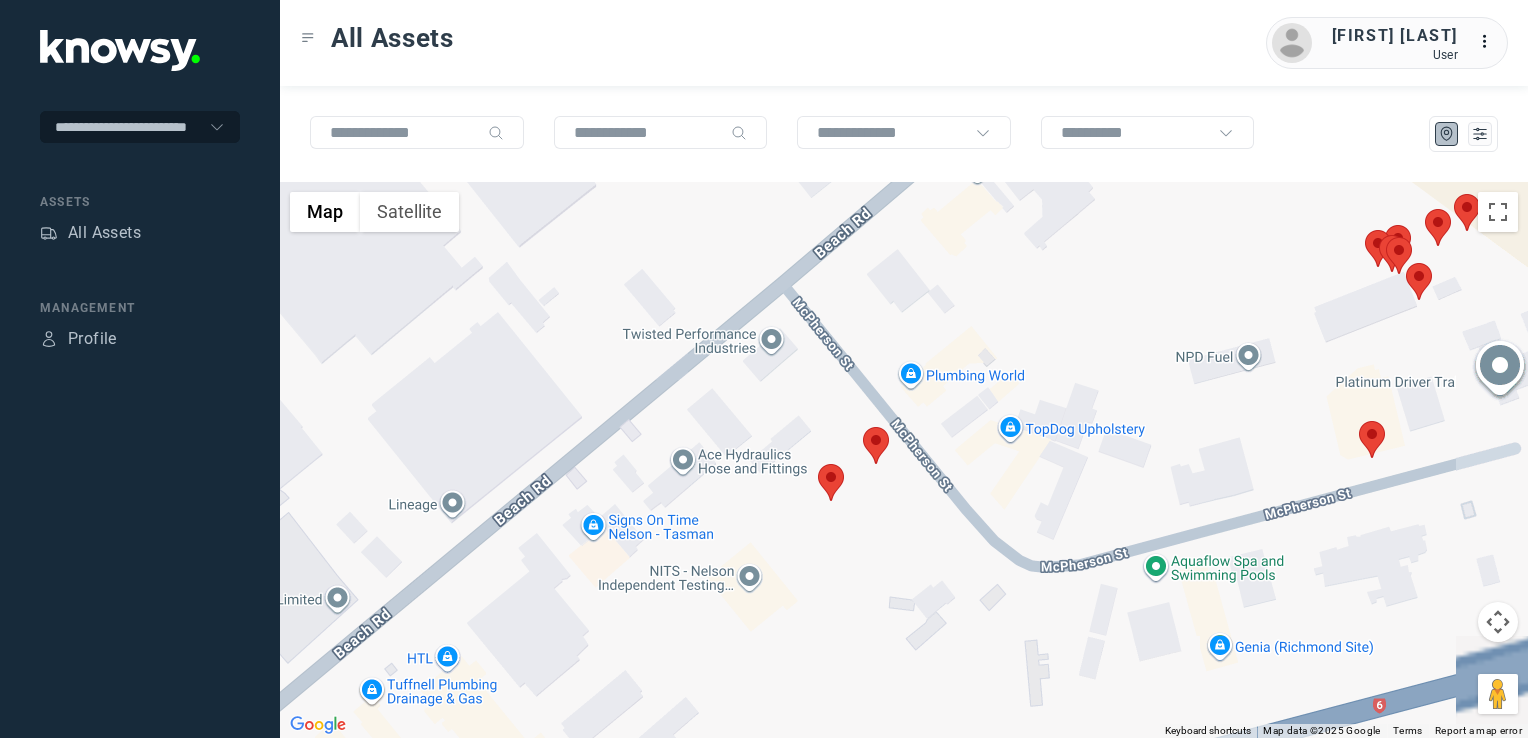 drag, startPoint x: 1250, startPoint y: 427, endPoint x: 1147, endPoint y: 522, distance: 140.12137 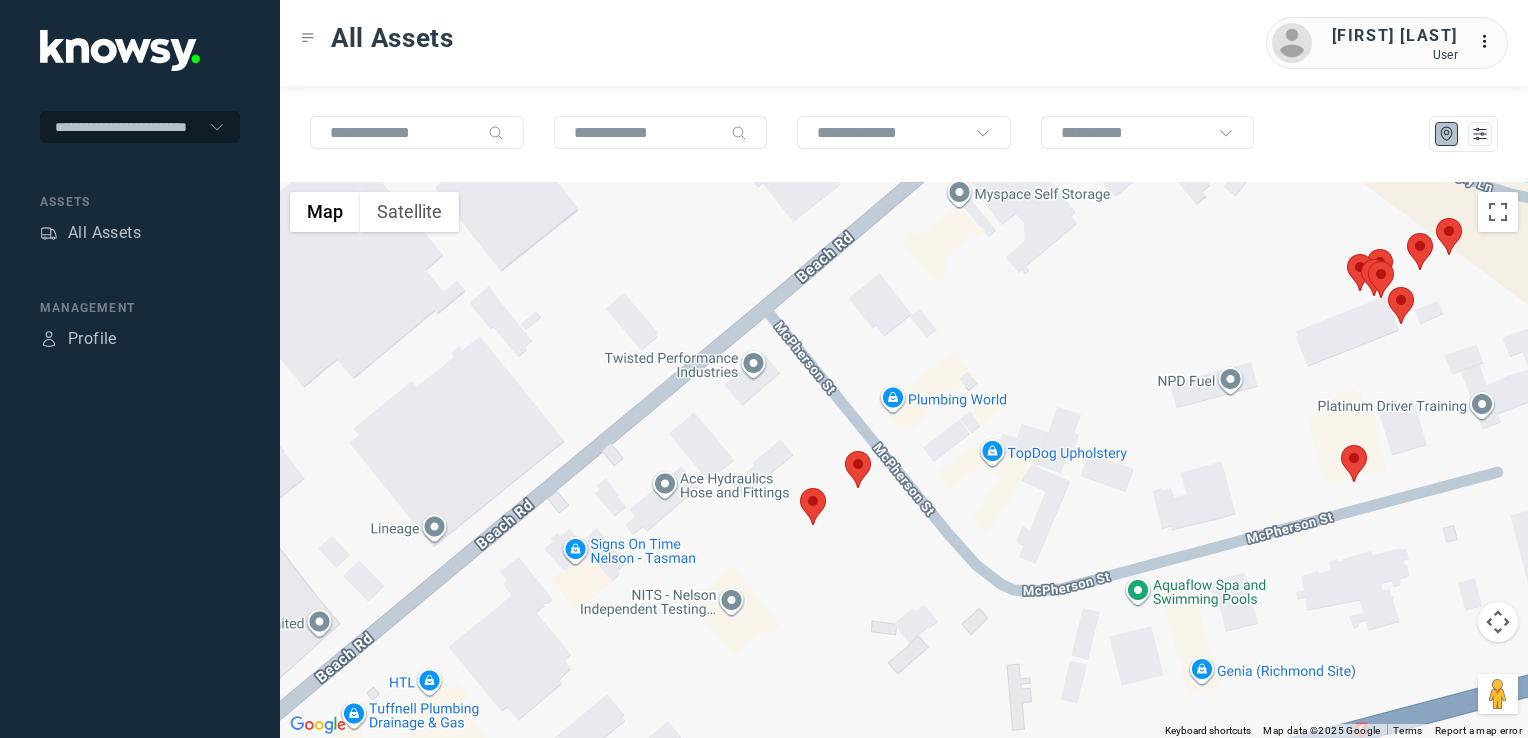 click 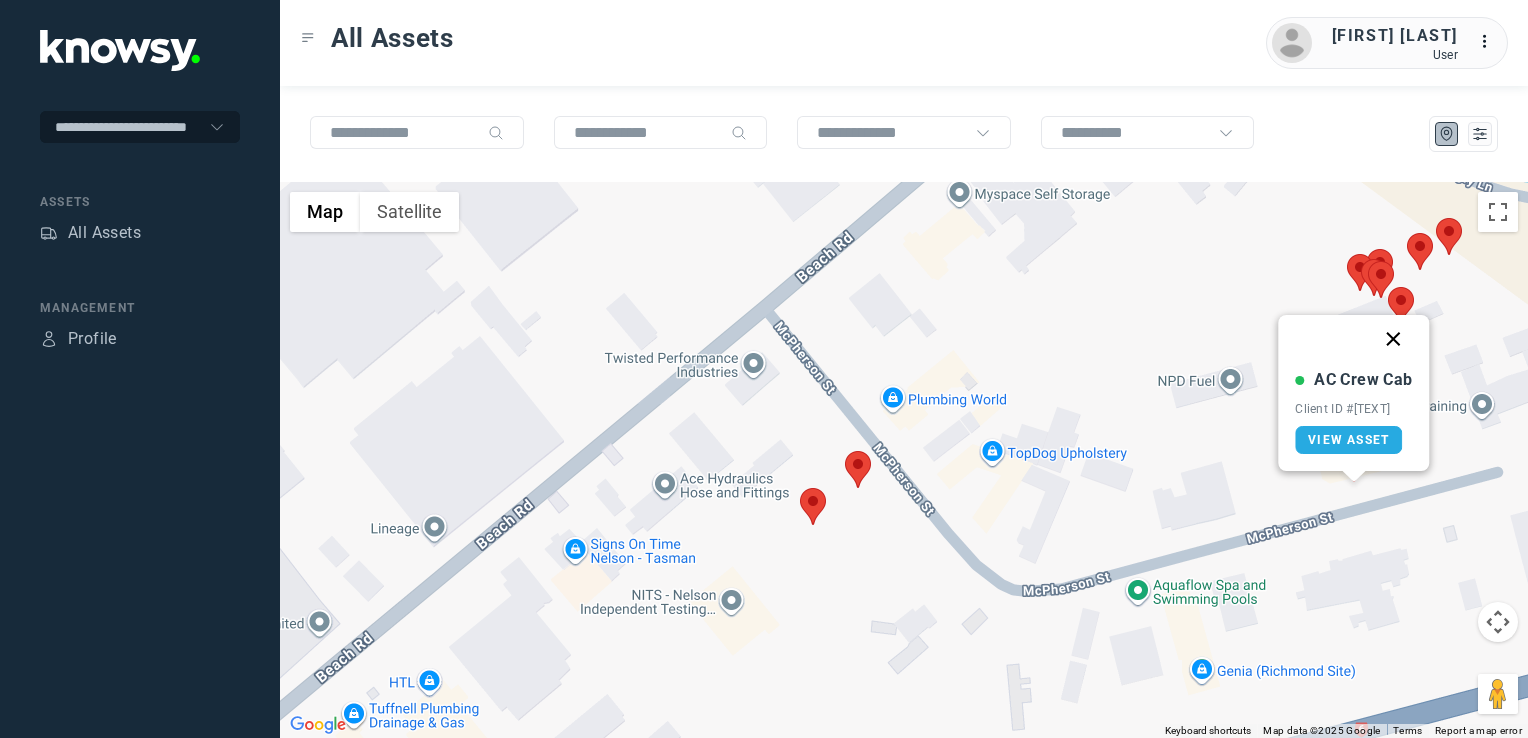 click 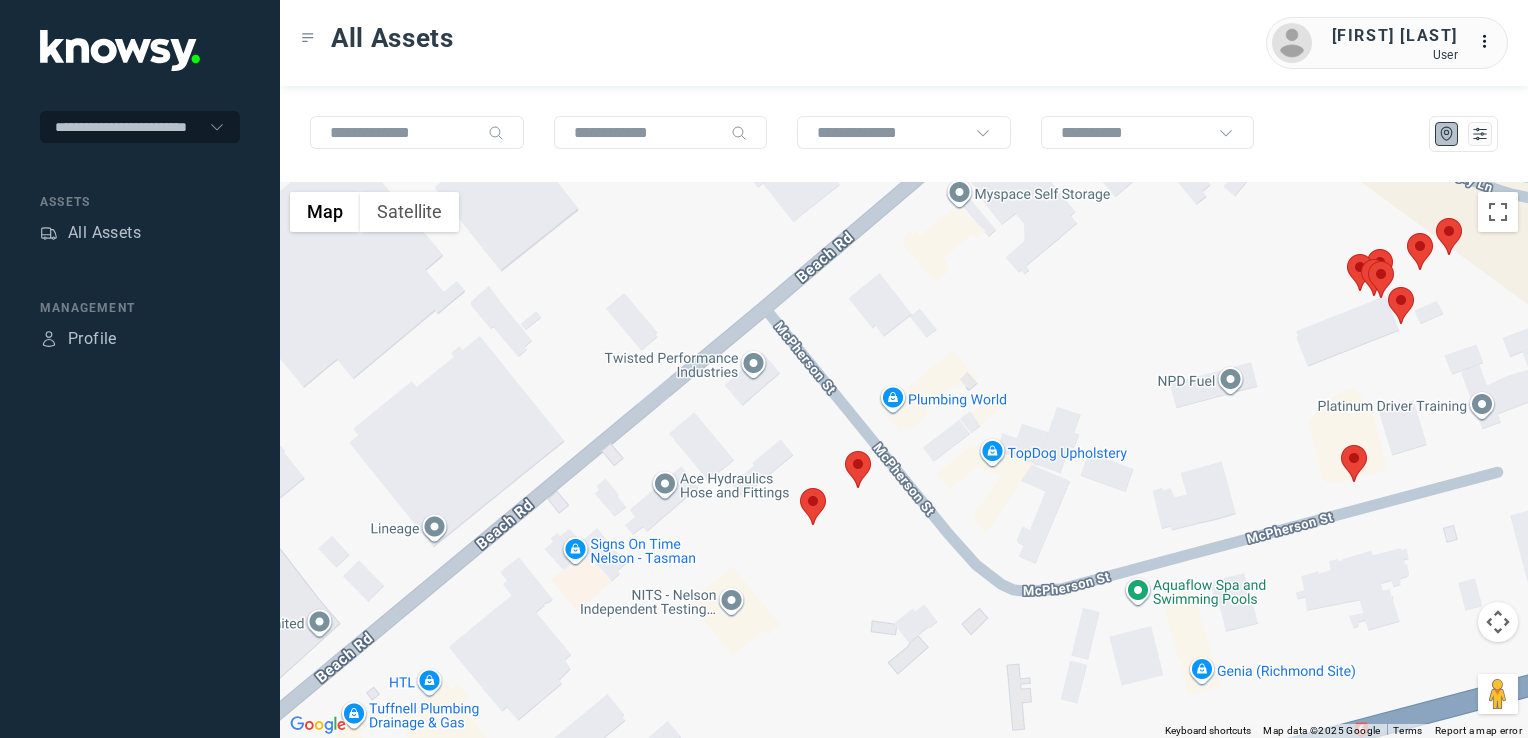 click 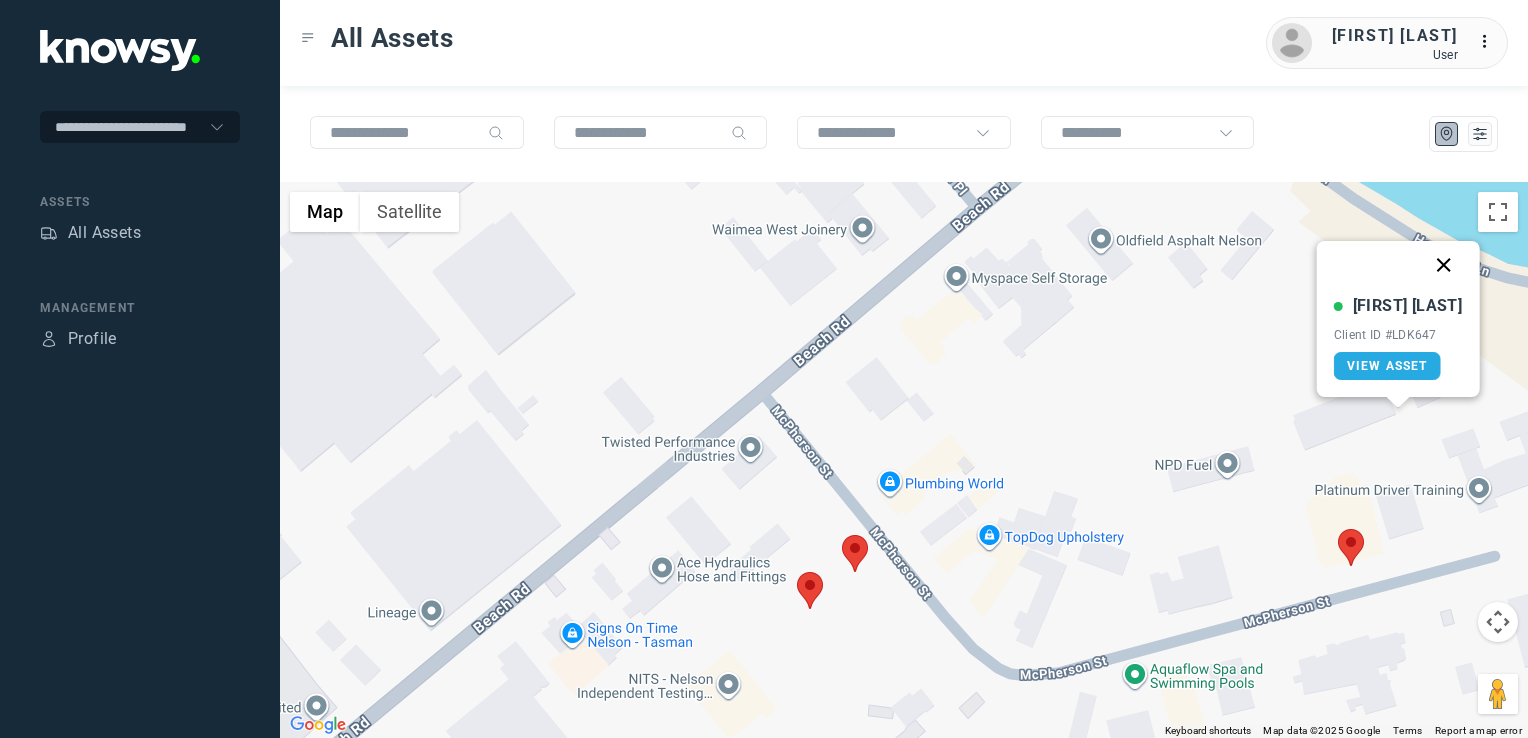 click 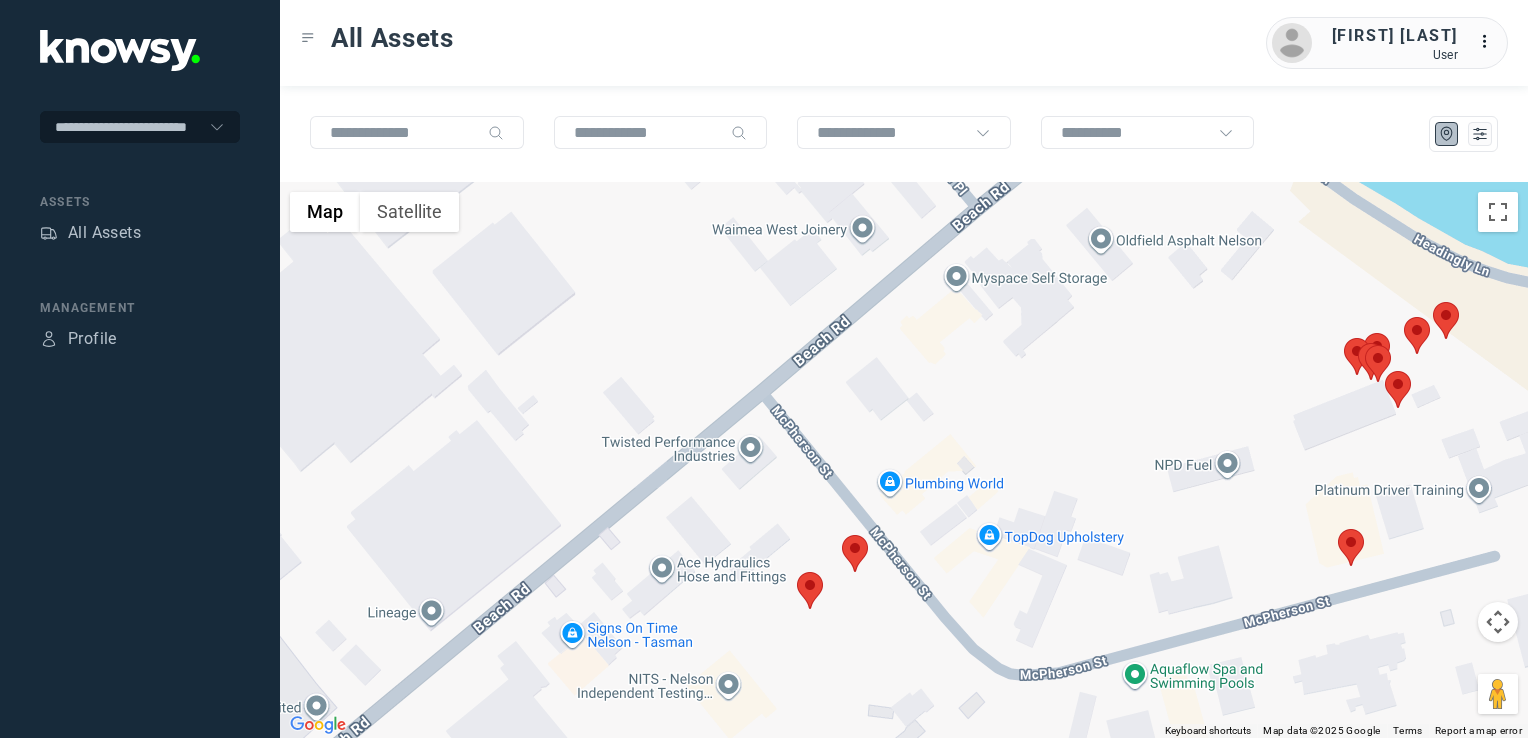 click 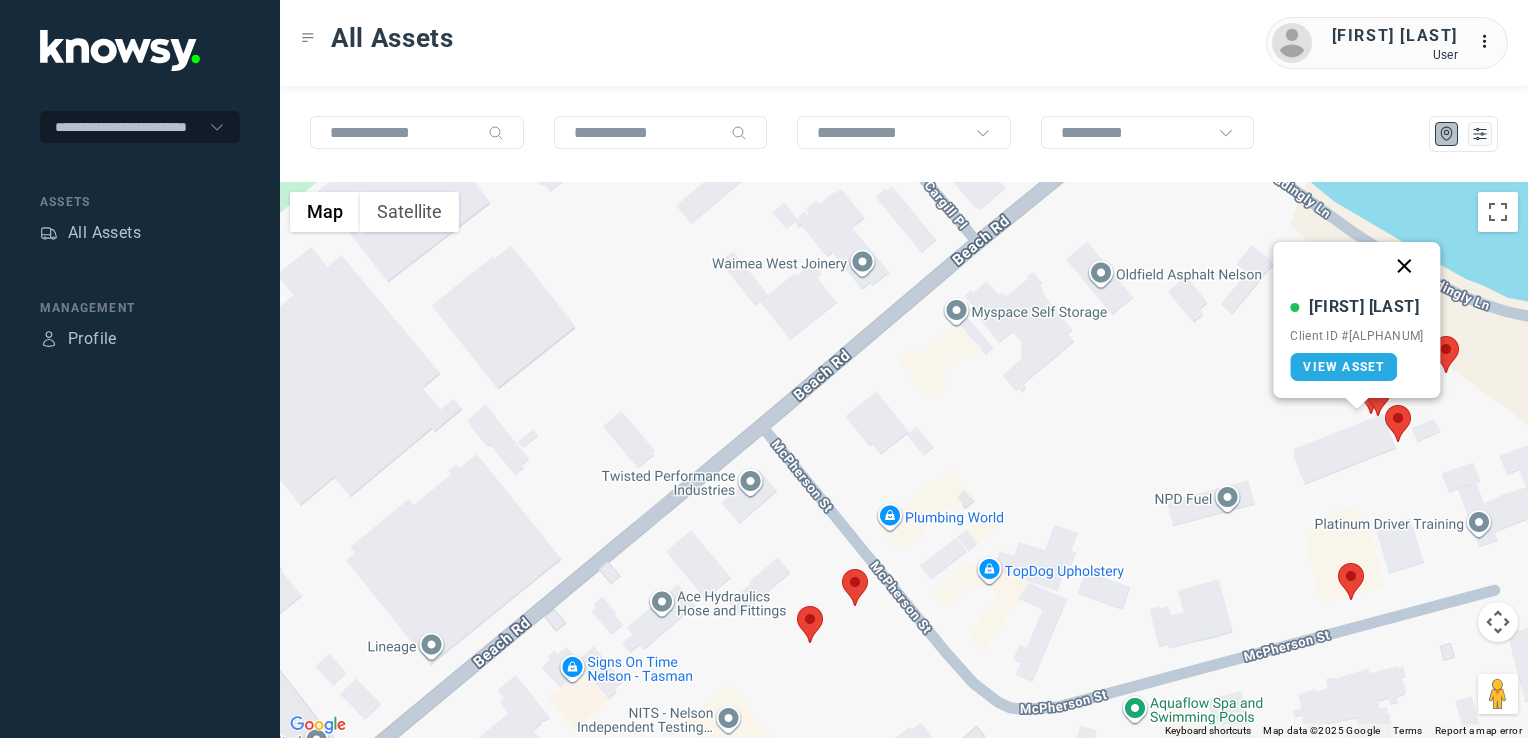 click 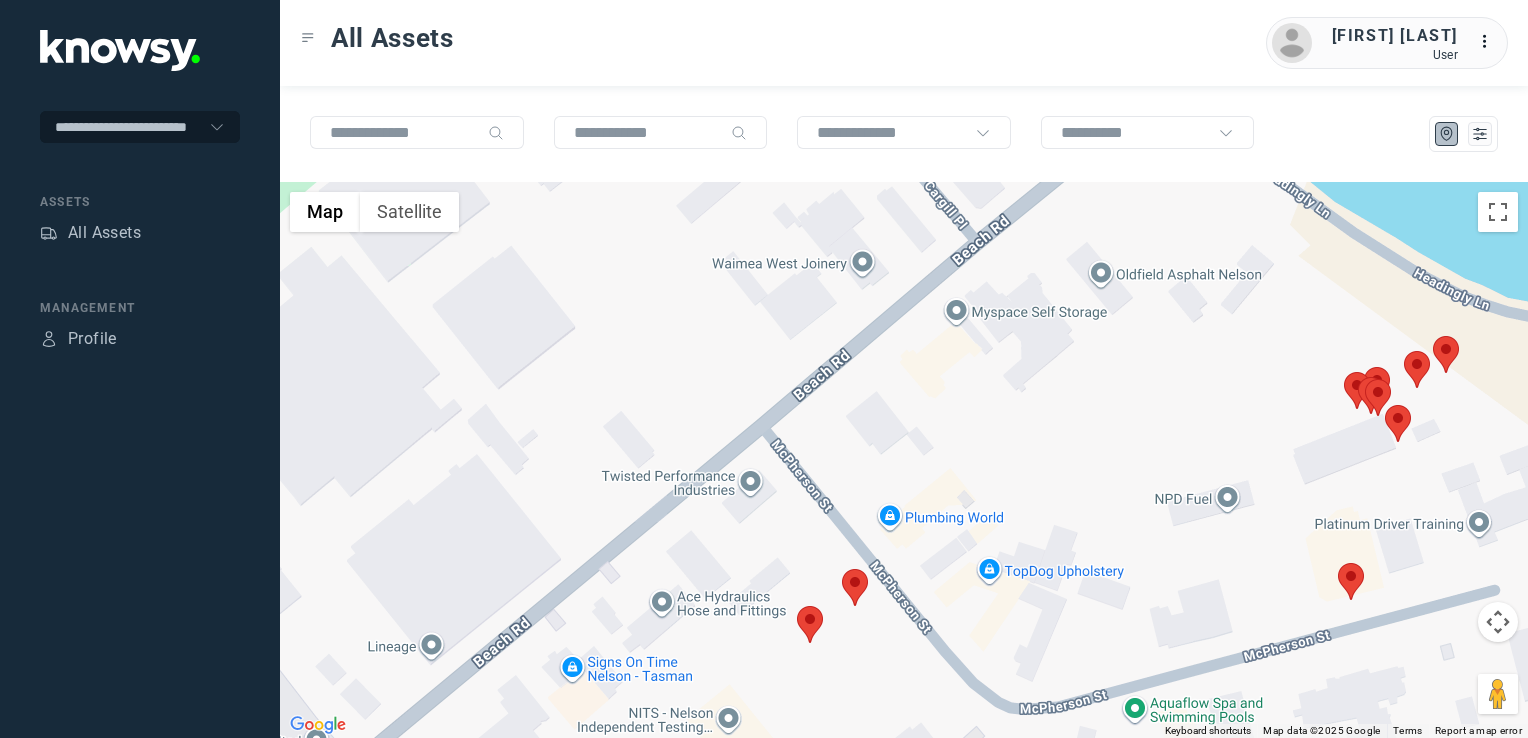 click 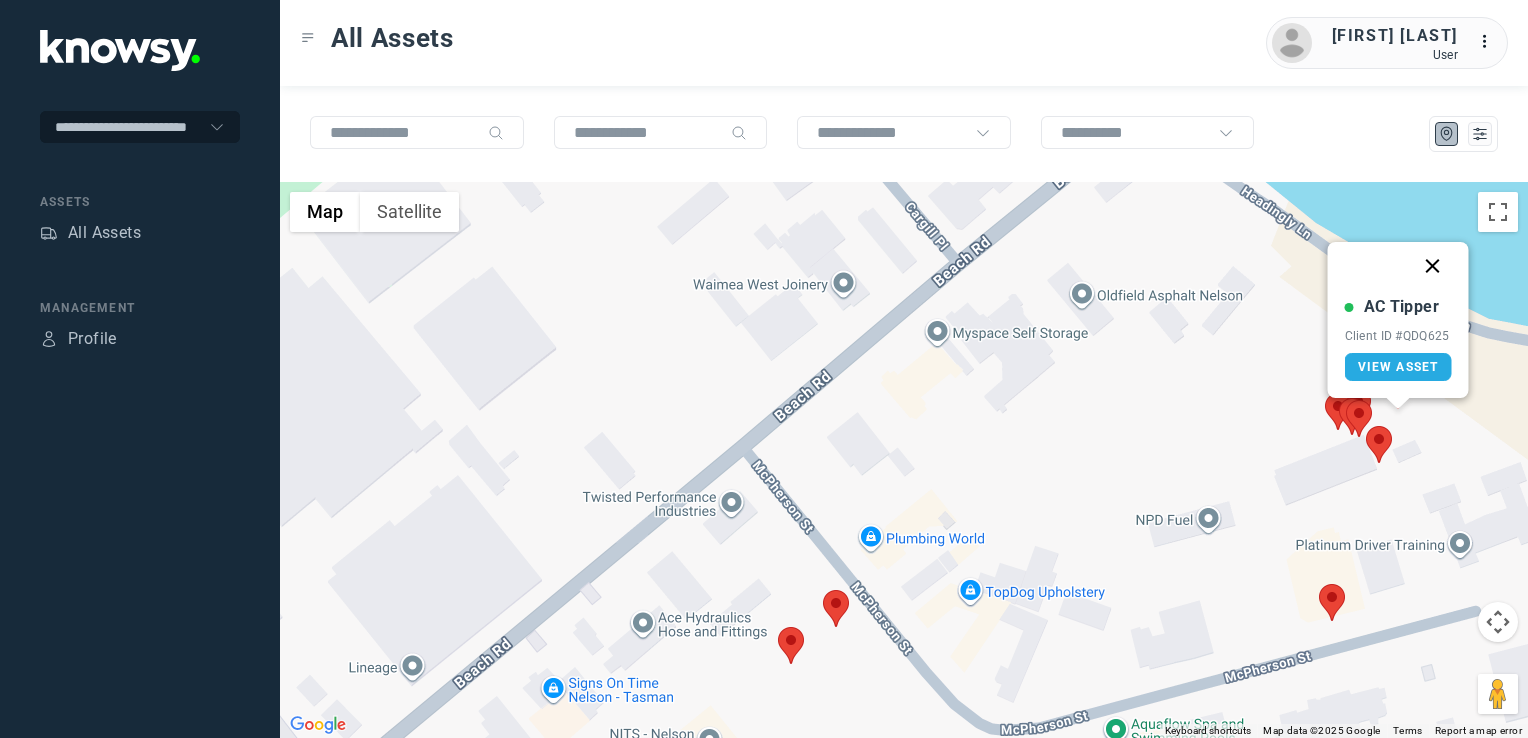 click 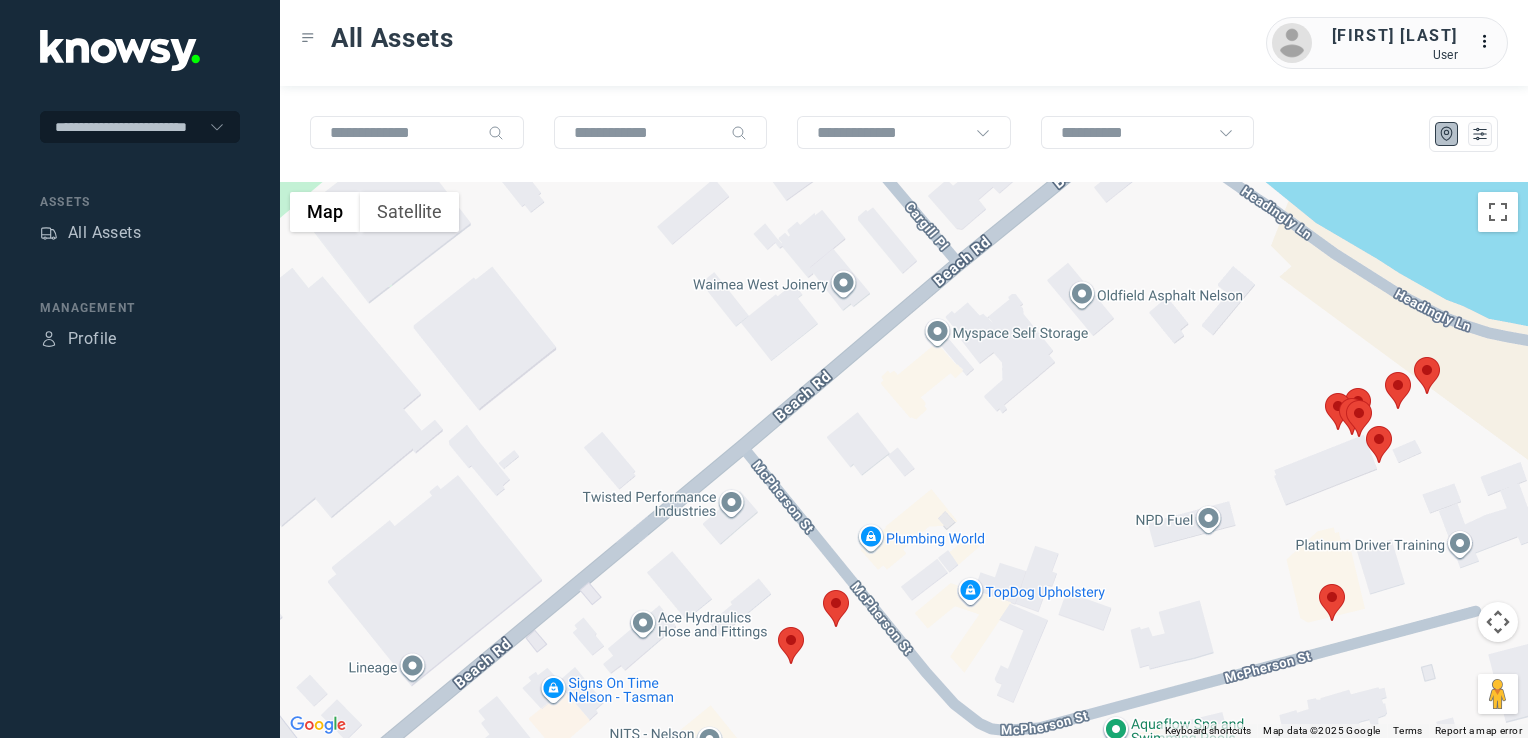 click 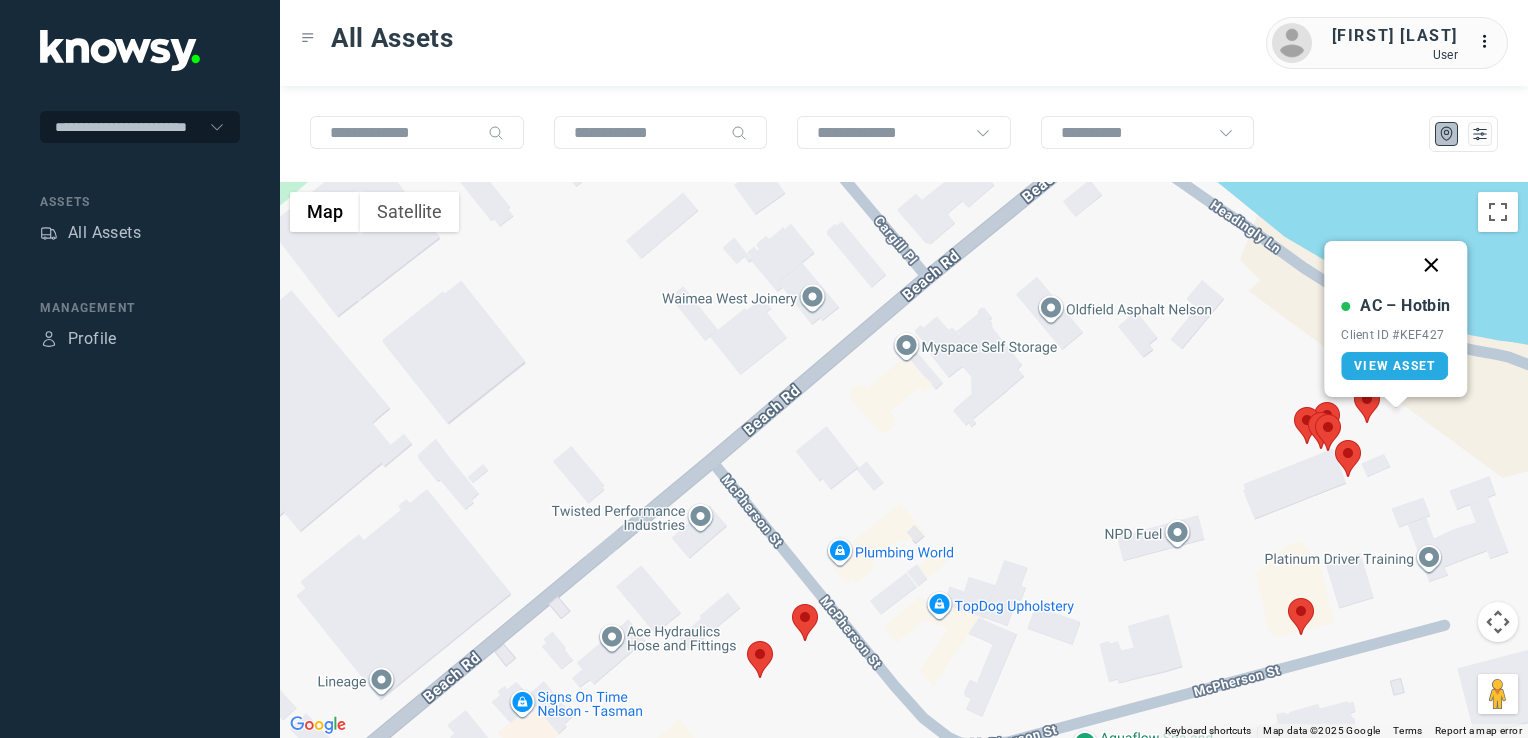 click 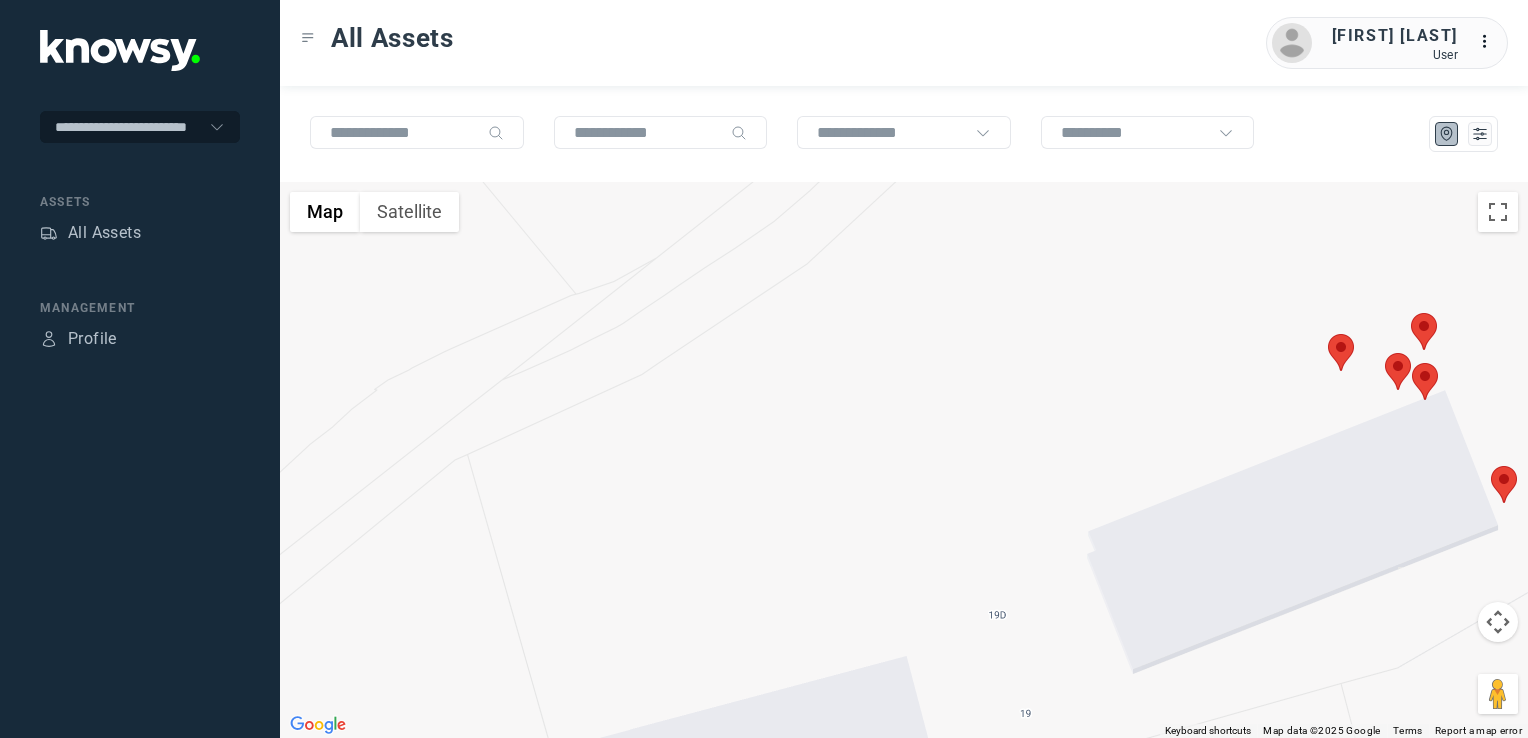click 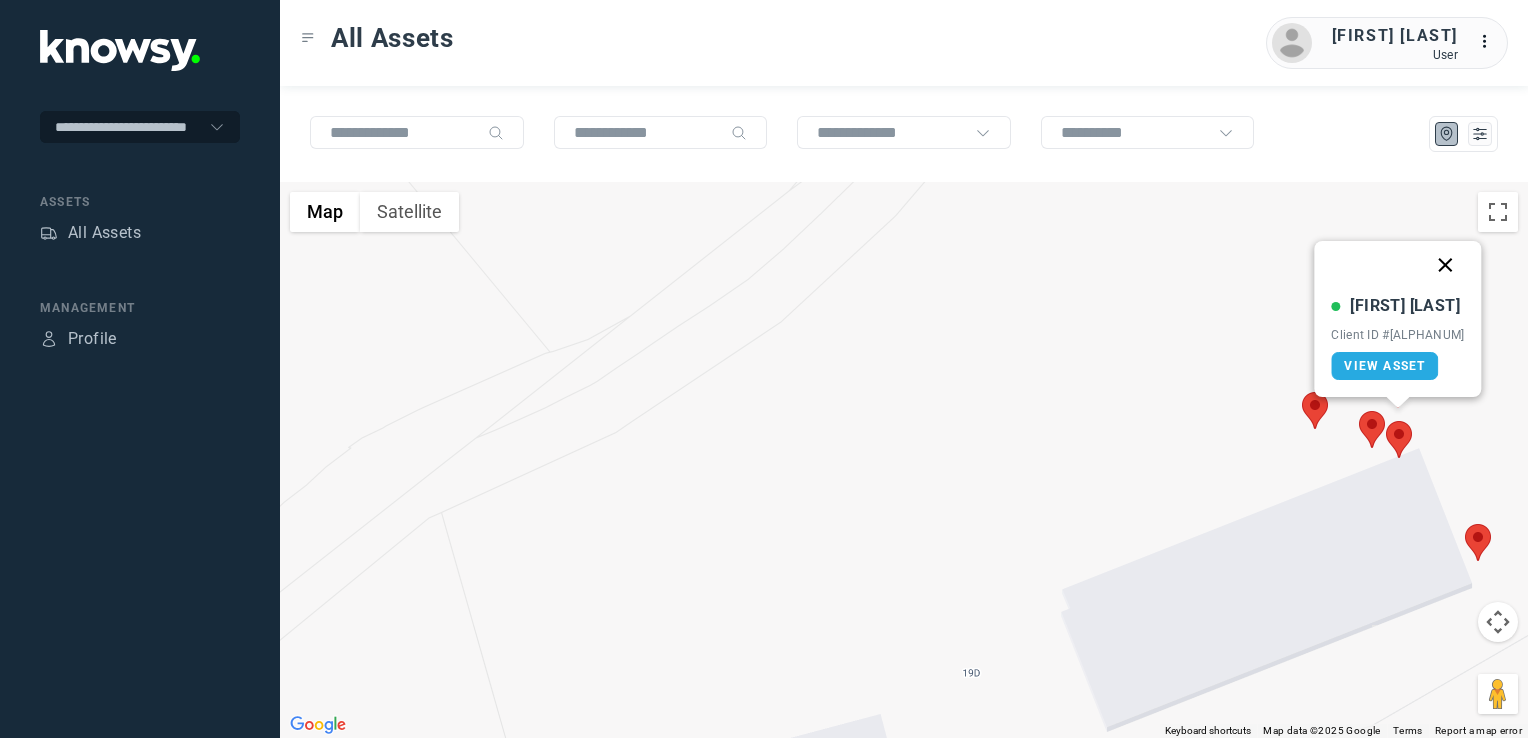 click 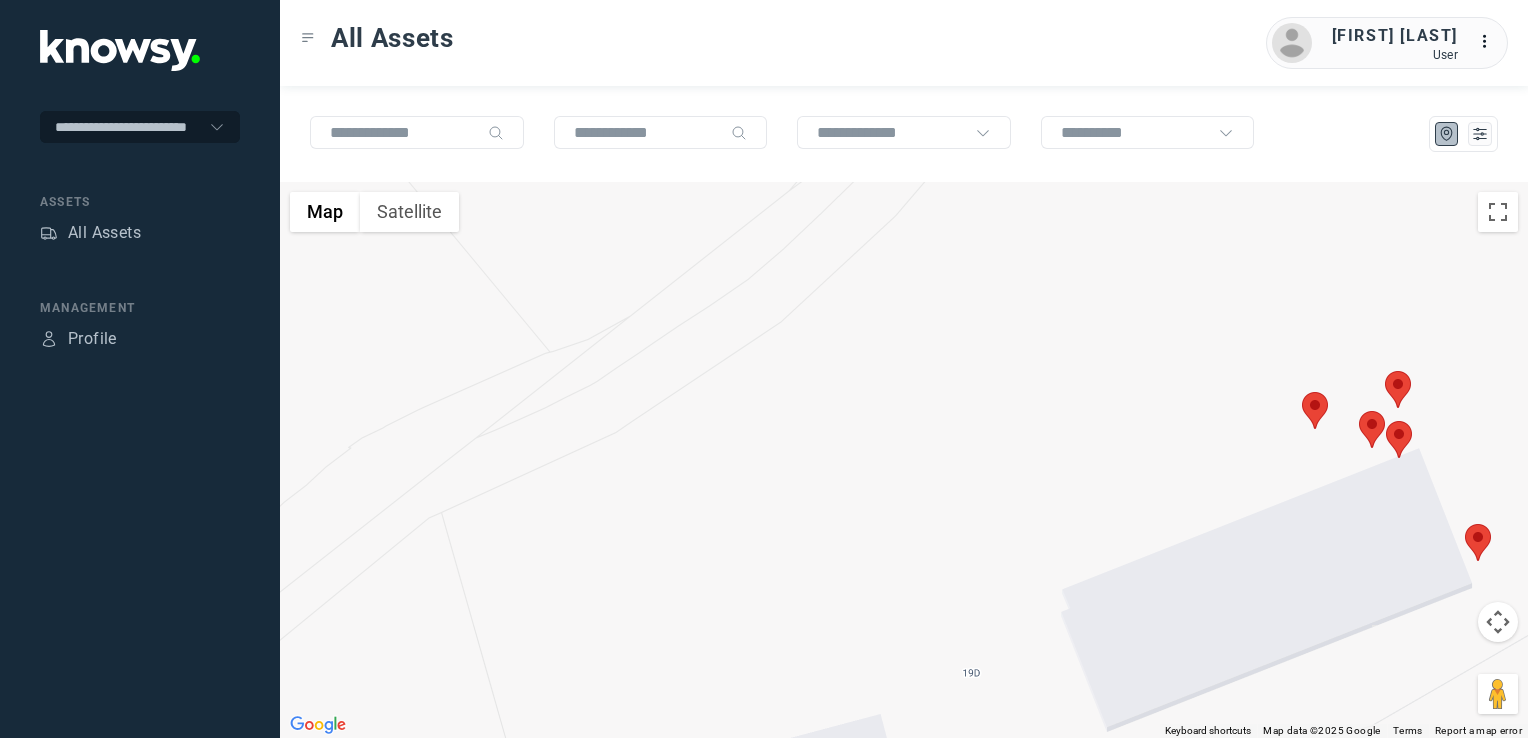 click 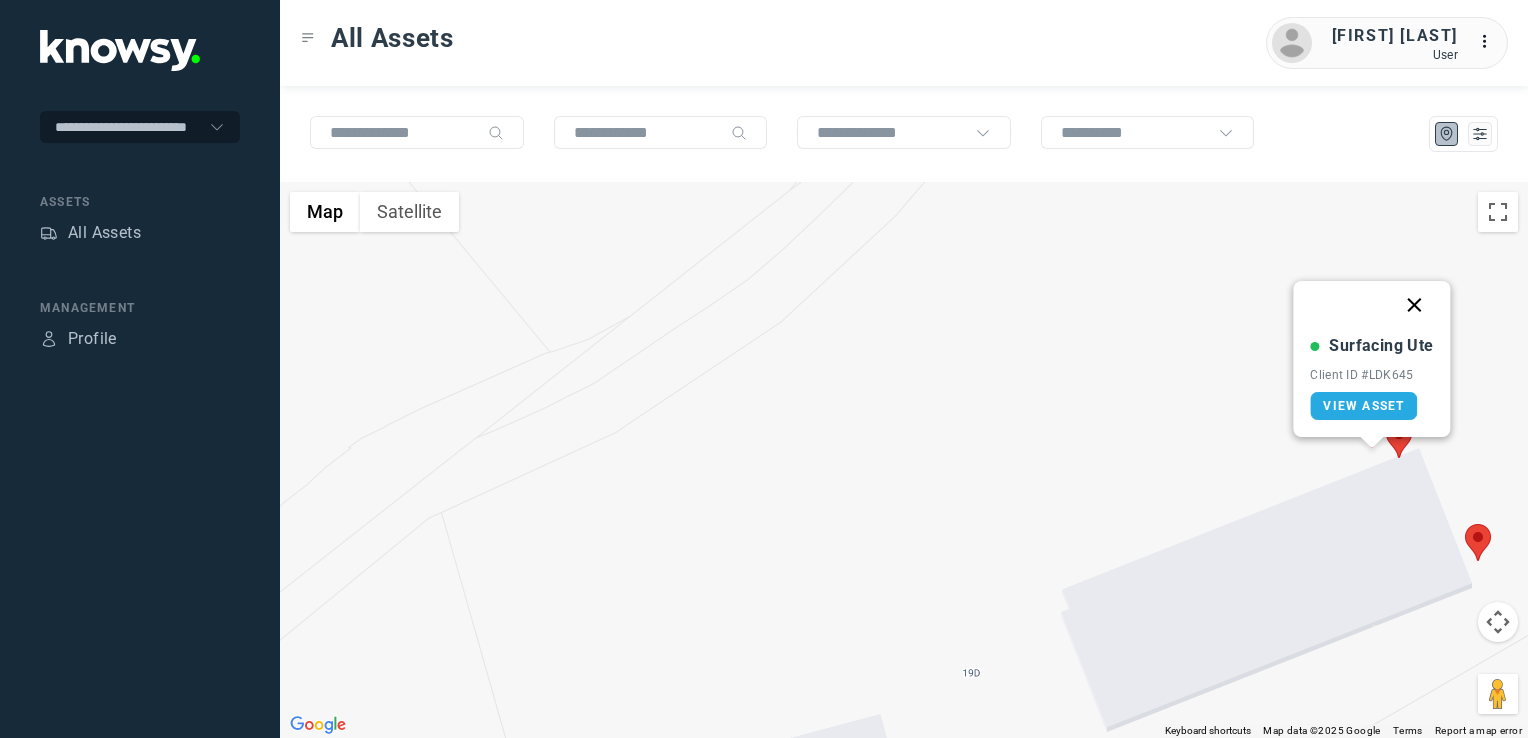 drag, startPoint x: 1406, startPoint y: 291, endPoint x: 1403, endPoint y: 310, distance: 19.235384 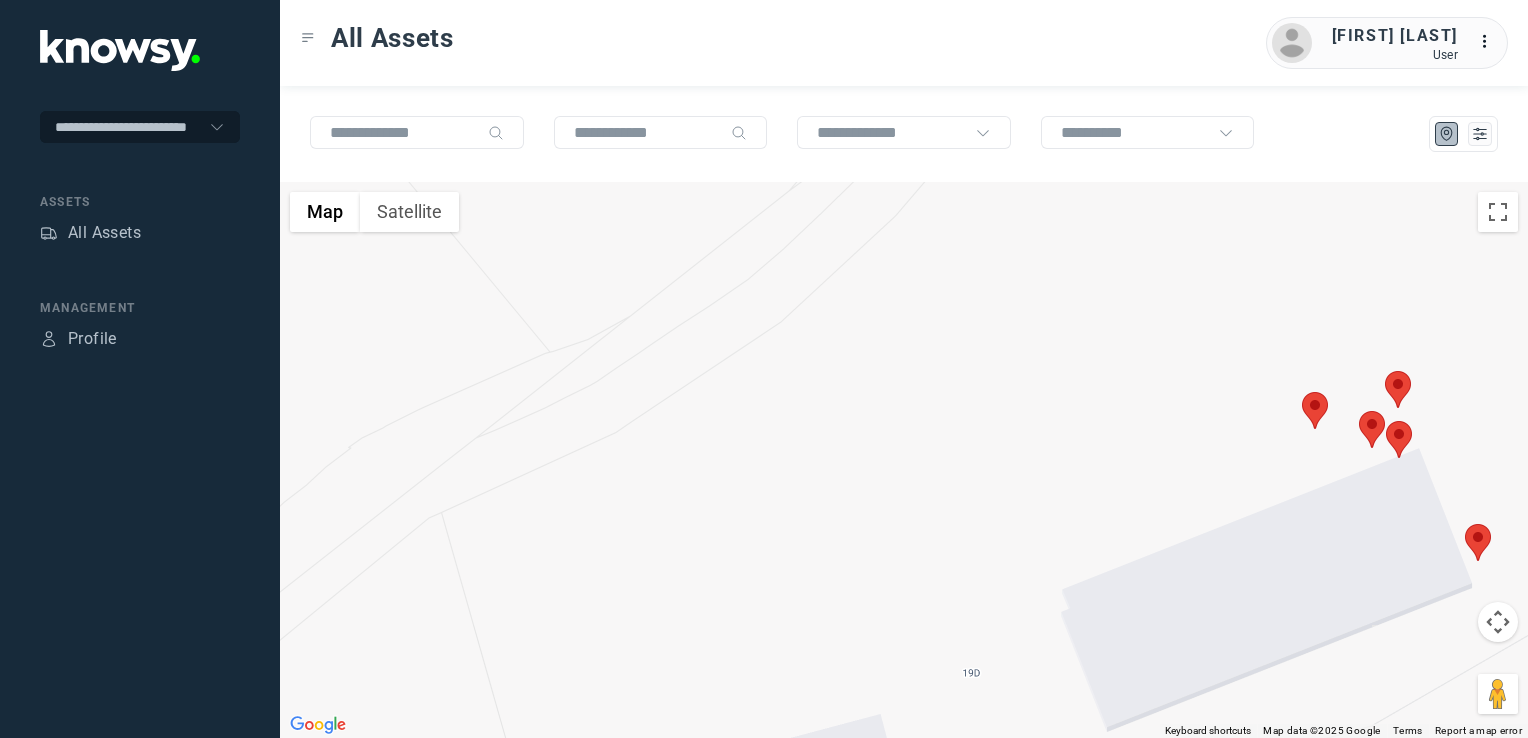 click 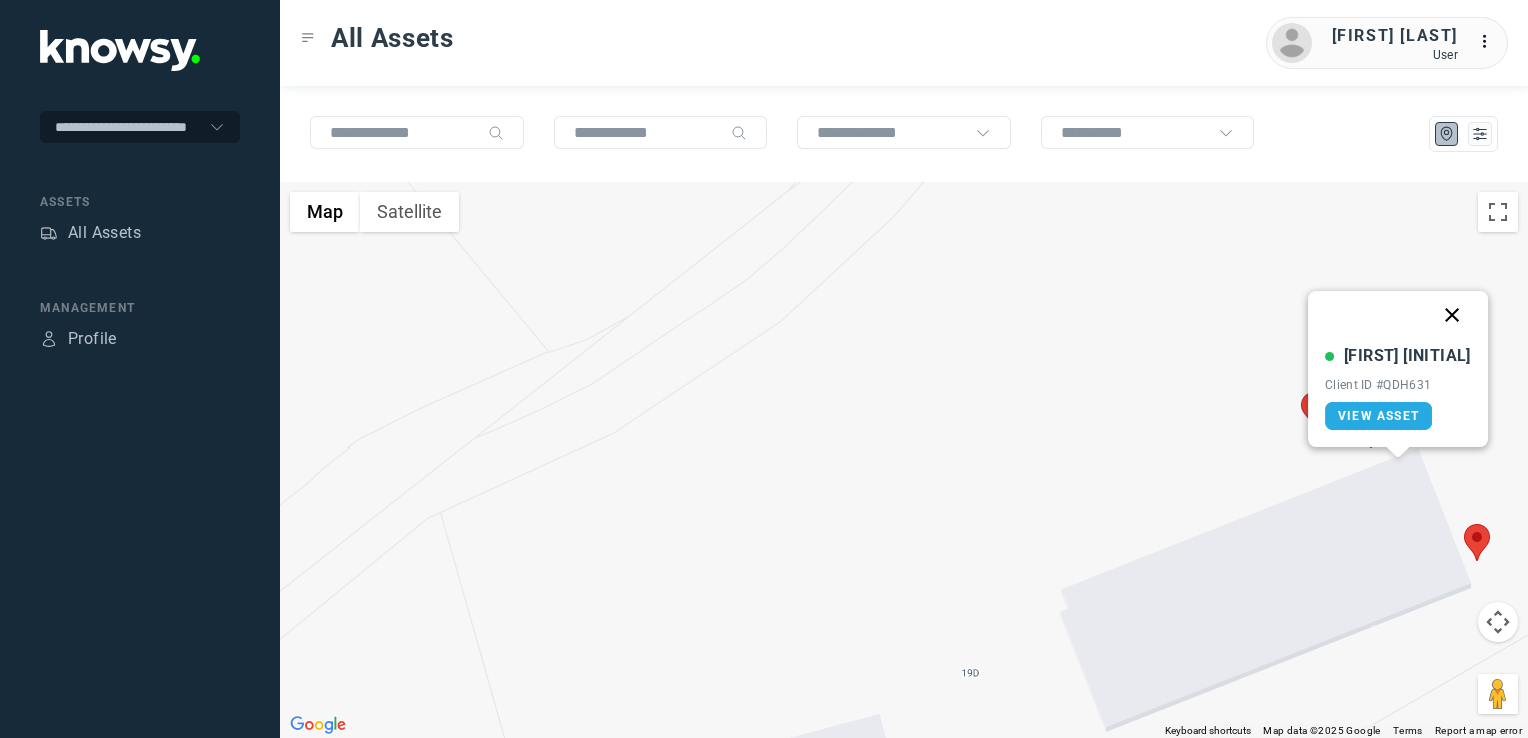 click 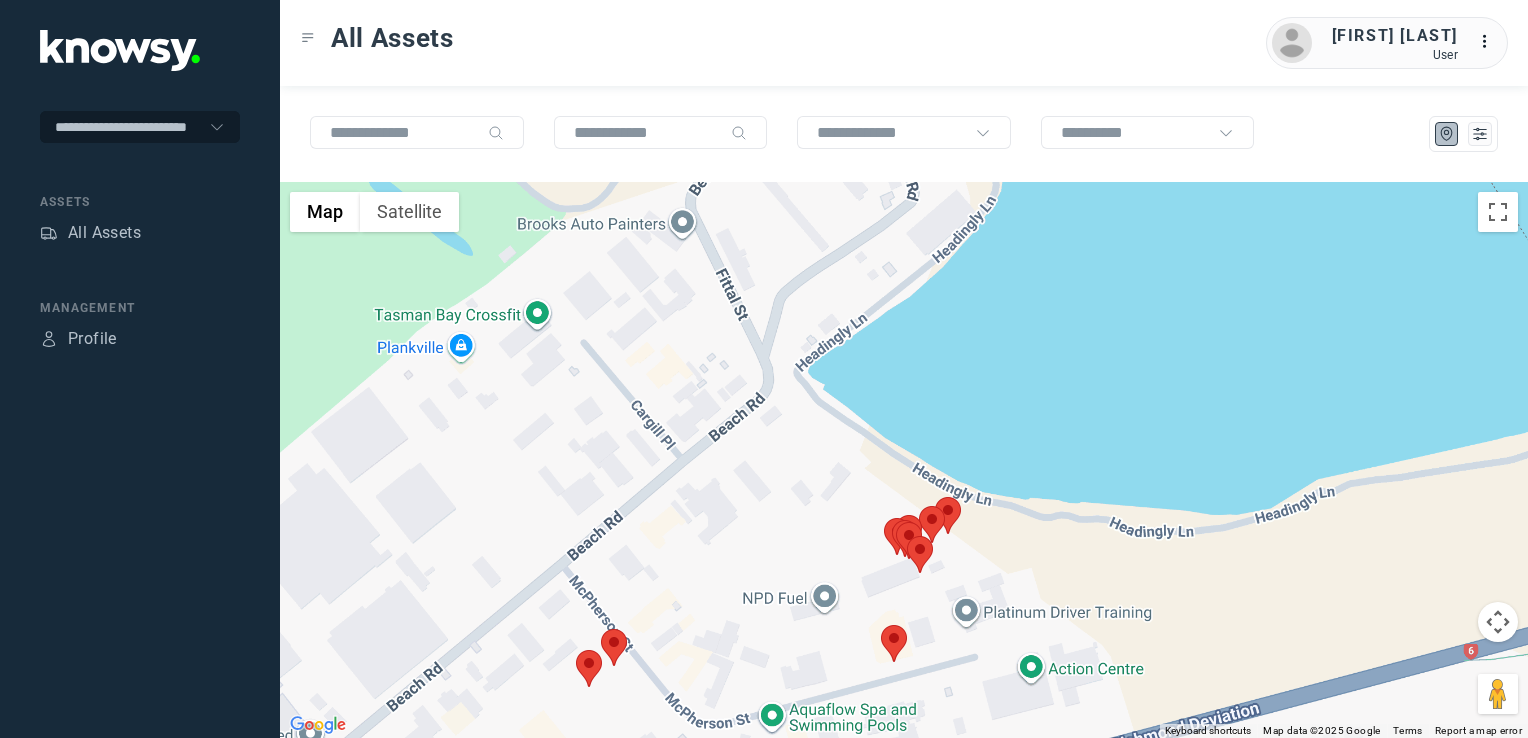 drag, startPoint x: 850, startPoint y: 561, endPoint x: 910, endPoint y: 500, distance: 85.56284 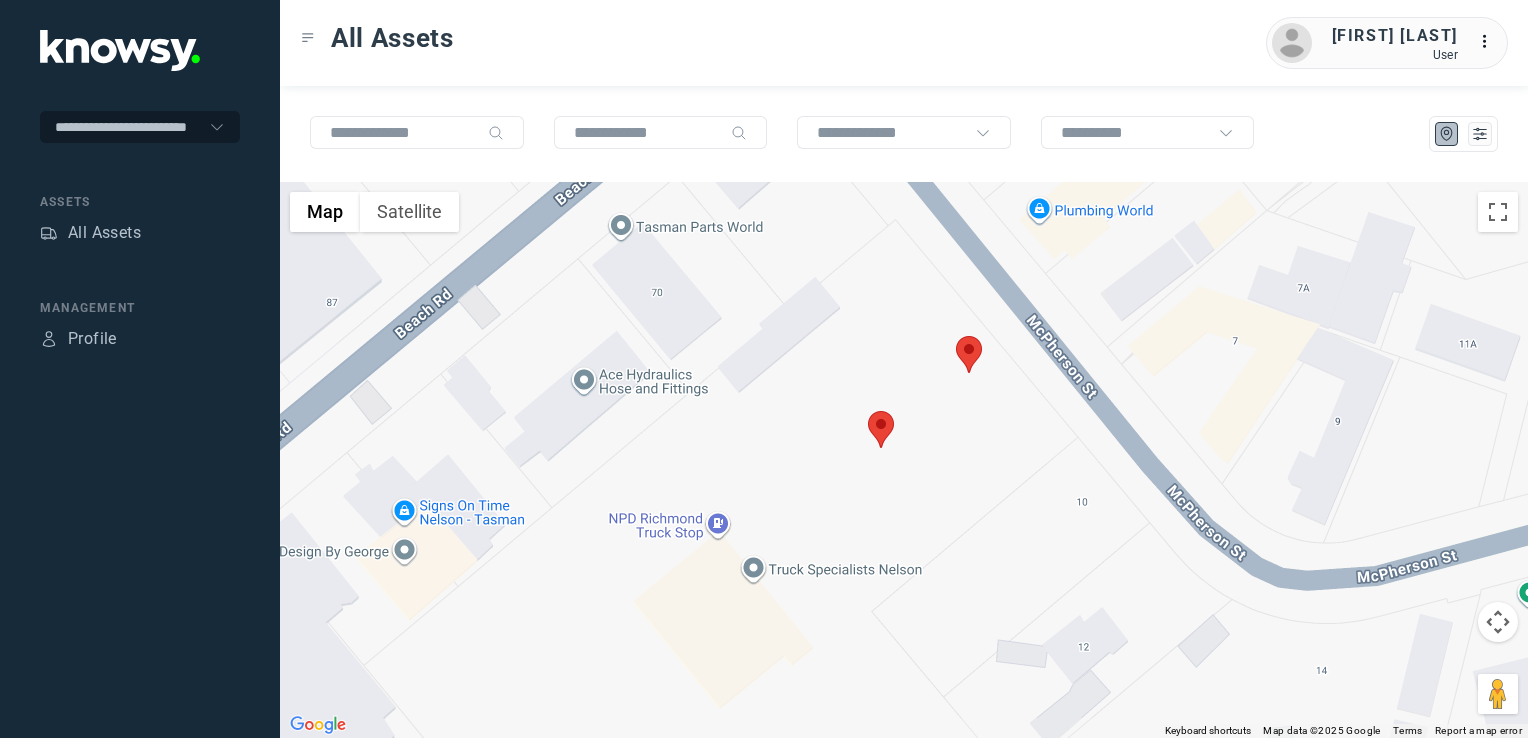 click 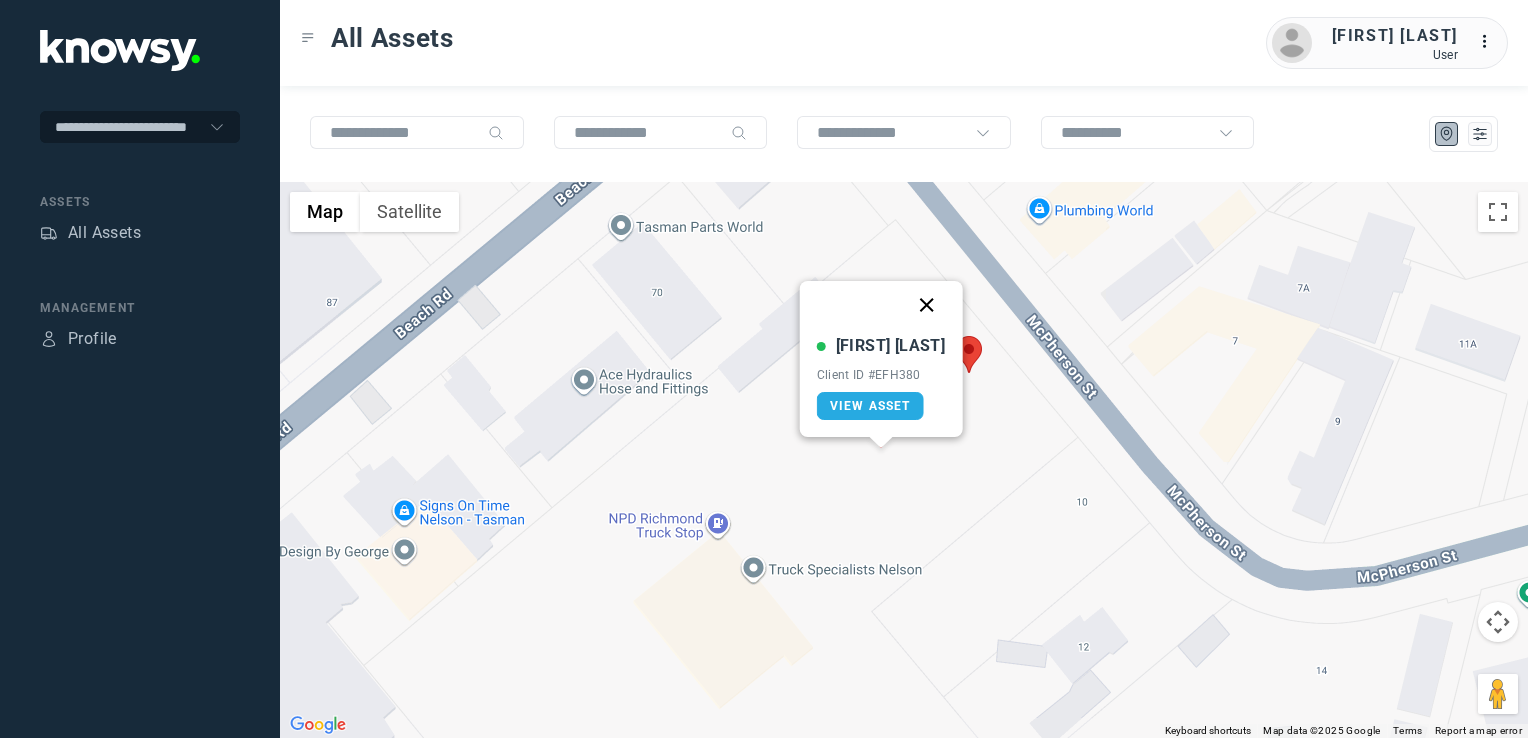 click 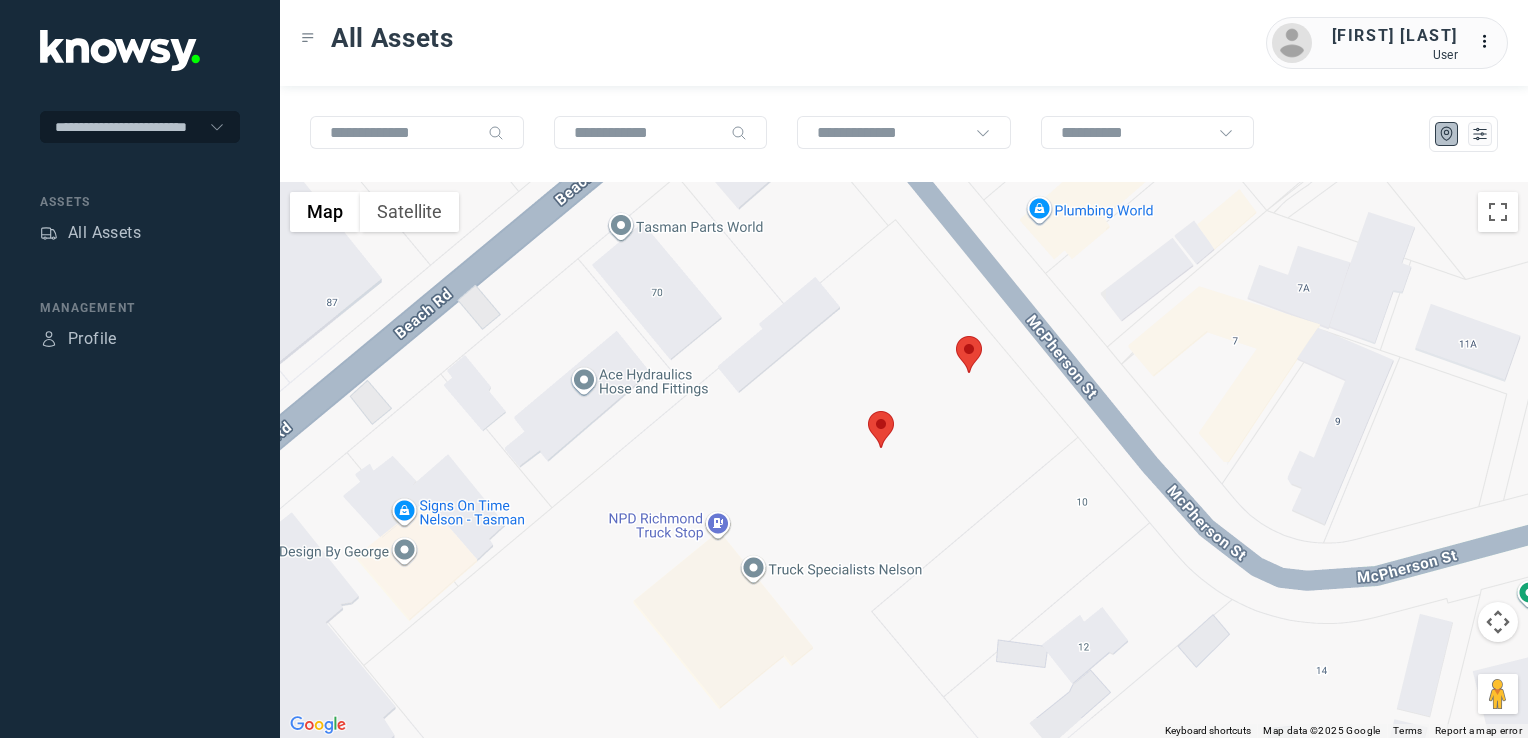 click 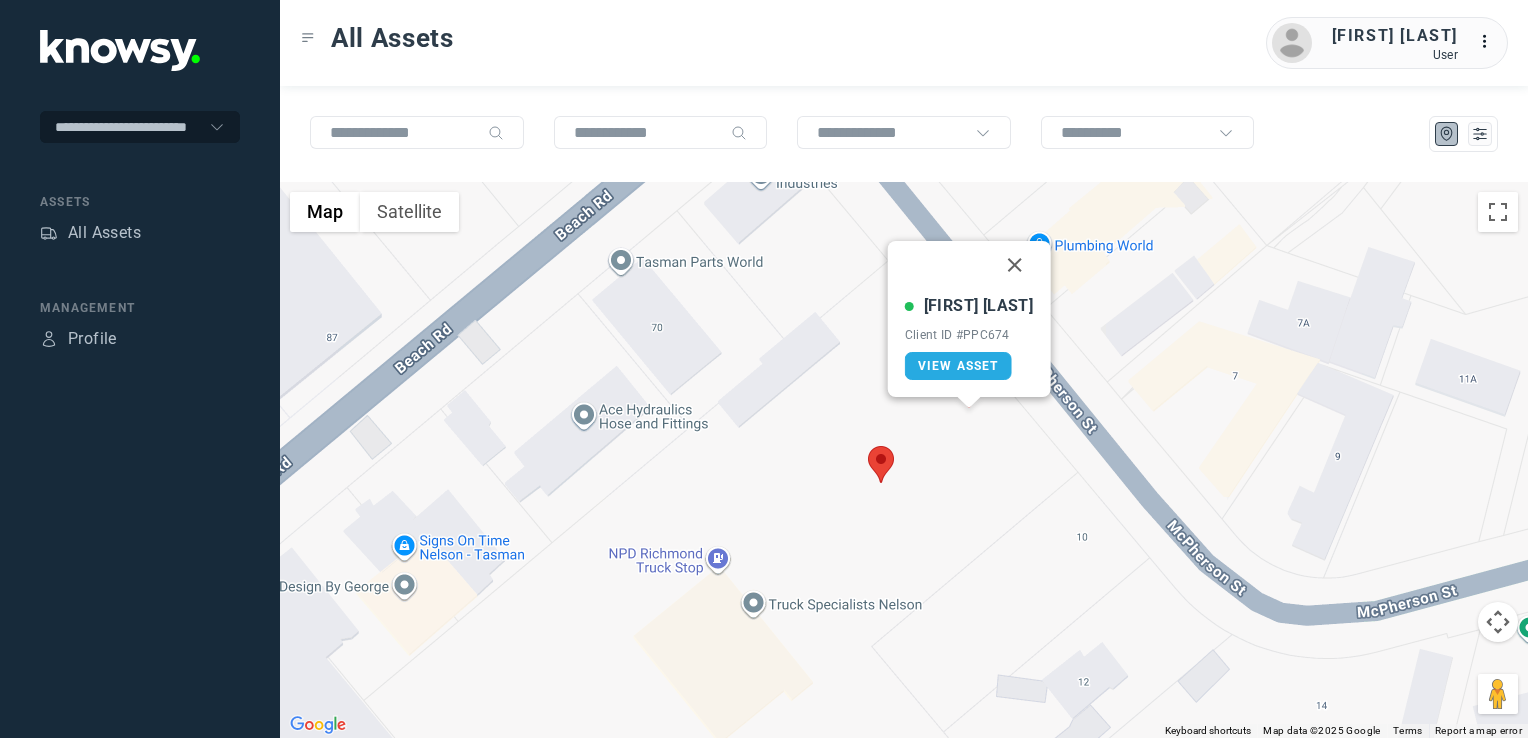 drag, startPoint x: 1010, startPoint y: 265, endPoint x: 907, endPoint y: 459, distance: 219.64745 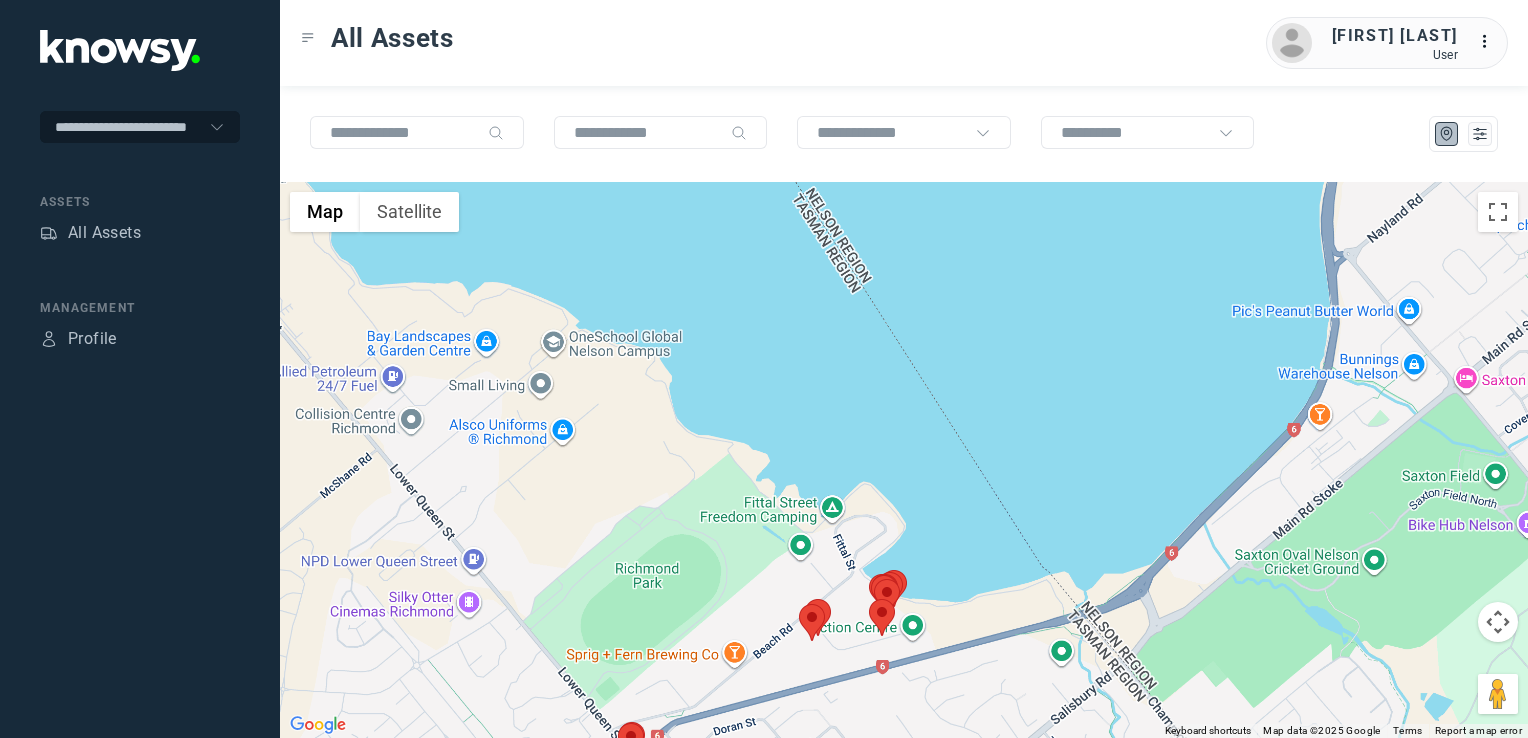drag, startPoint x: 774, startPoint y: 654, endPoint x: 923, endPoint y: 514, distance: 204.45293 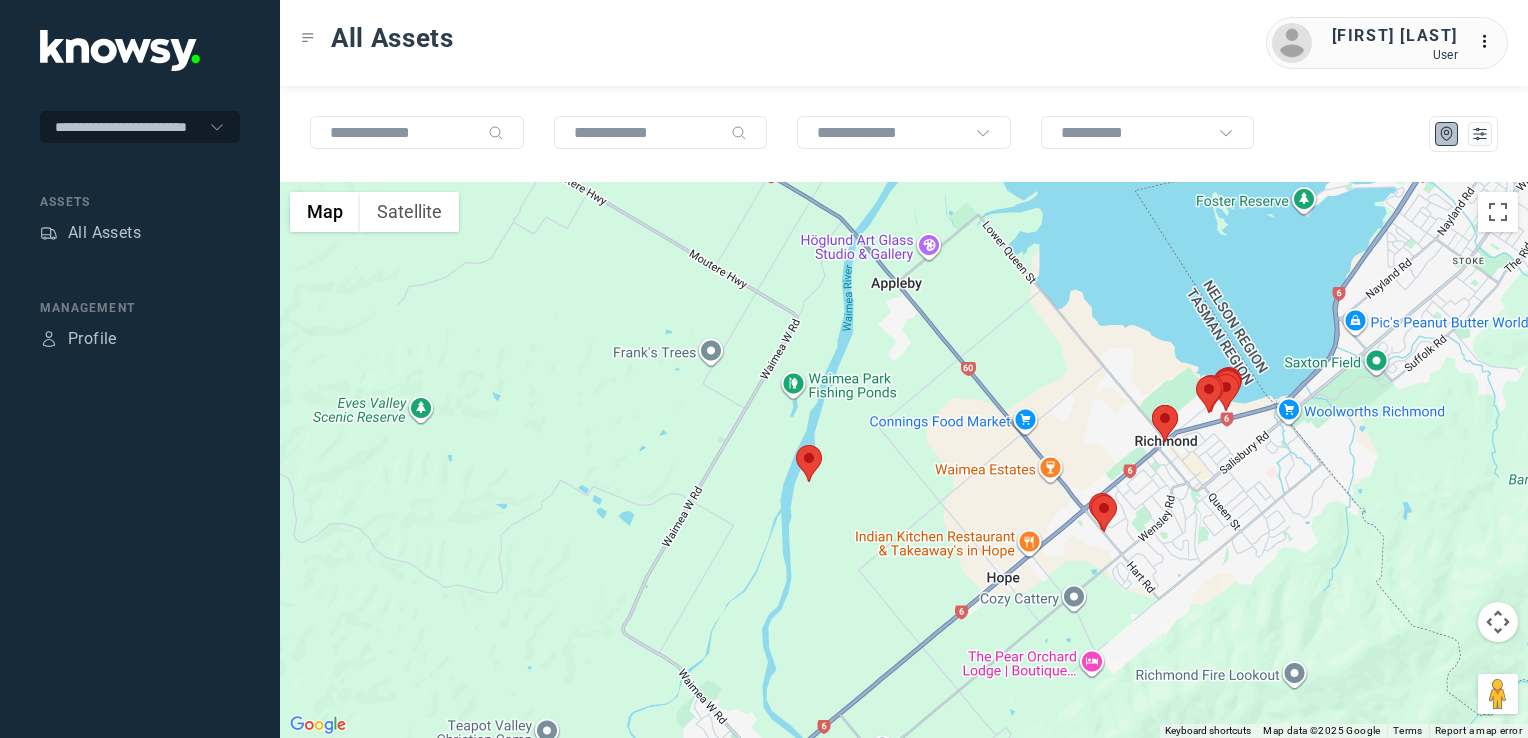 drag, startPoint x: 668, startPoint y: 618, endPoint x: 962, endPoint y: 525, distance: 308.35855 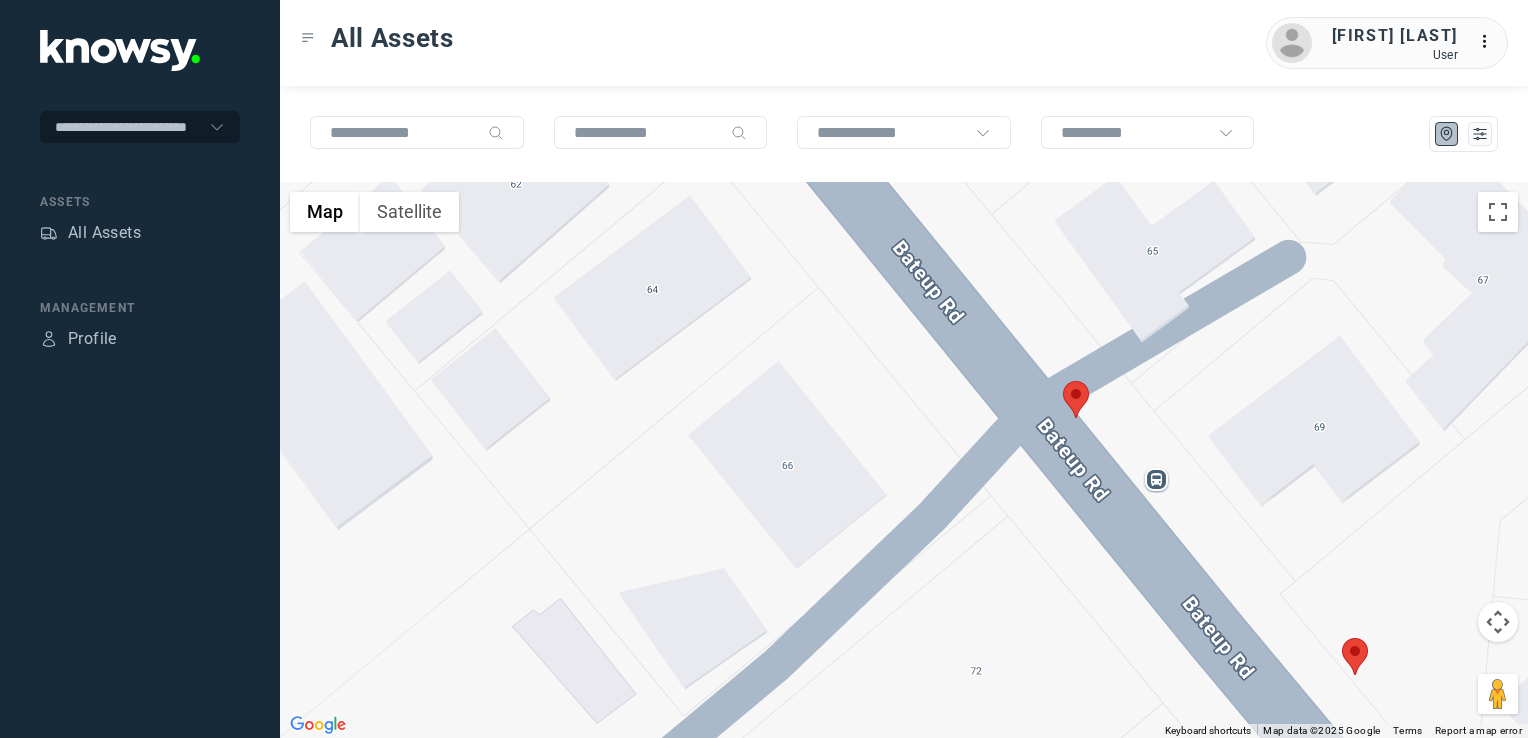 click 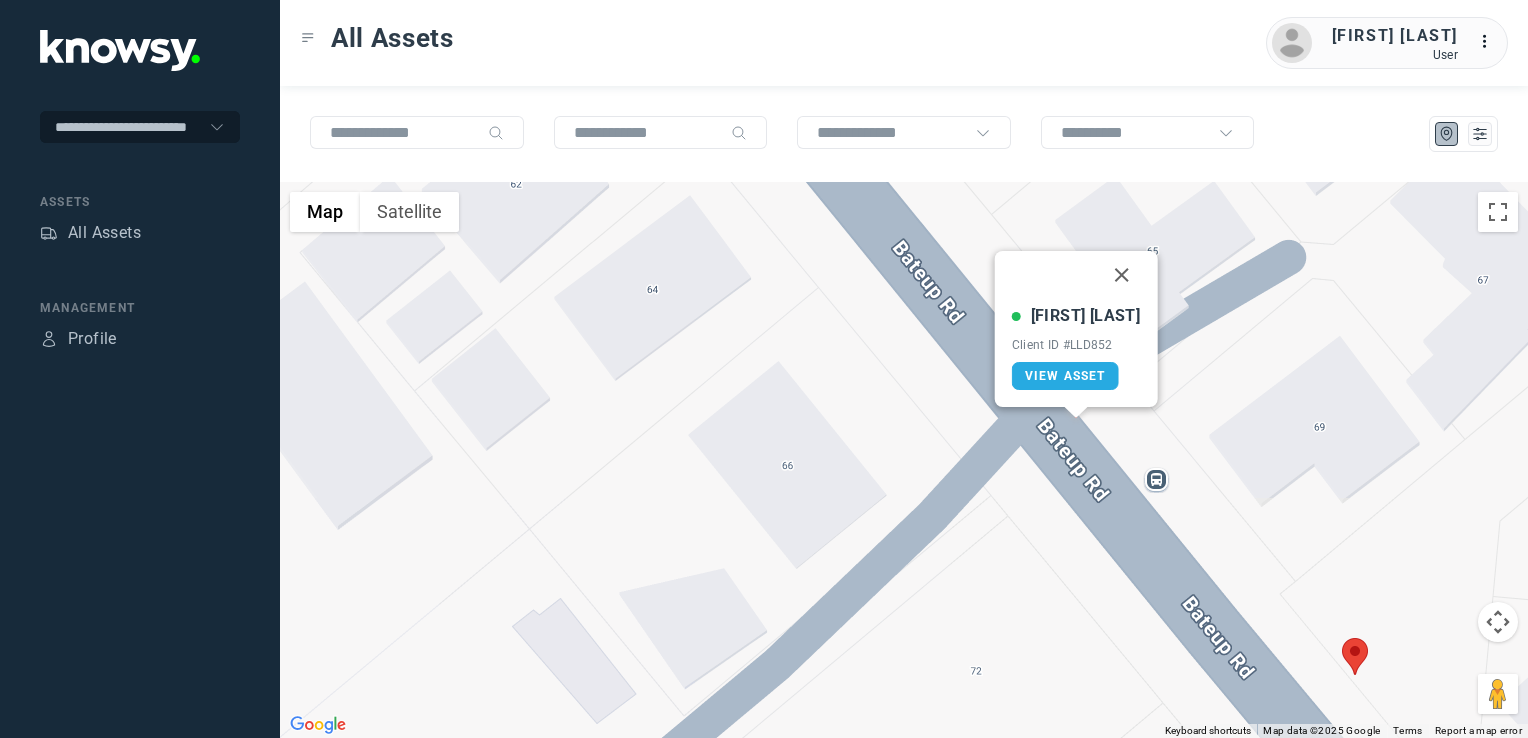 drag, startPoint x: 1123, startPoint y: 281, endPoint x: 1123, endPoint y: 294, distance: 13 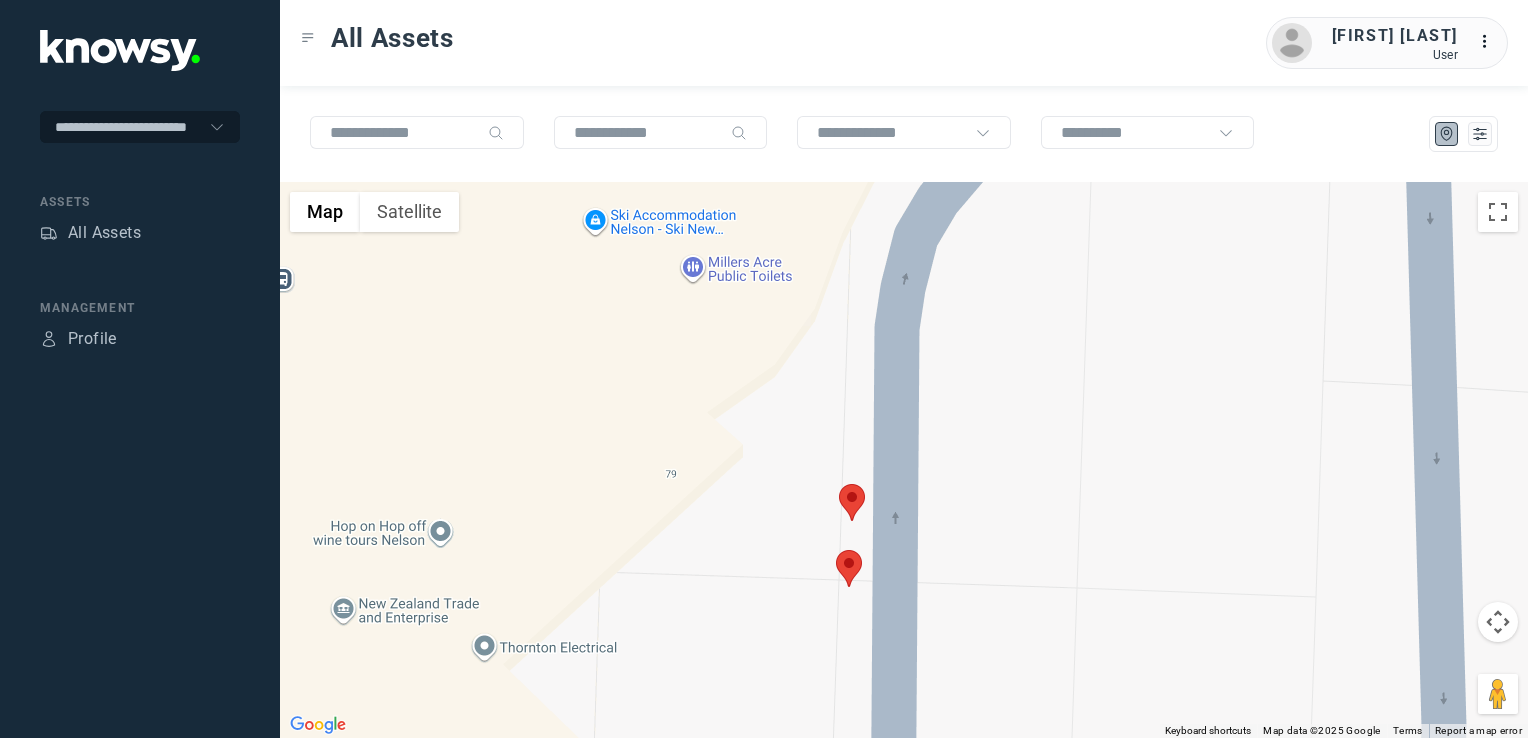 click 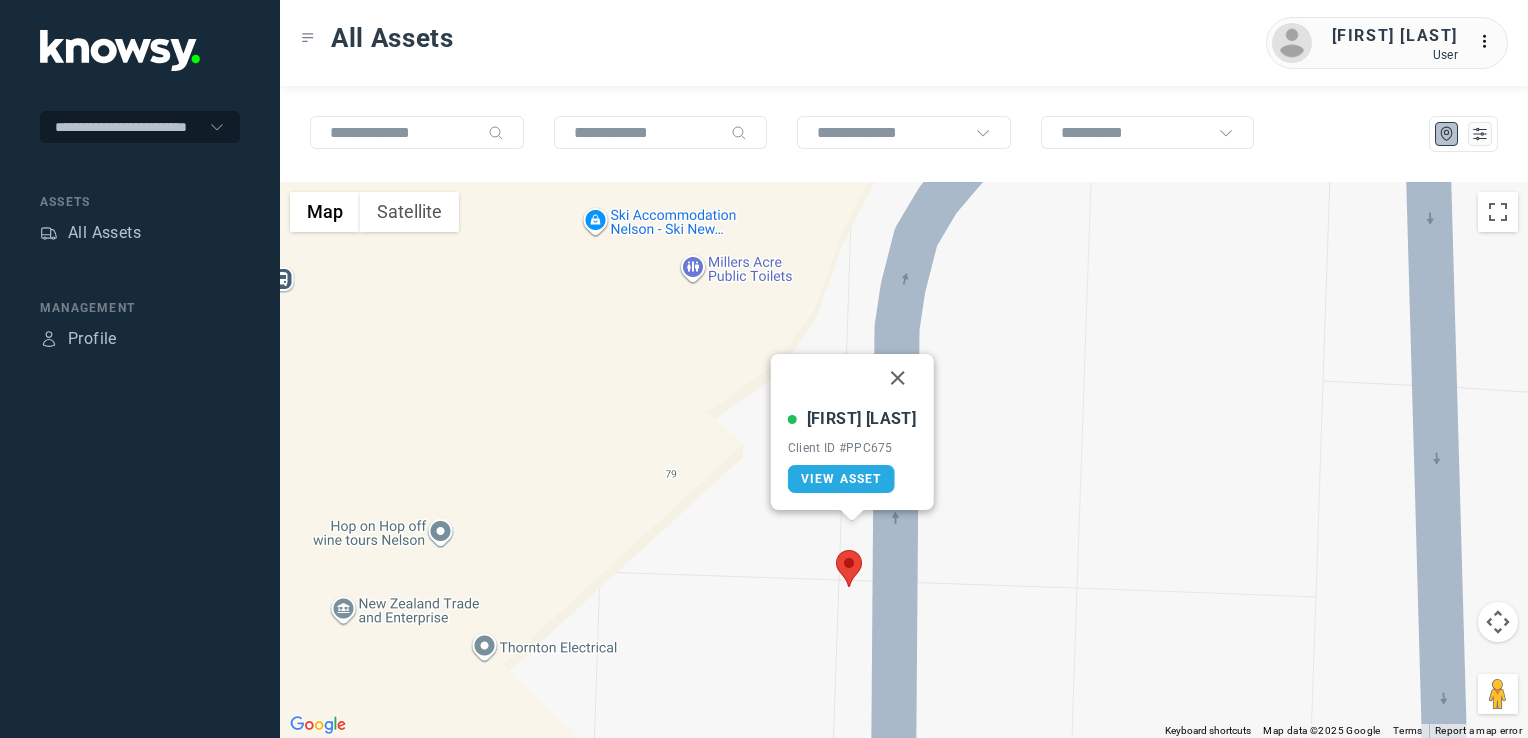 click 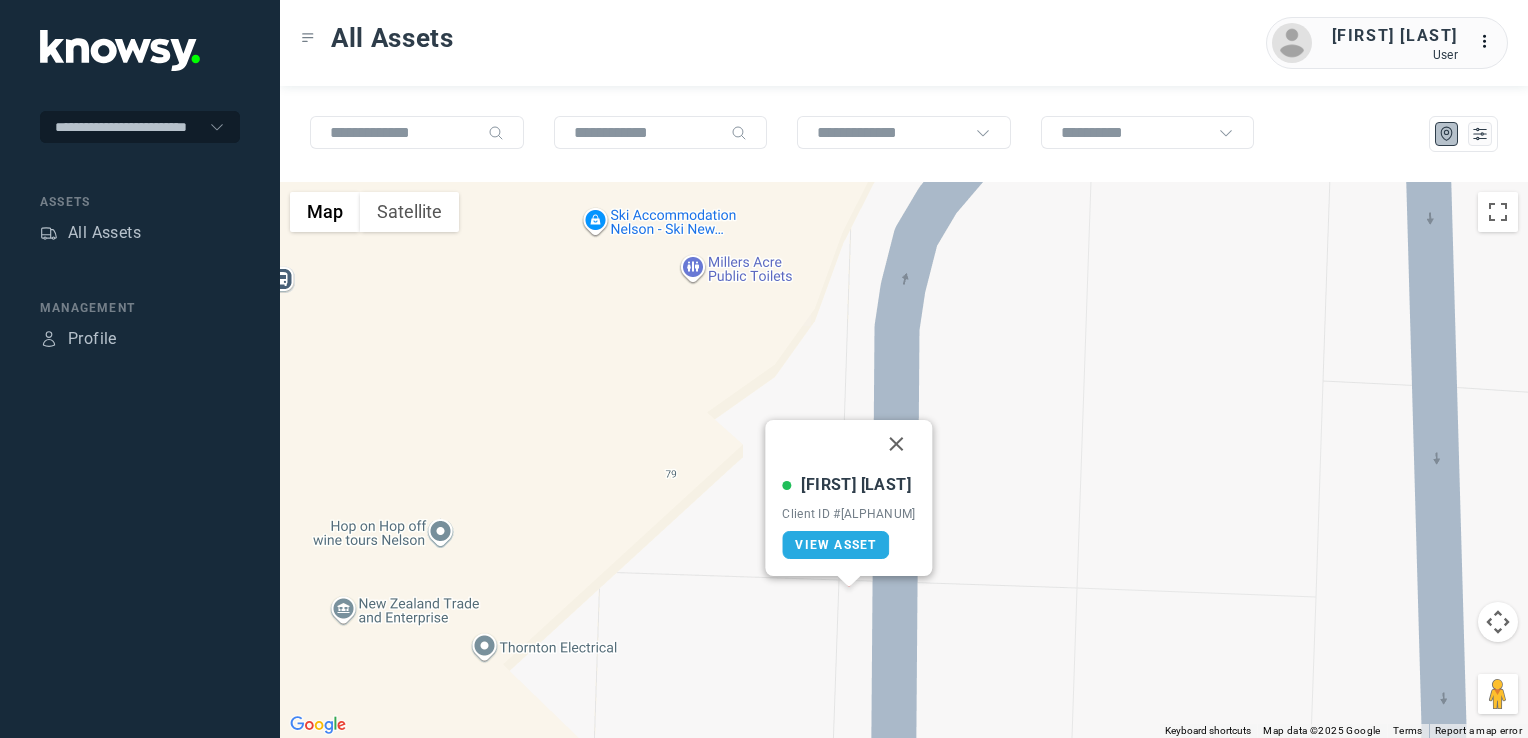 click 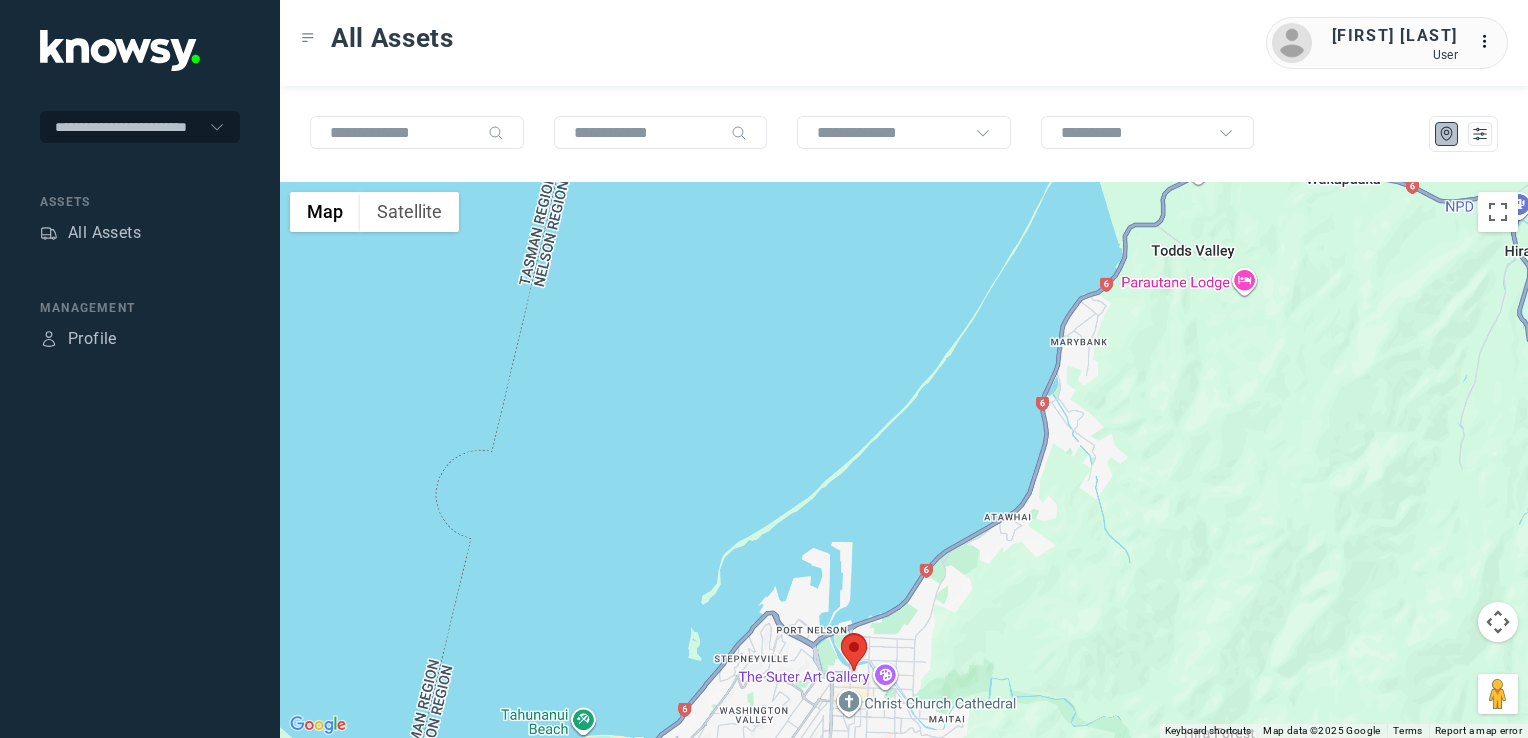 drag, startPoint x: 726, startPoint y: 630, endPoint x: 809, endPoint y: 392, distance: 252.05753 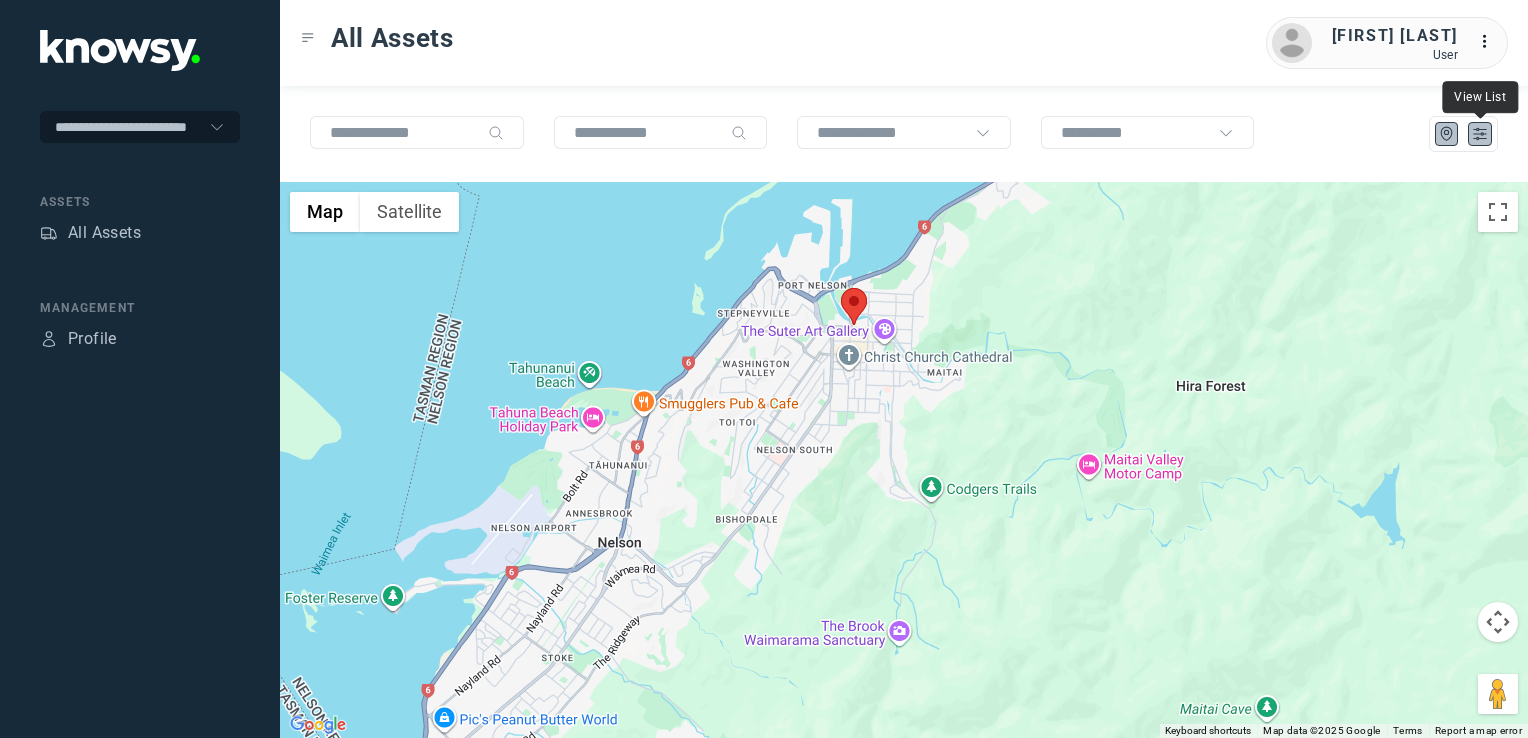 click 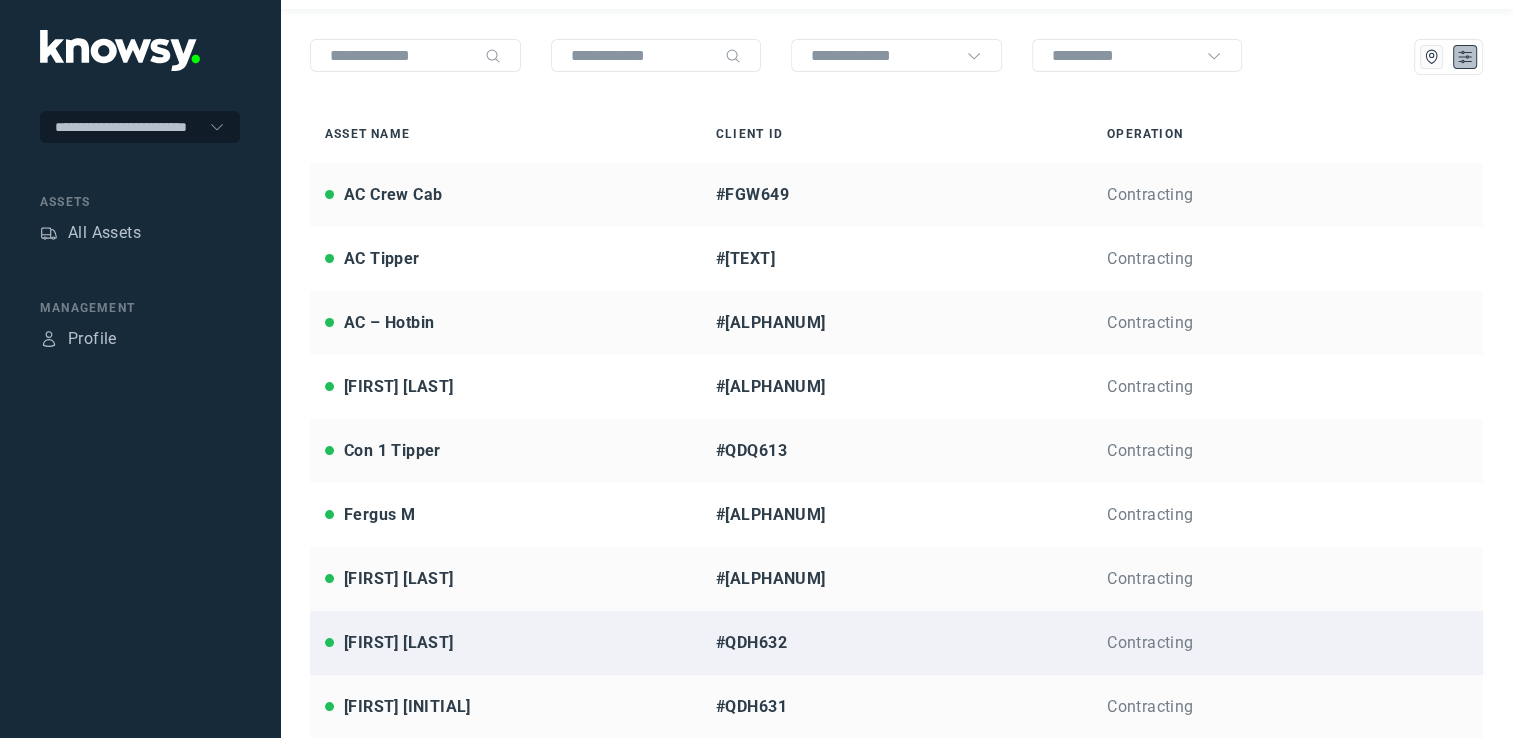 scroll, scrollTop: 200, scrollLeft: 0, axis: vertical 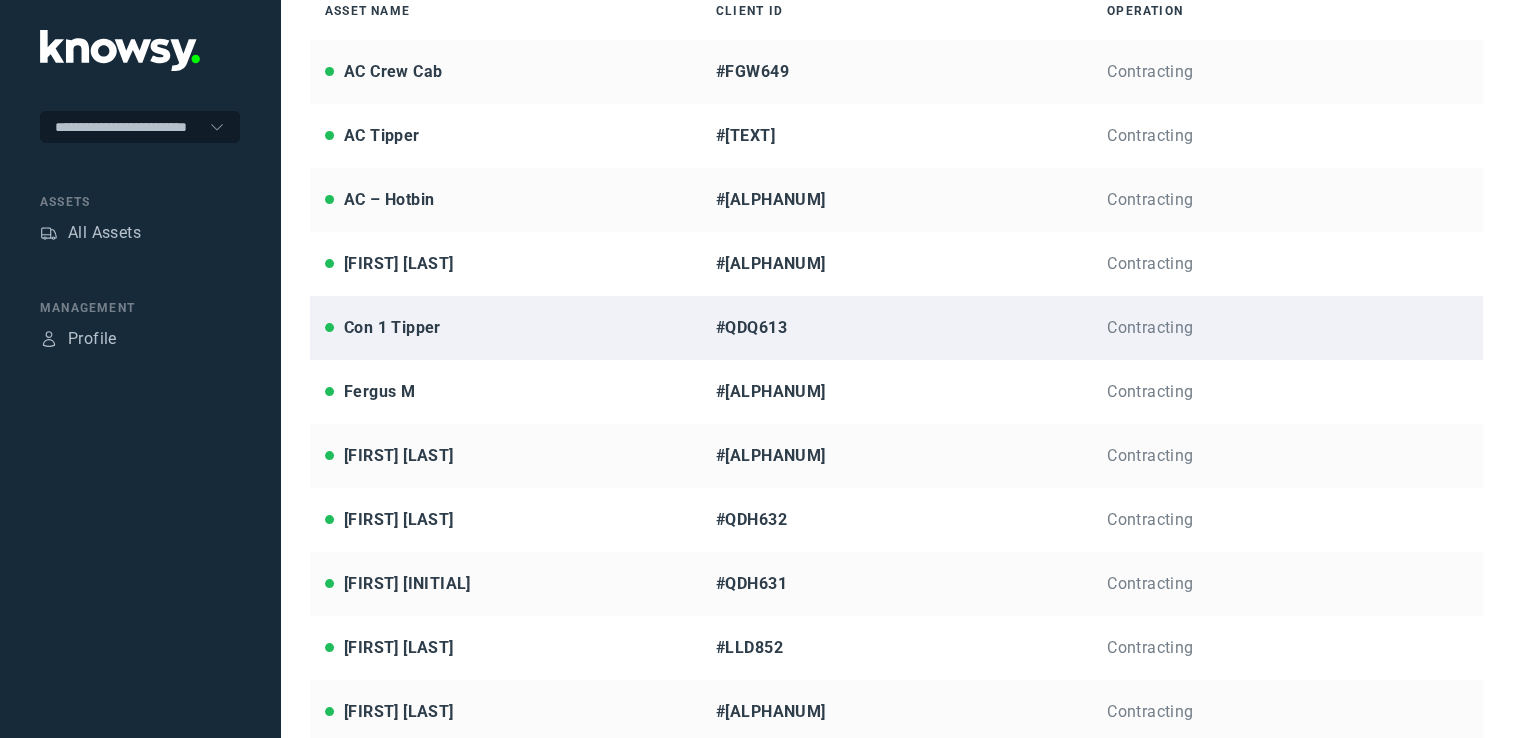 click on "Con 1 Tipper" 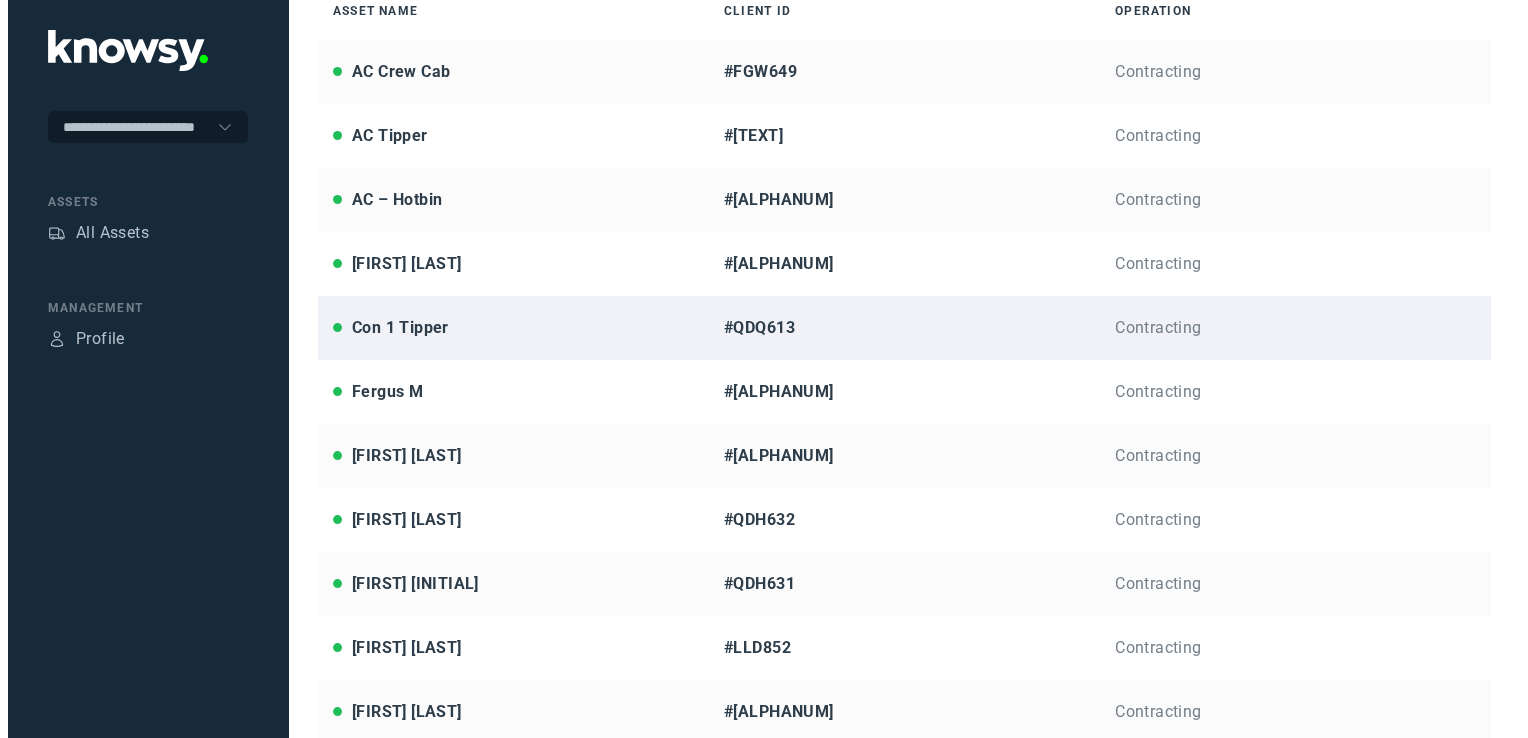 scroll, scrollTop: 0, scrollLeft: 0, axis: both 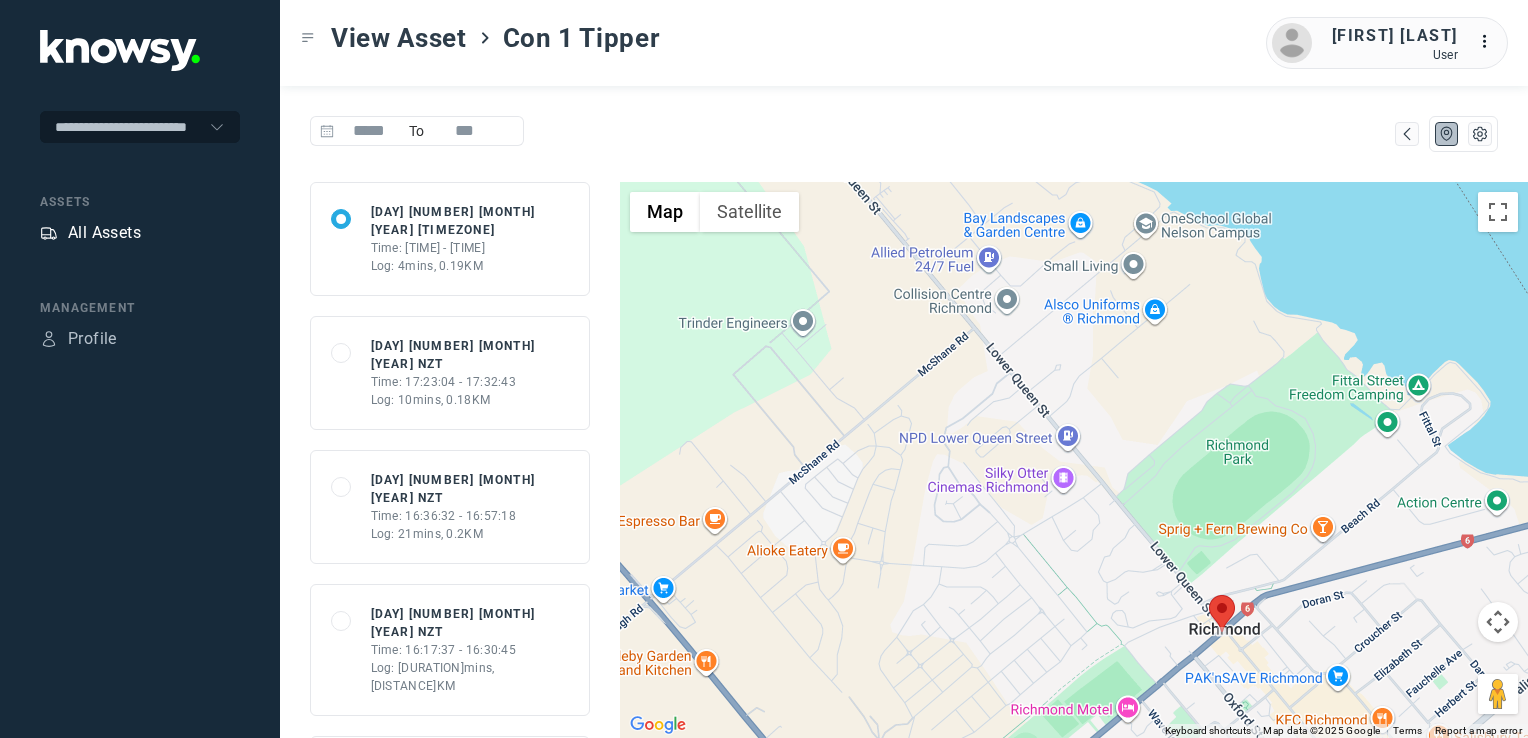 click on "All Assets" 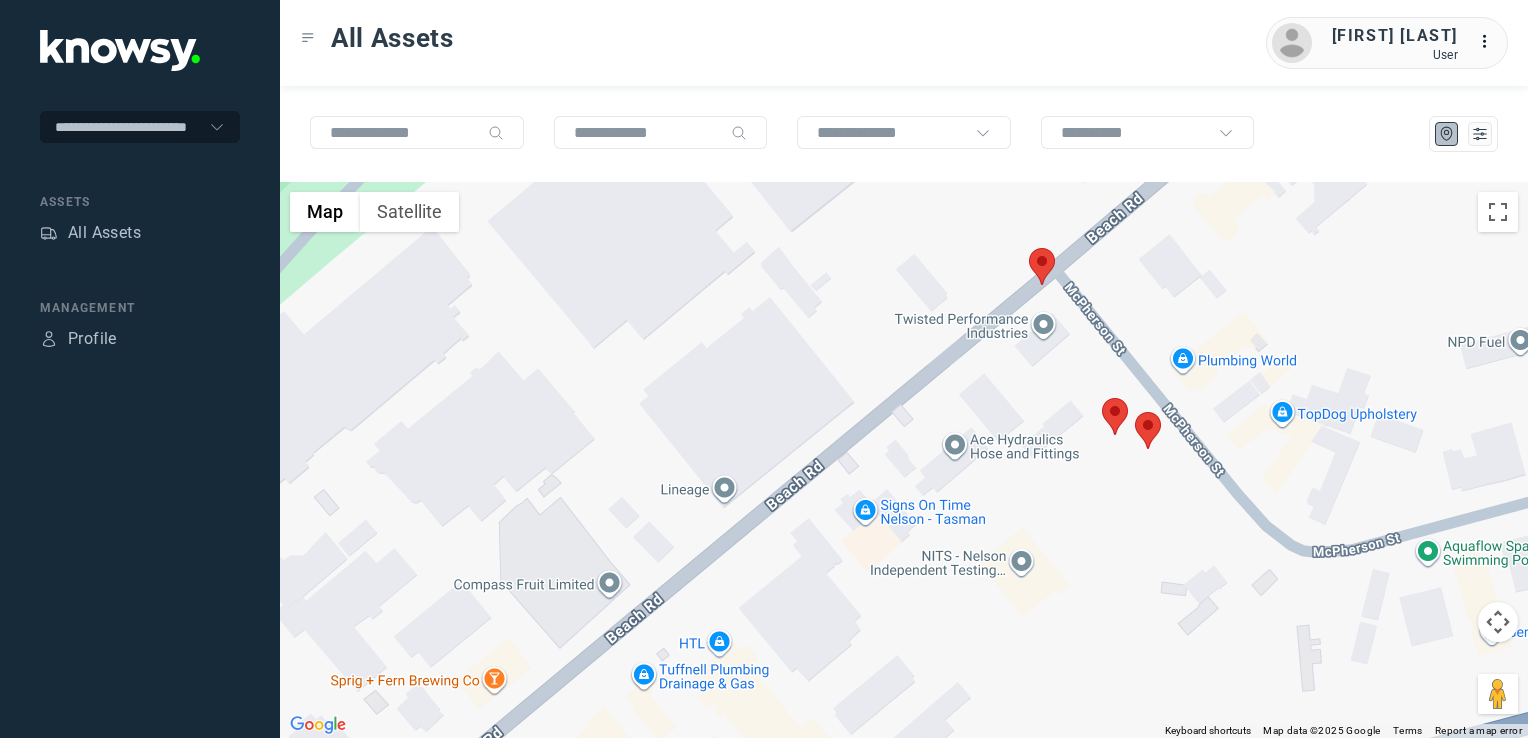 click 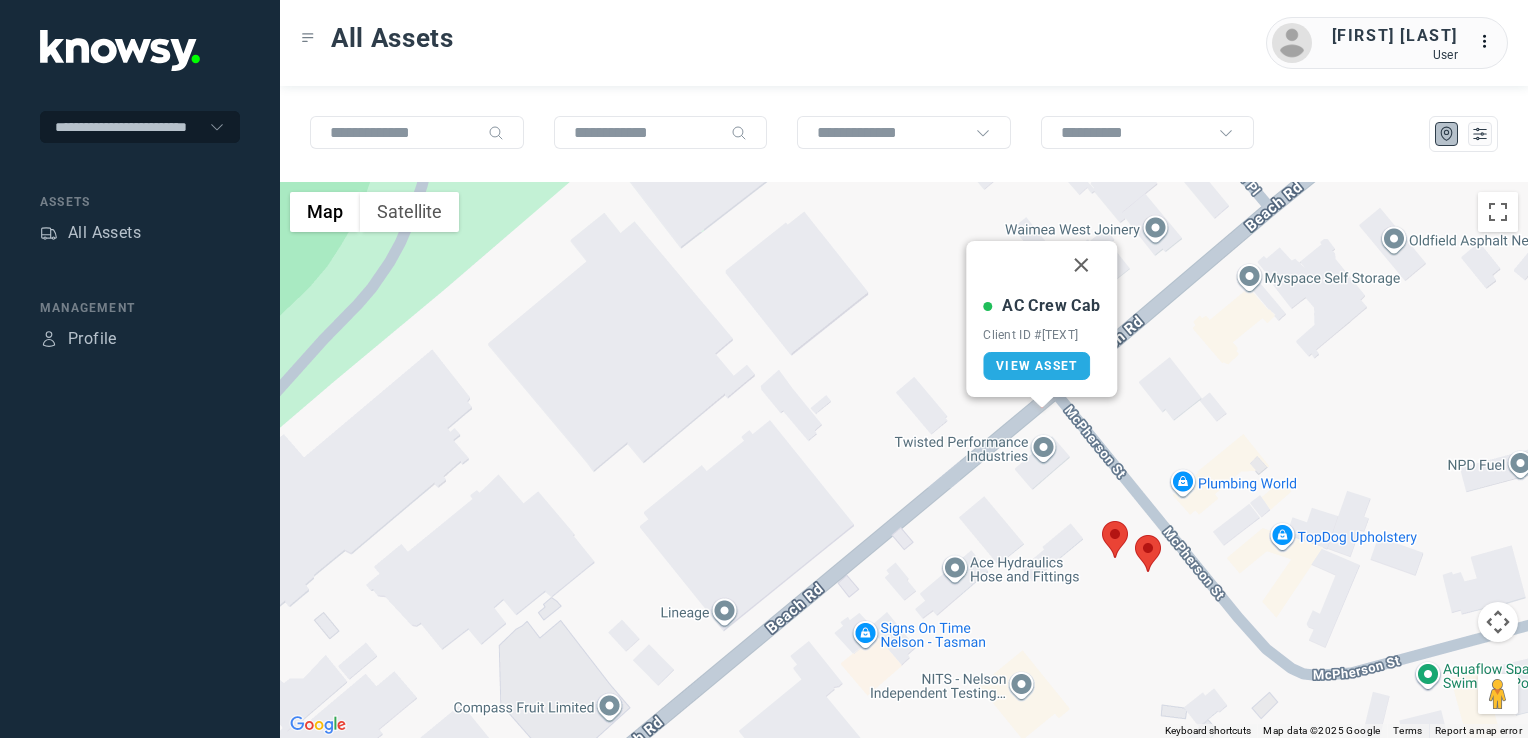 click 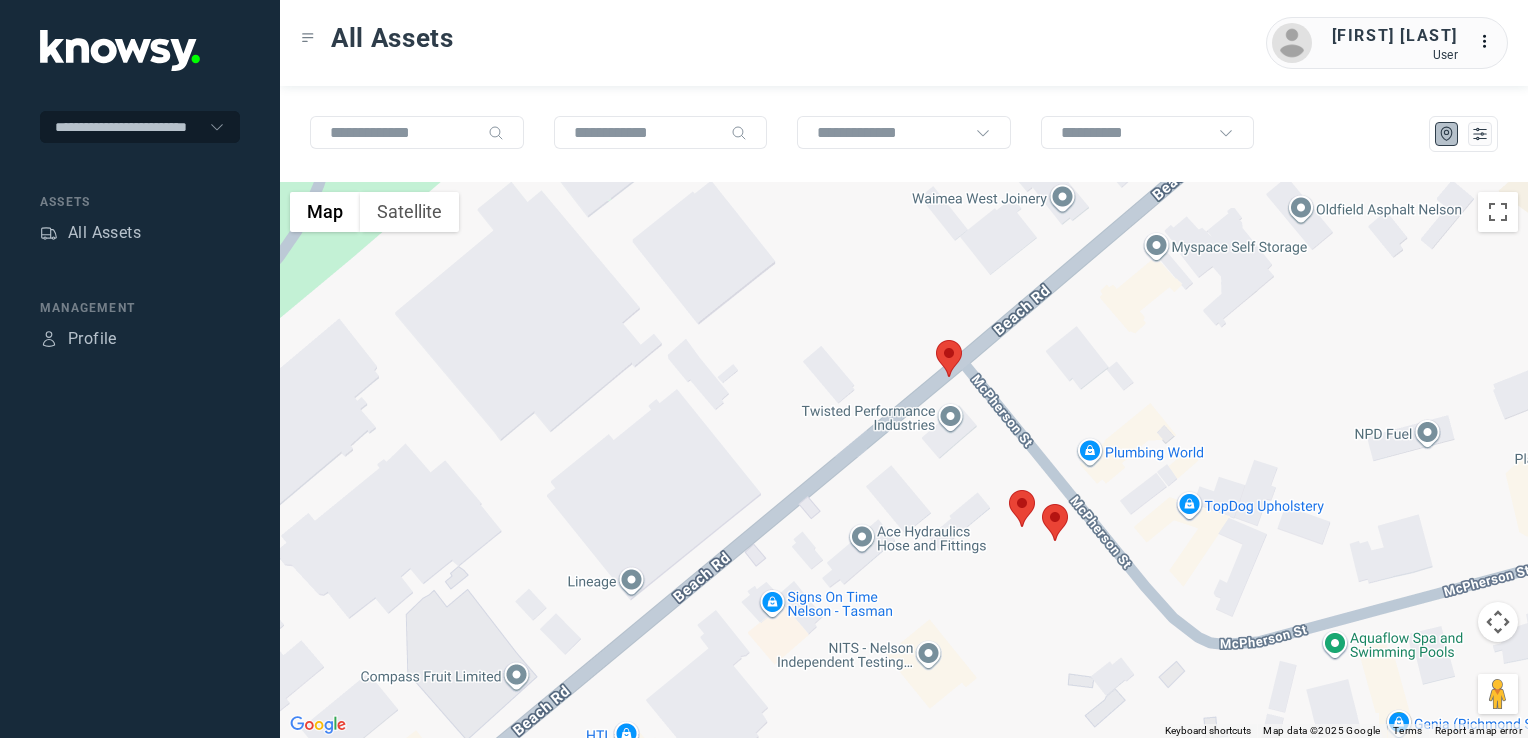 drag, startPoint x: 952, startPoint y: 478, endPoint x: 763, endPoint y: 470, distance: 189.16924 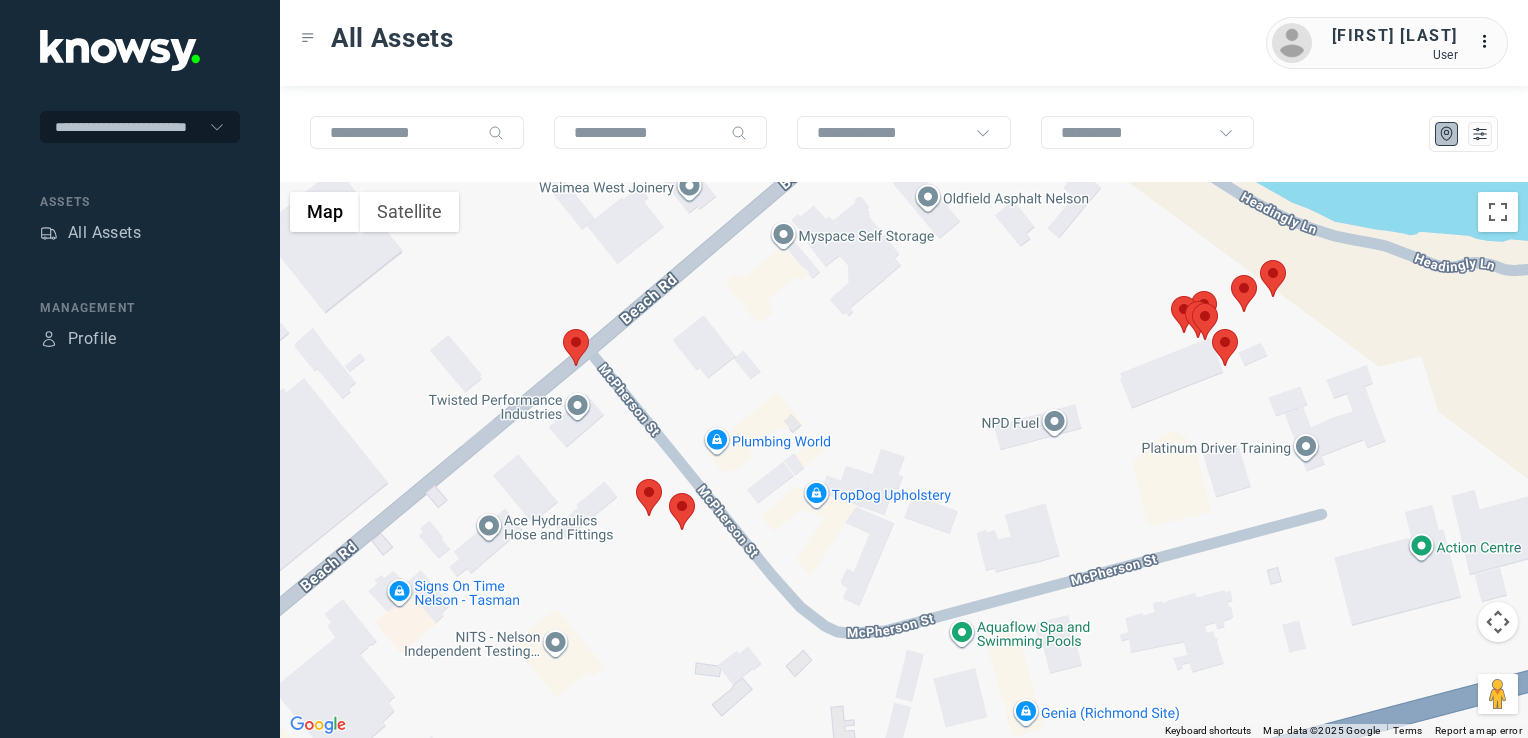 drag, startPoint x: 965, startPoint y: 472, endPoint x: 776, endPoint y: 495, distance: 190.39433 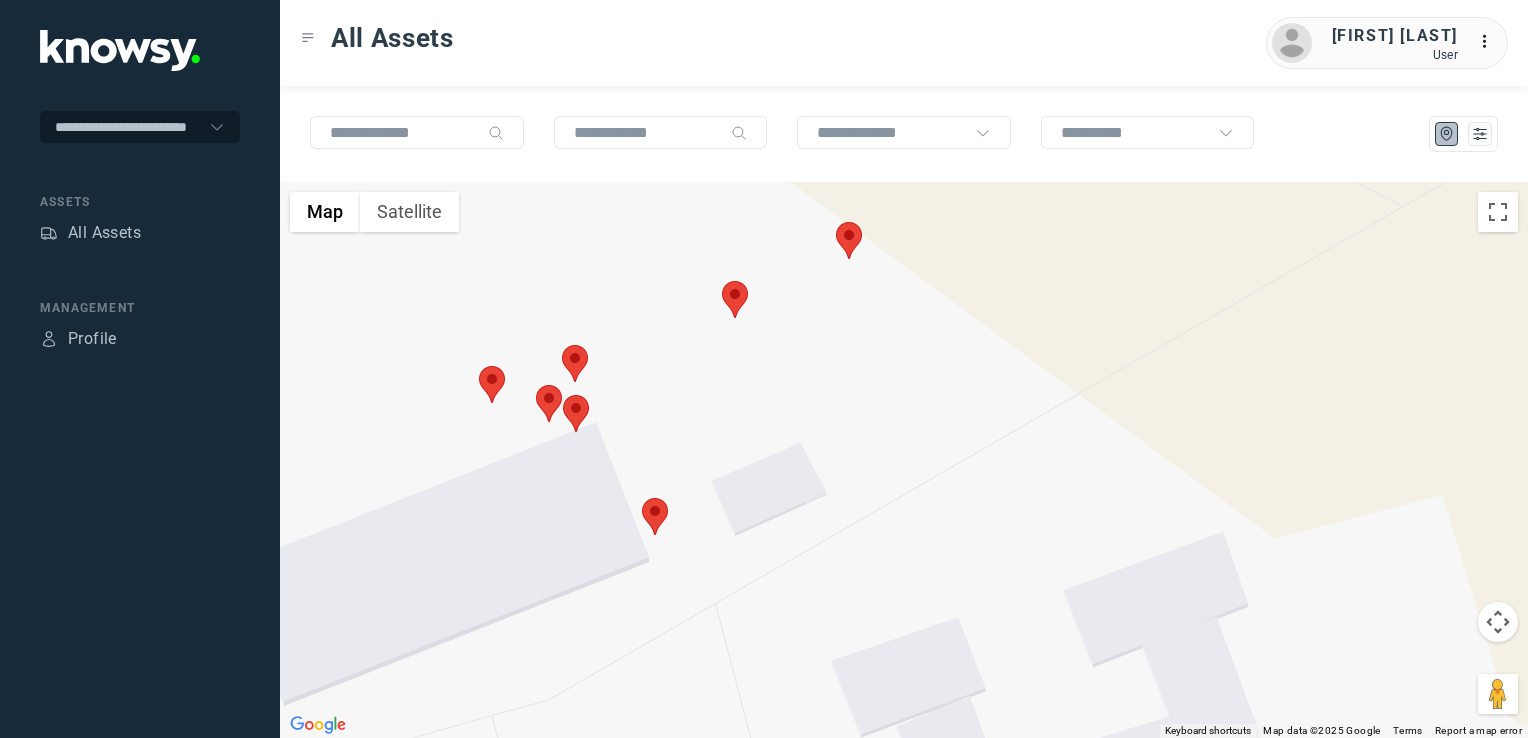click 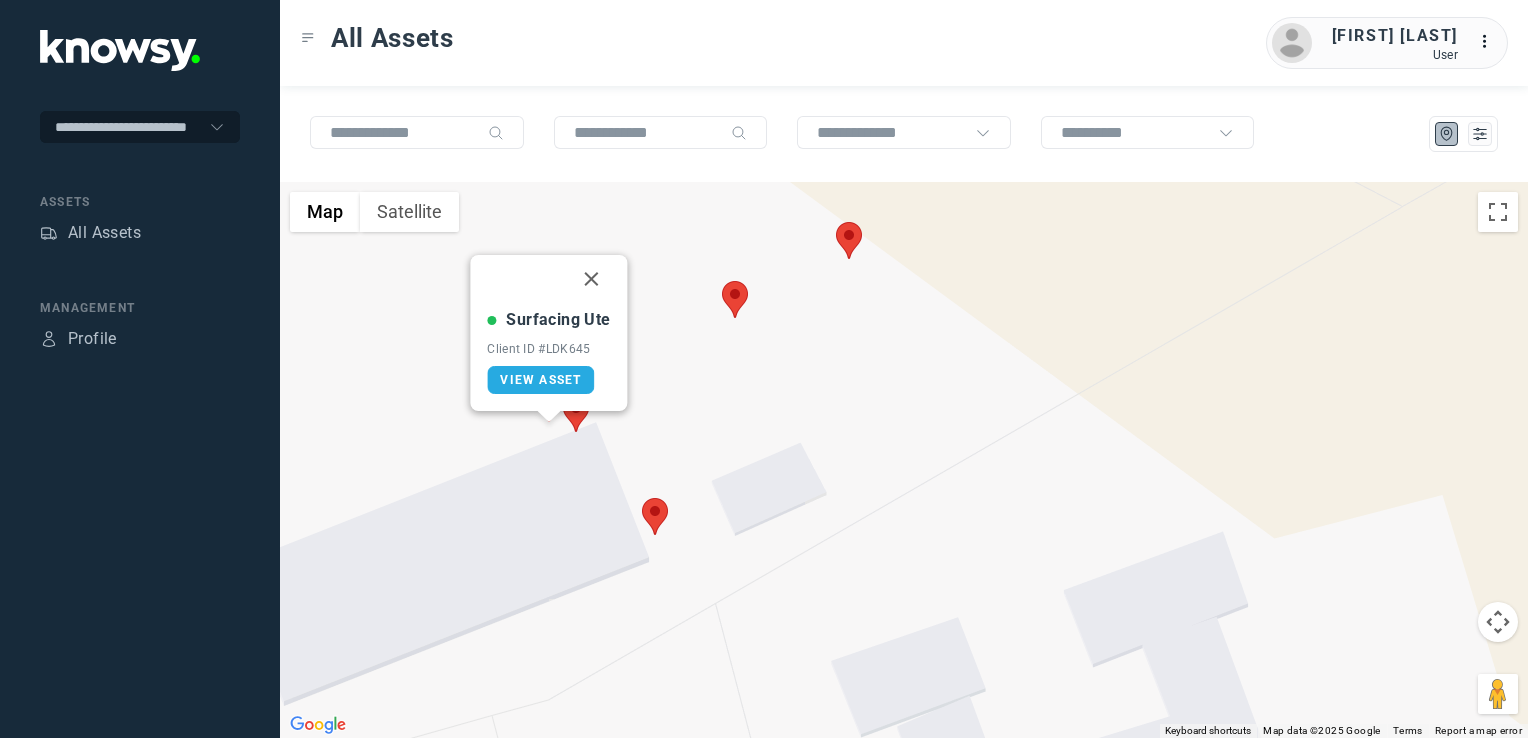 click 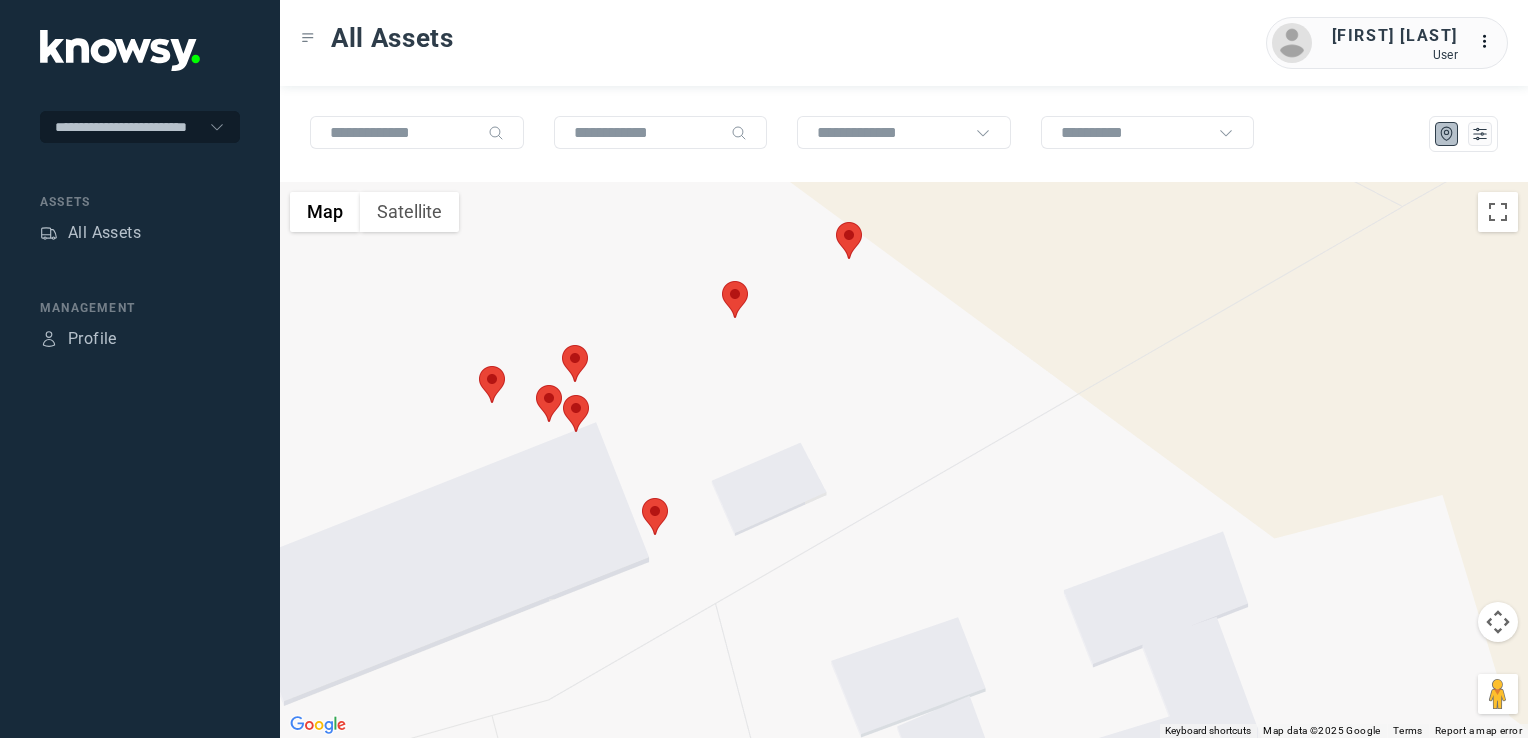 click 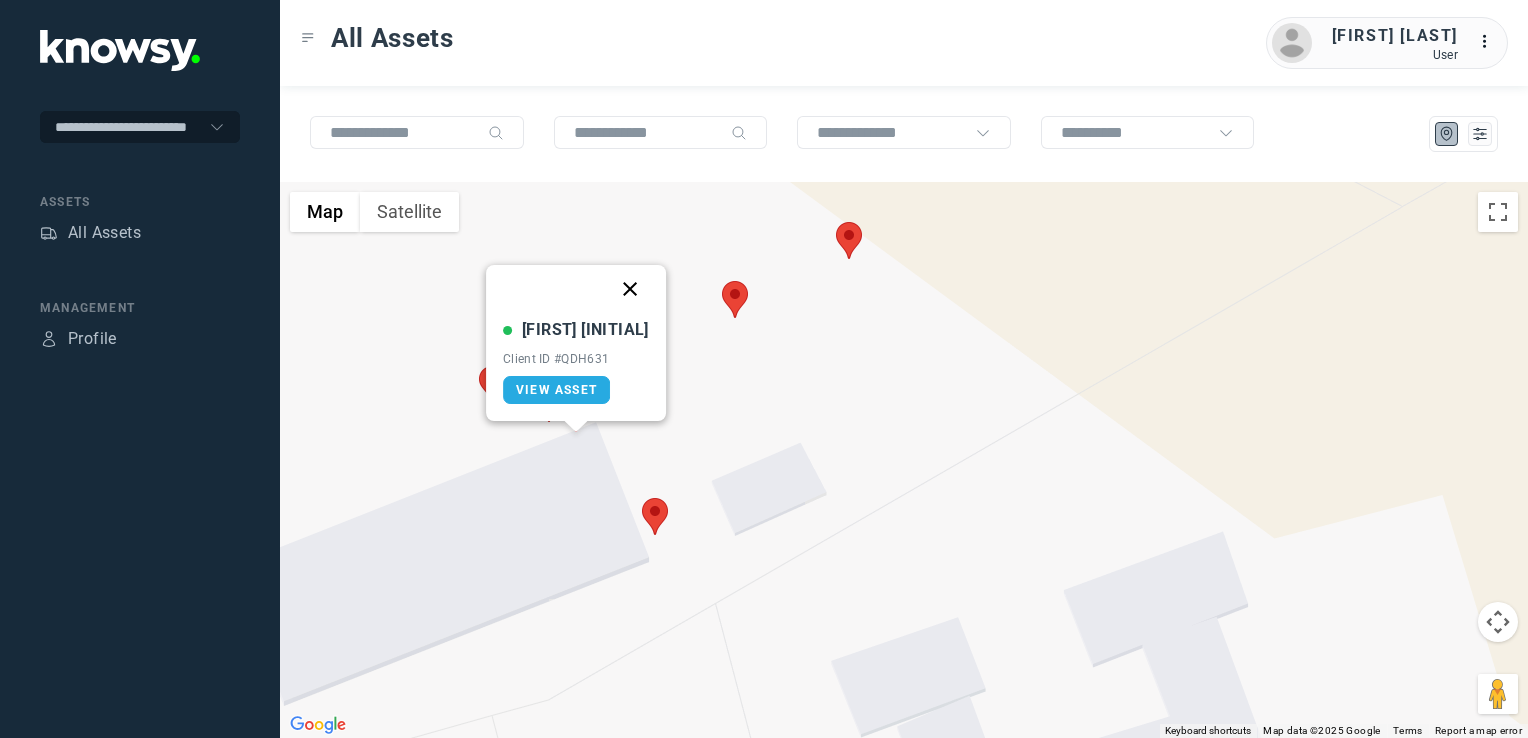 click 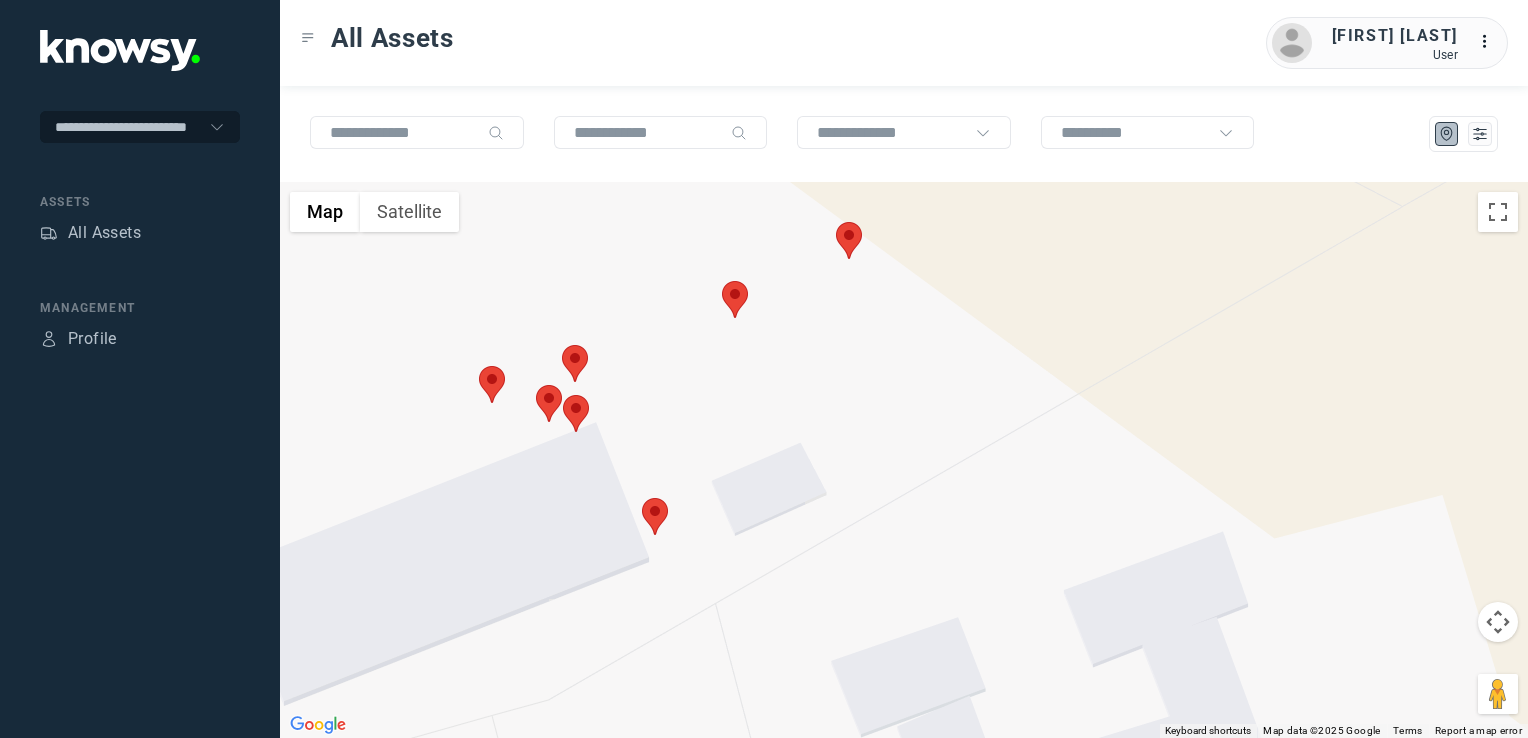 click 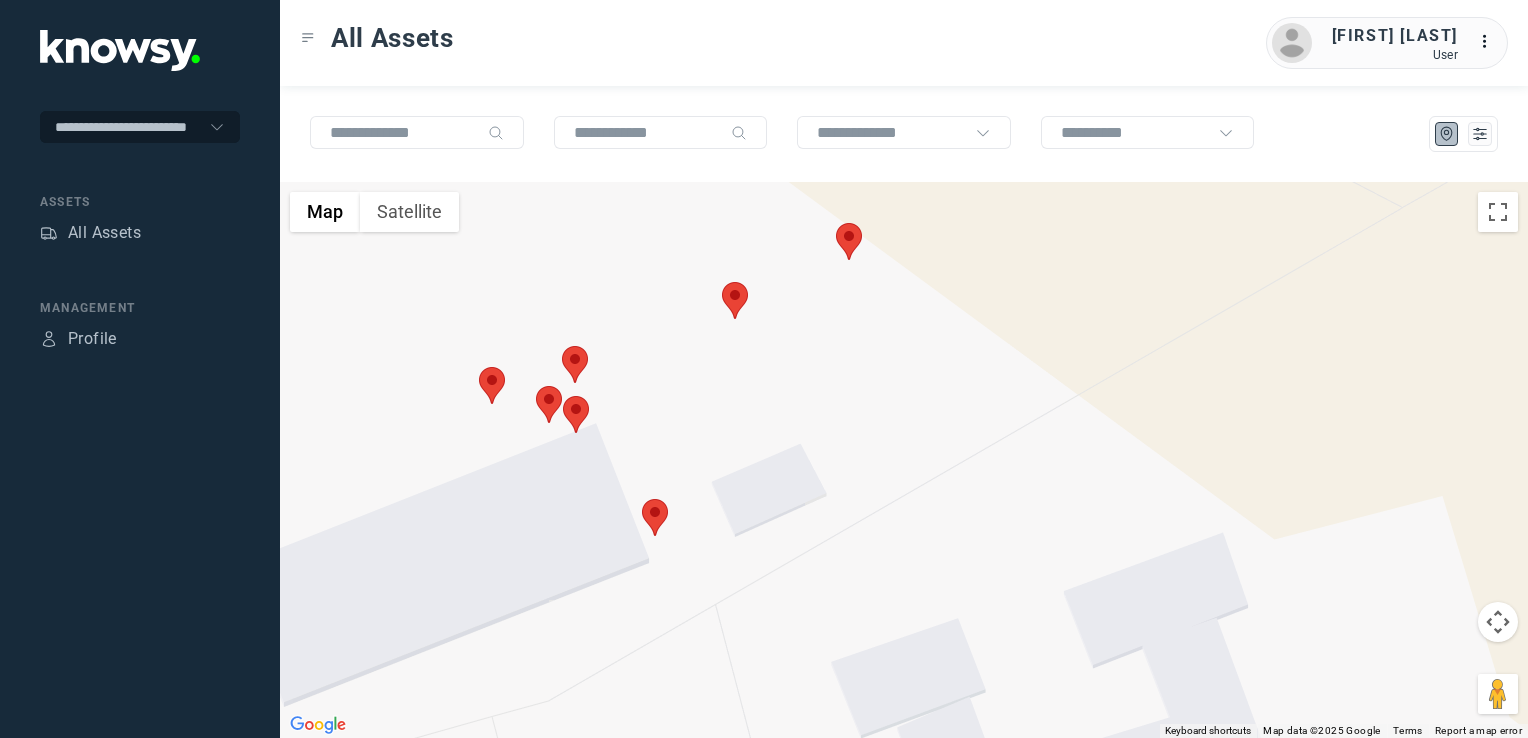 click 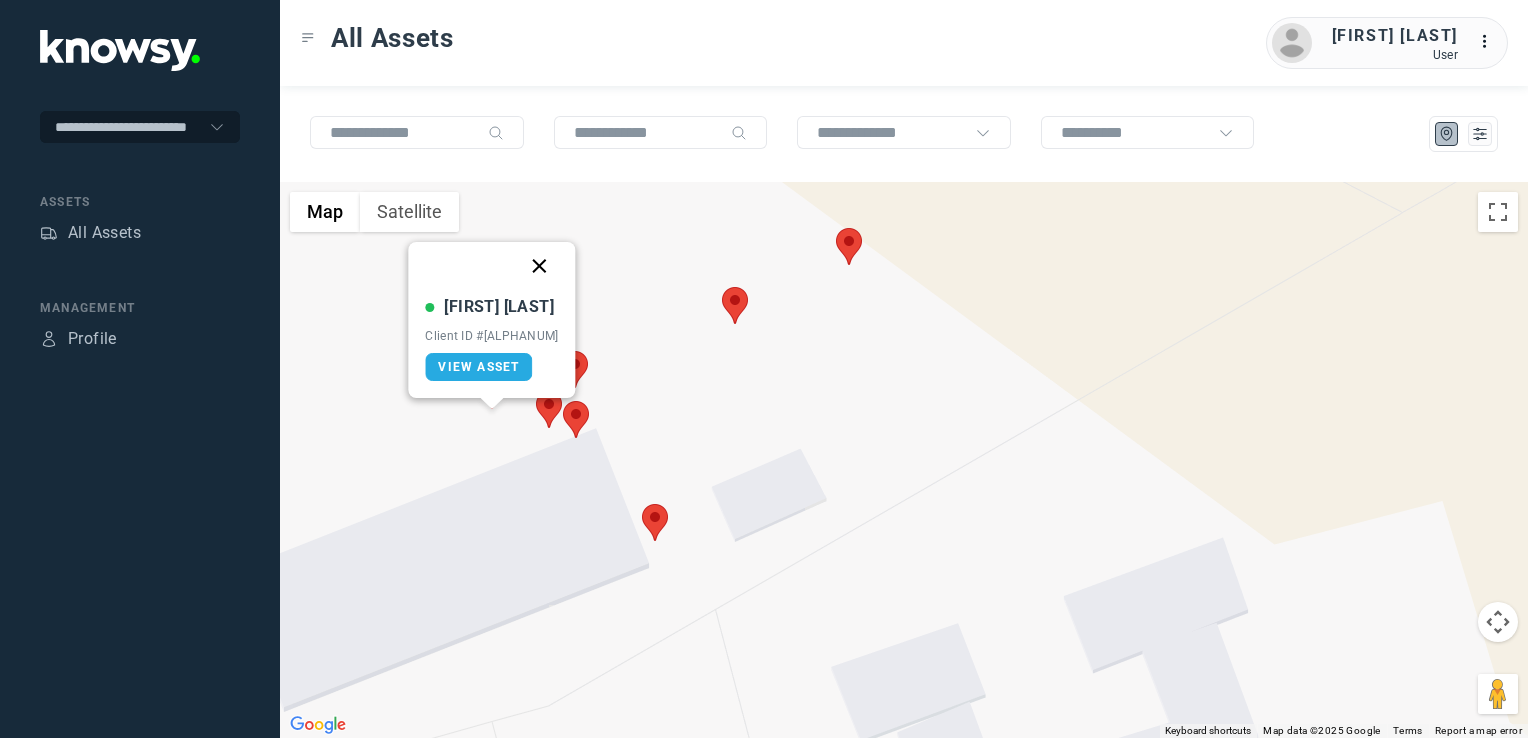 click 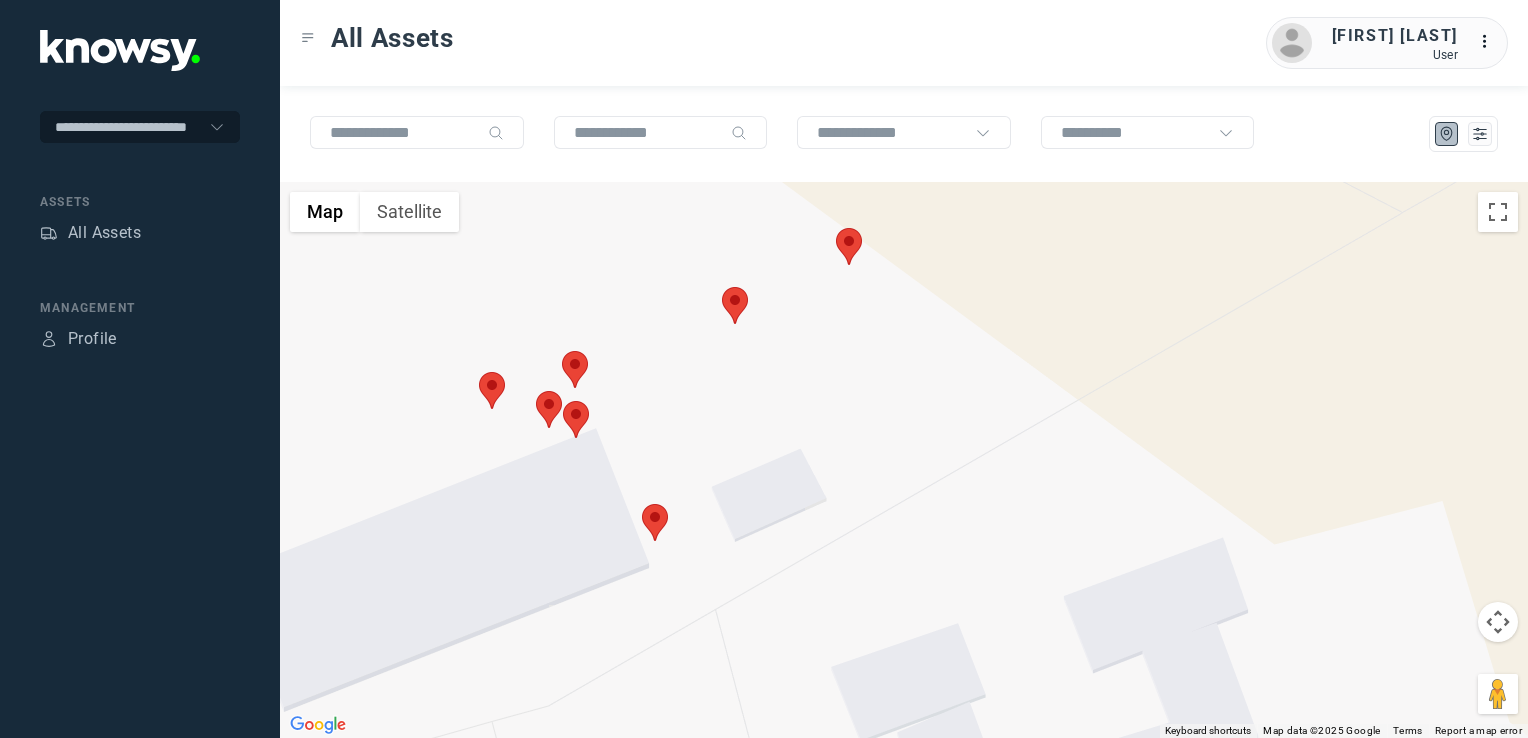 click 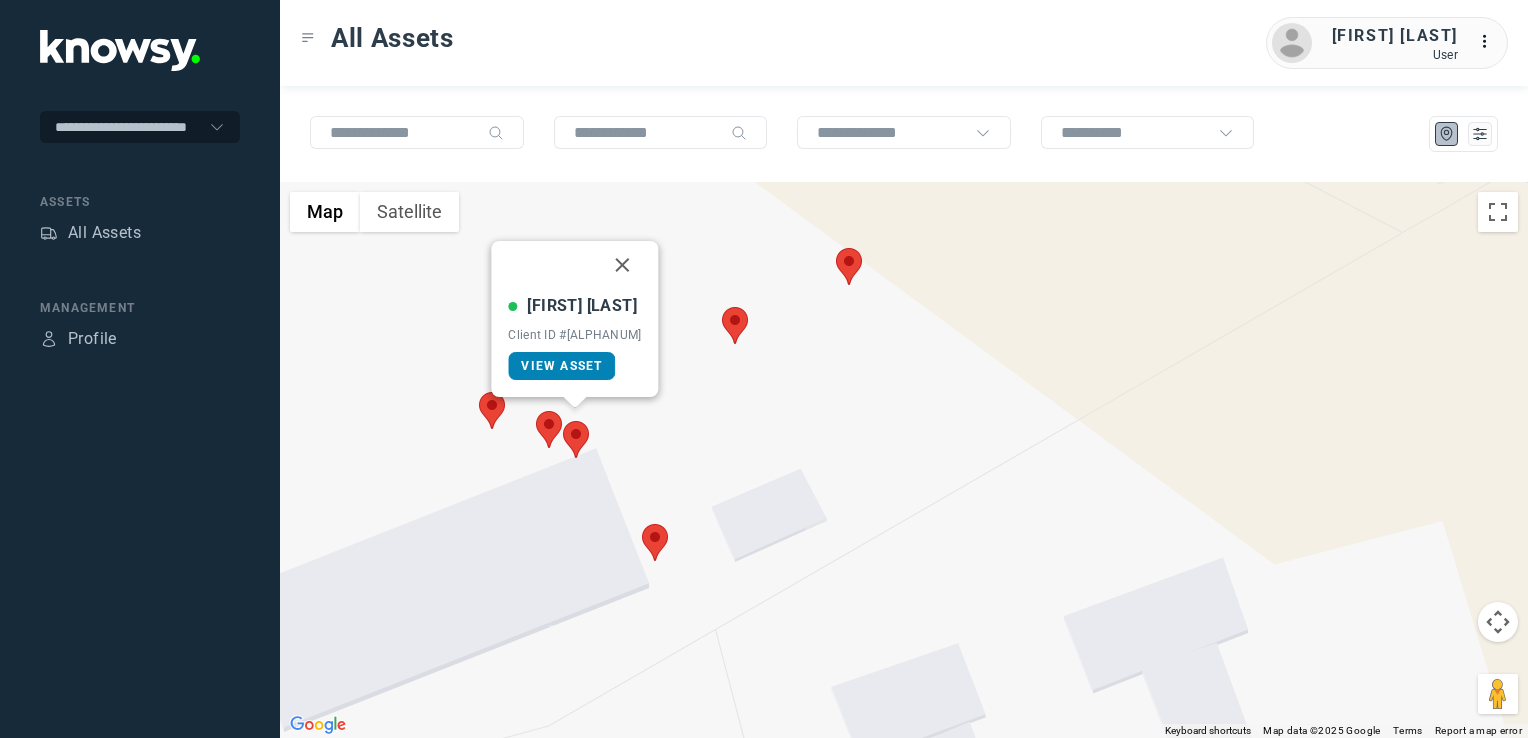 click on "View Asset" 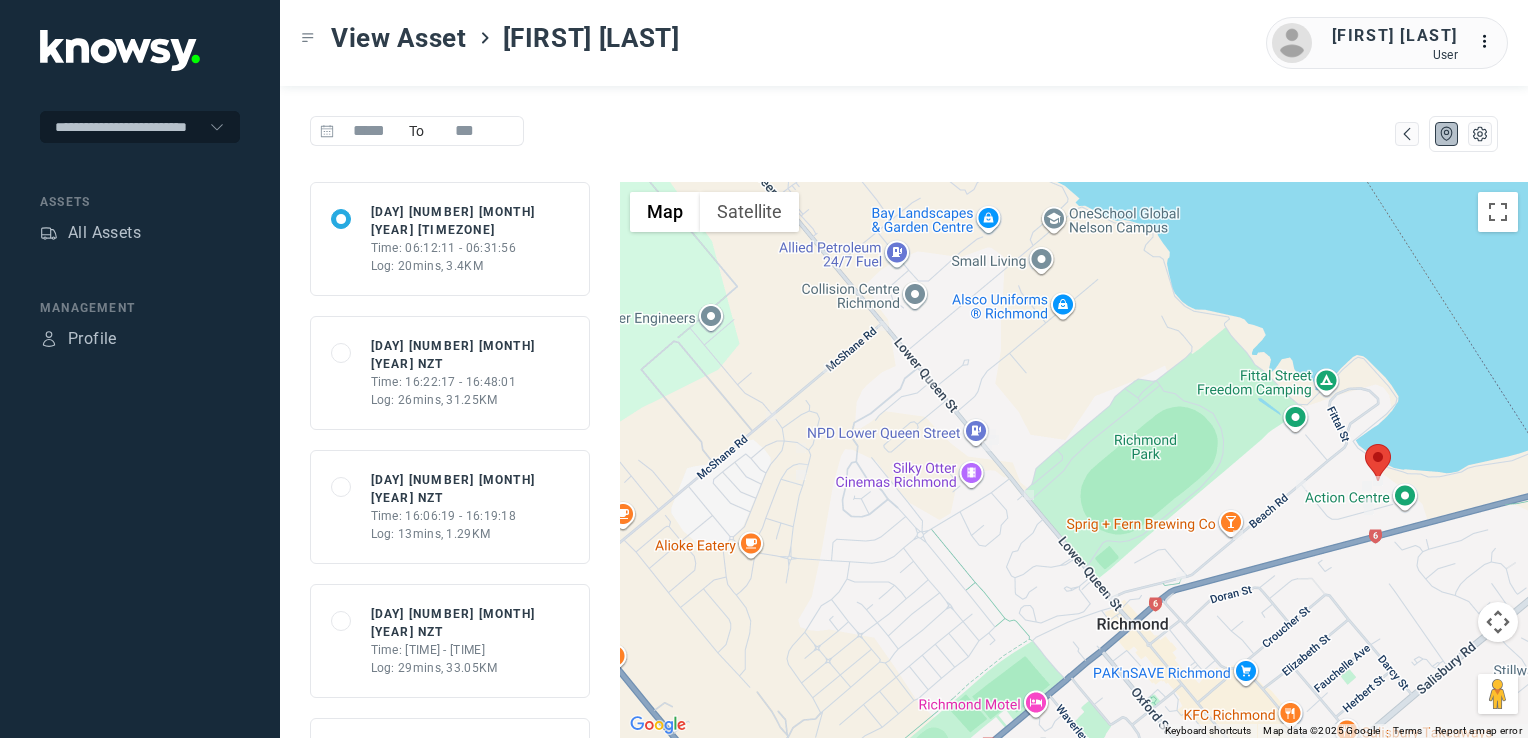 click on "Log: 26mins, 31.25KM" 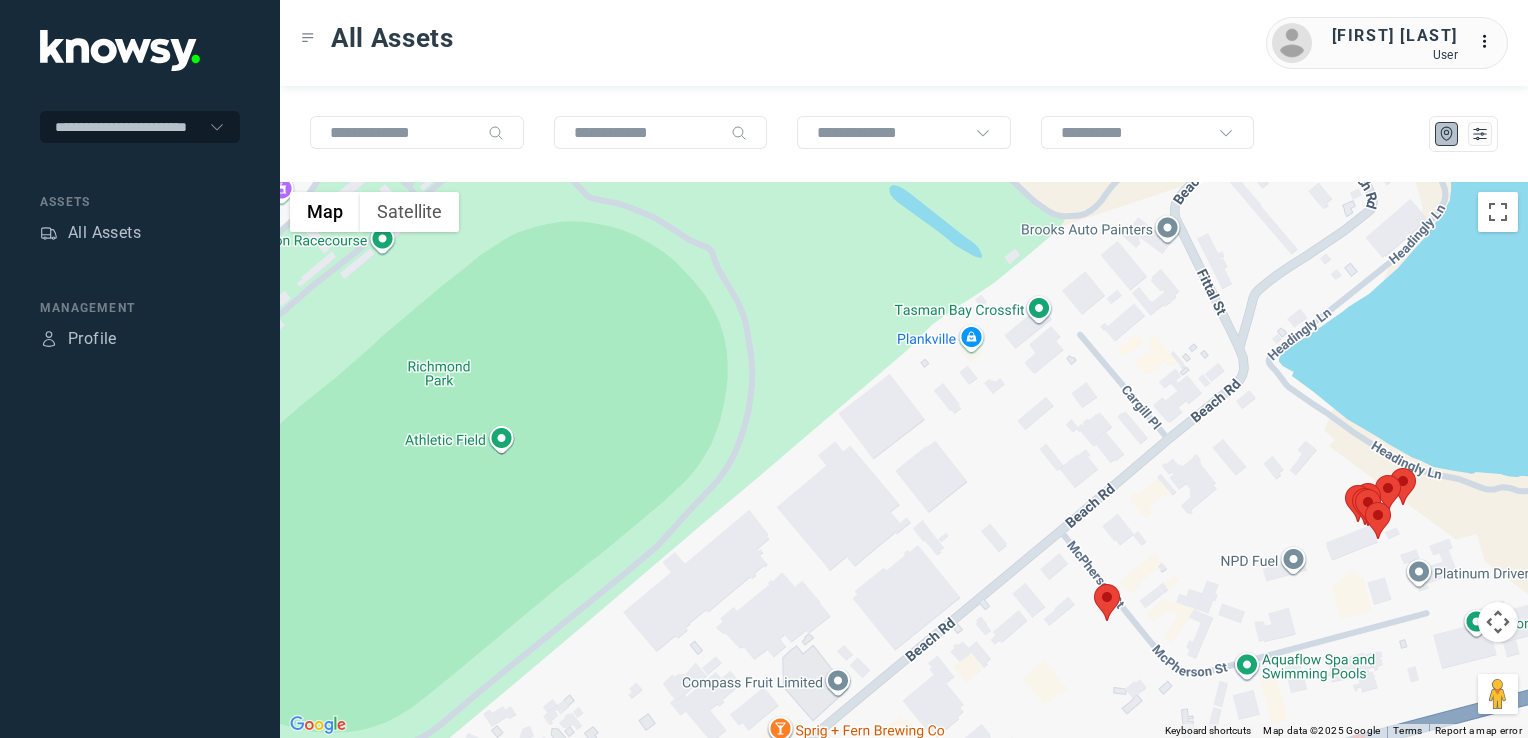 drag, startPoint x: 1117, startPoint y: 554, endPoint x: 1032, endPoint y: 575, distance: 87.555695 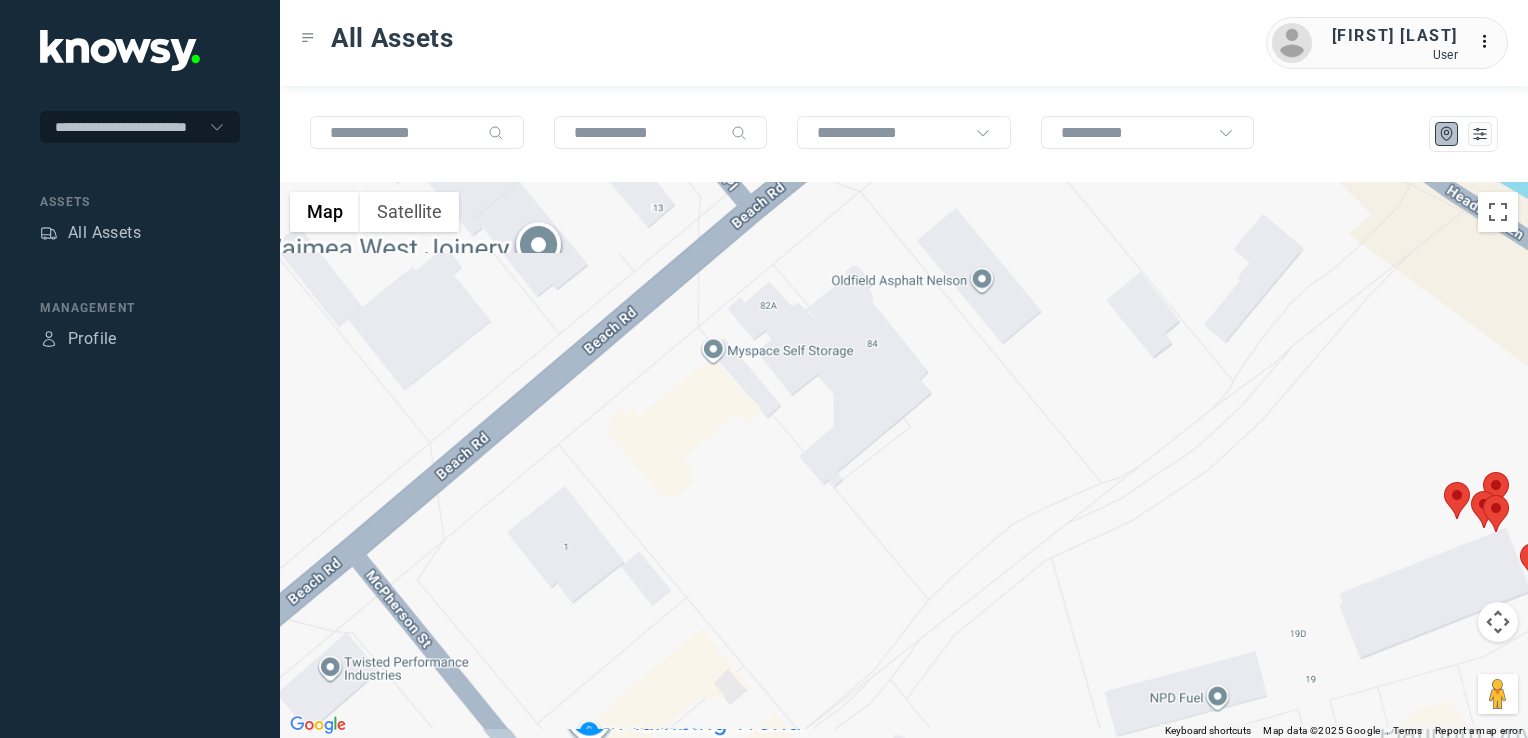 drag, startPoint x: 1313, startPoint y: 490, endPoint x: 1228, endPoint y: 494, distance: 85.09406 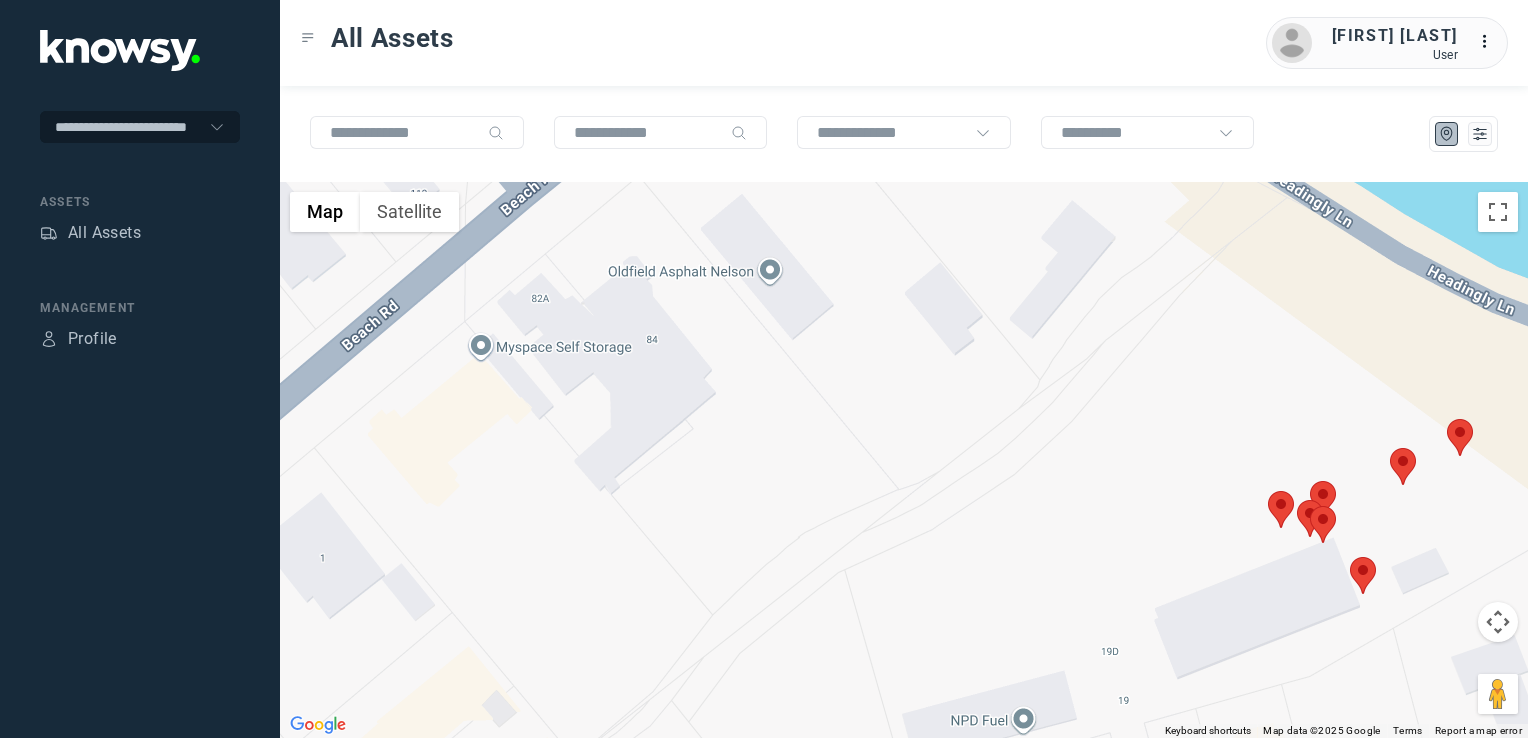 click 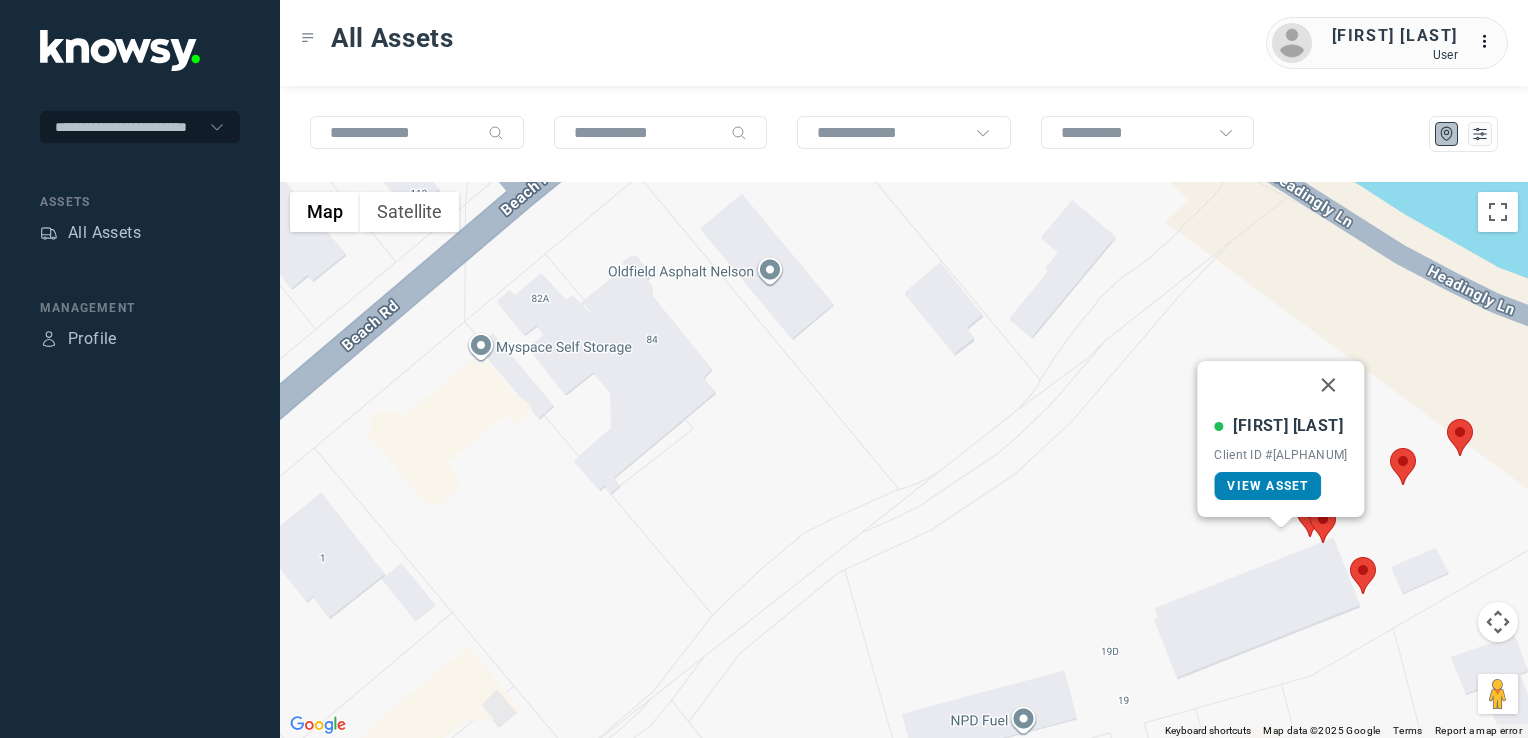 click on "View Asset" 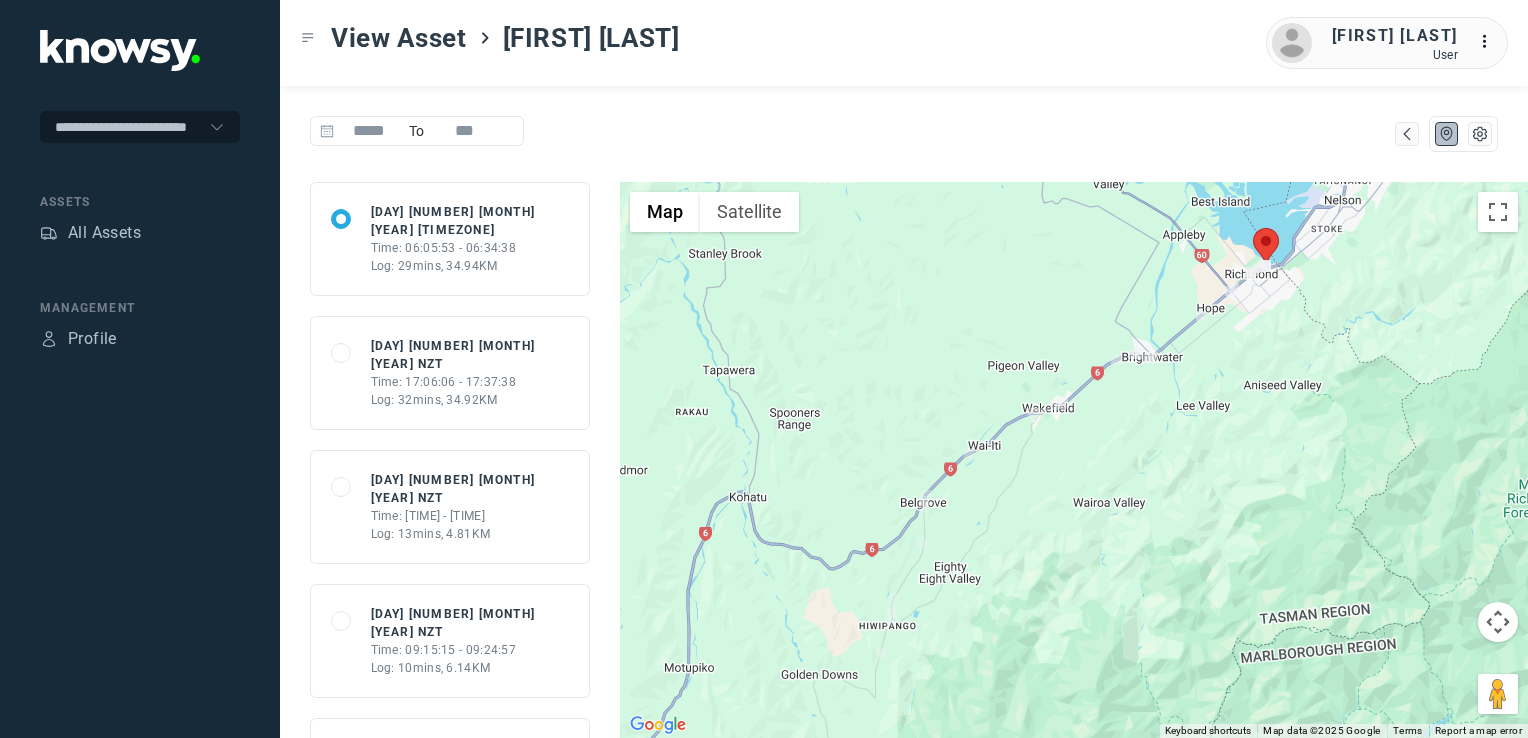 click on "[TEXT] [DAY] [NUMBER] [MONTH] [YEAR] [TIMEZONE] Time: [TIME] - [TIME] Log: [DURATION]mins, [DISTANCE]KM" 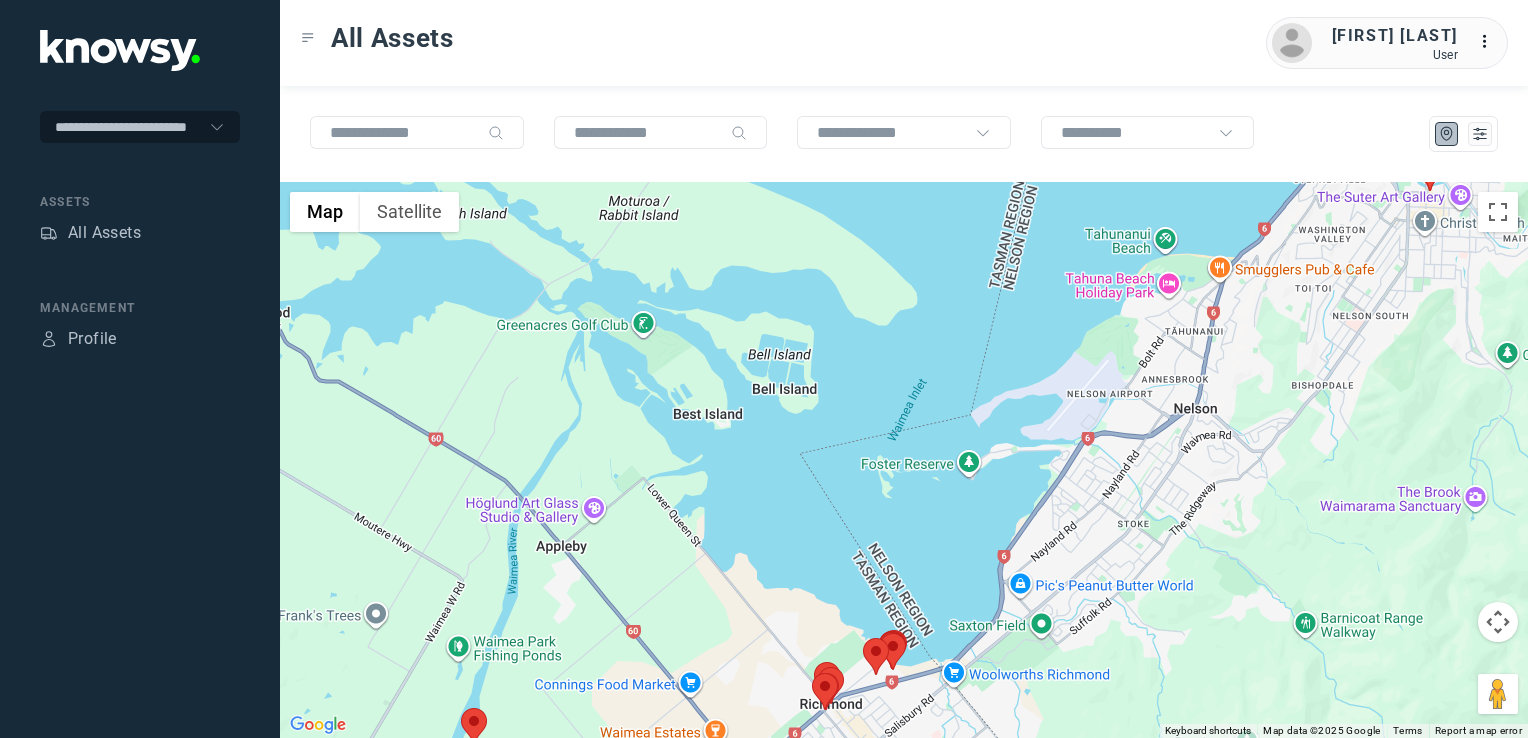 click 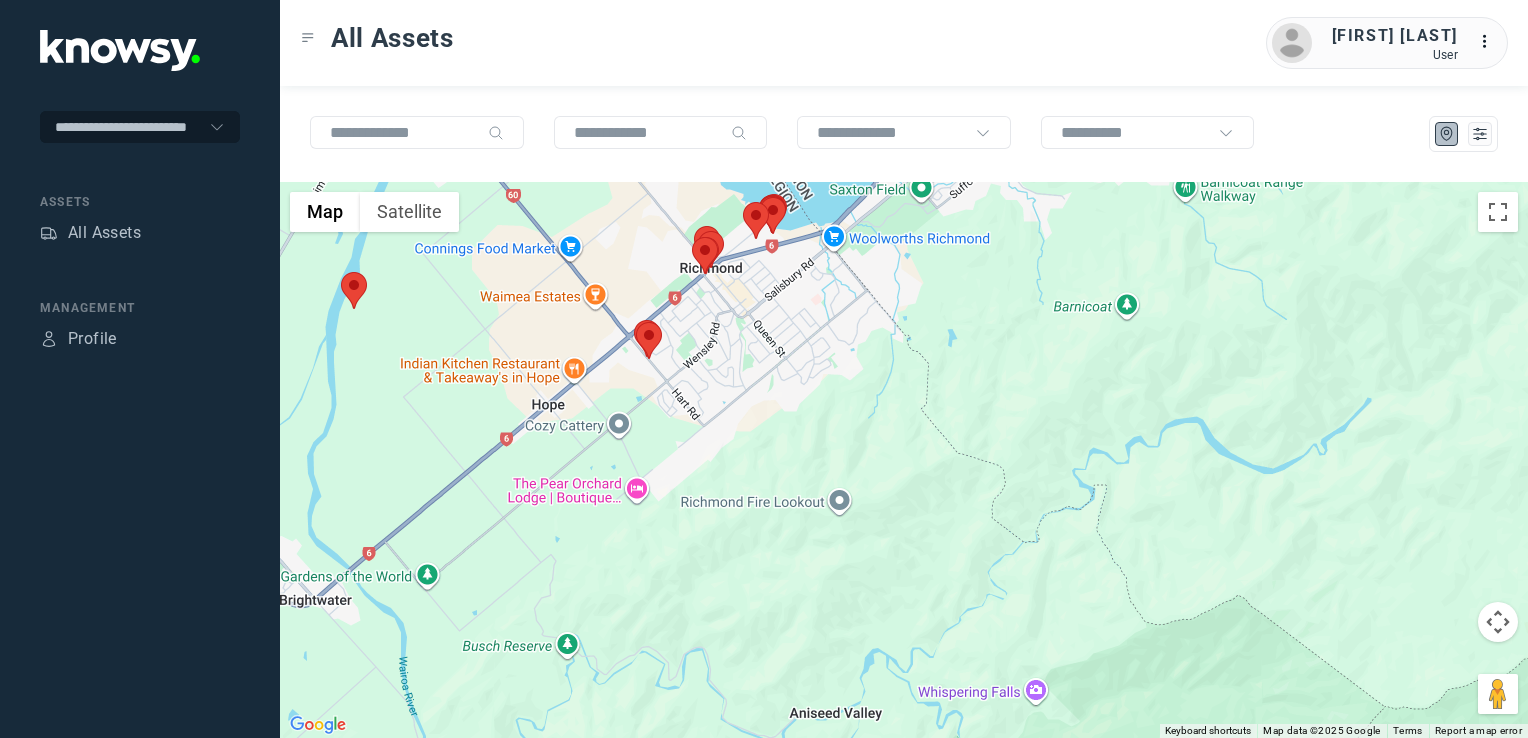 drag, startPoint x: 684, startPoint y: 470, endPoint x: 757, endPoint y: 488, distance: 75.18643 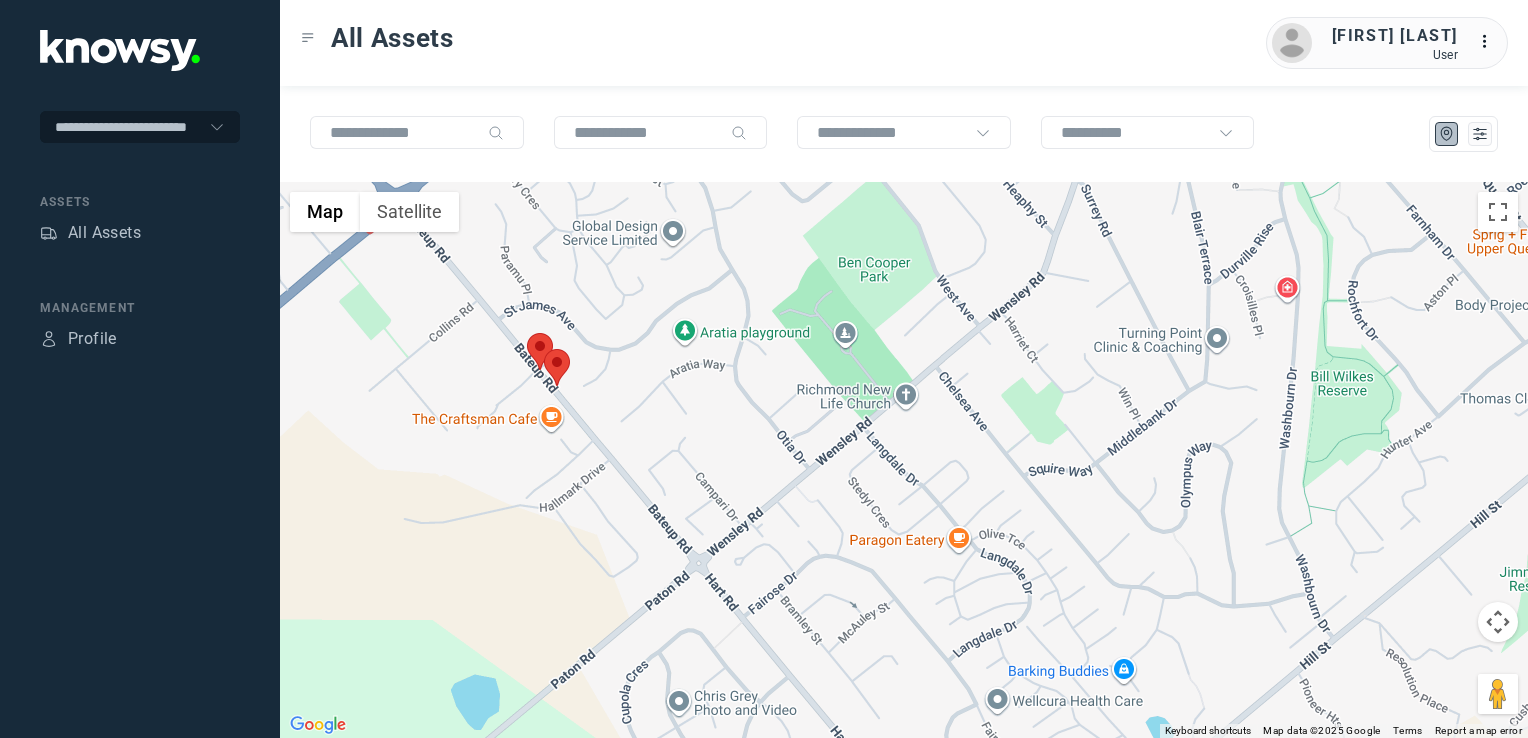click 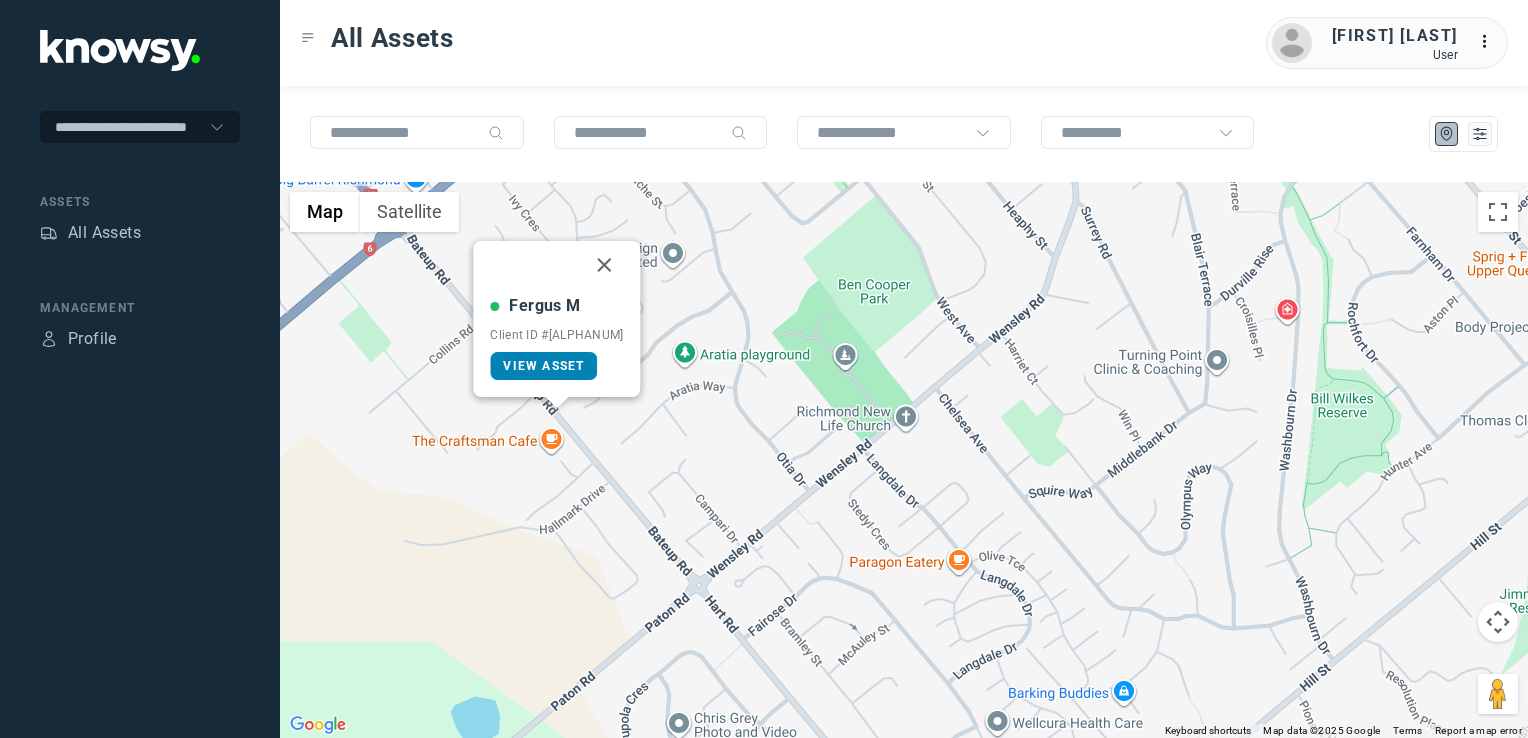 click on "View Asset" 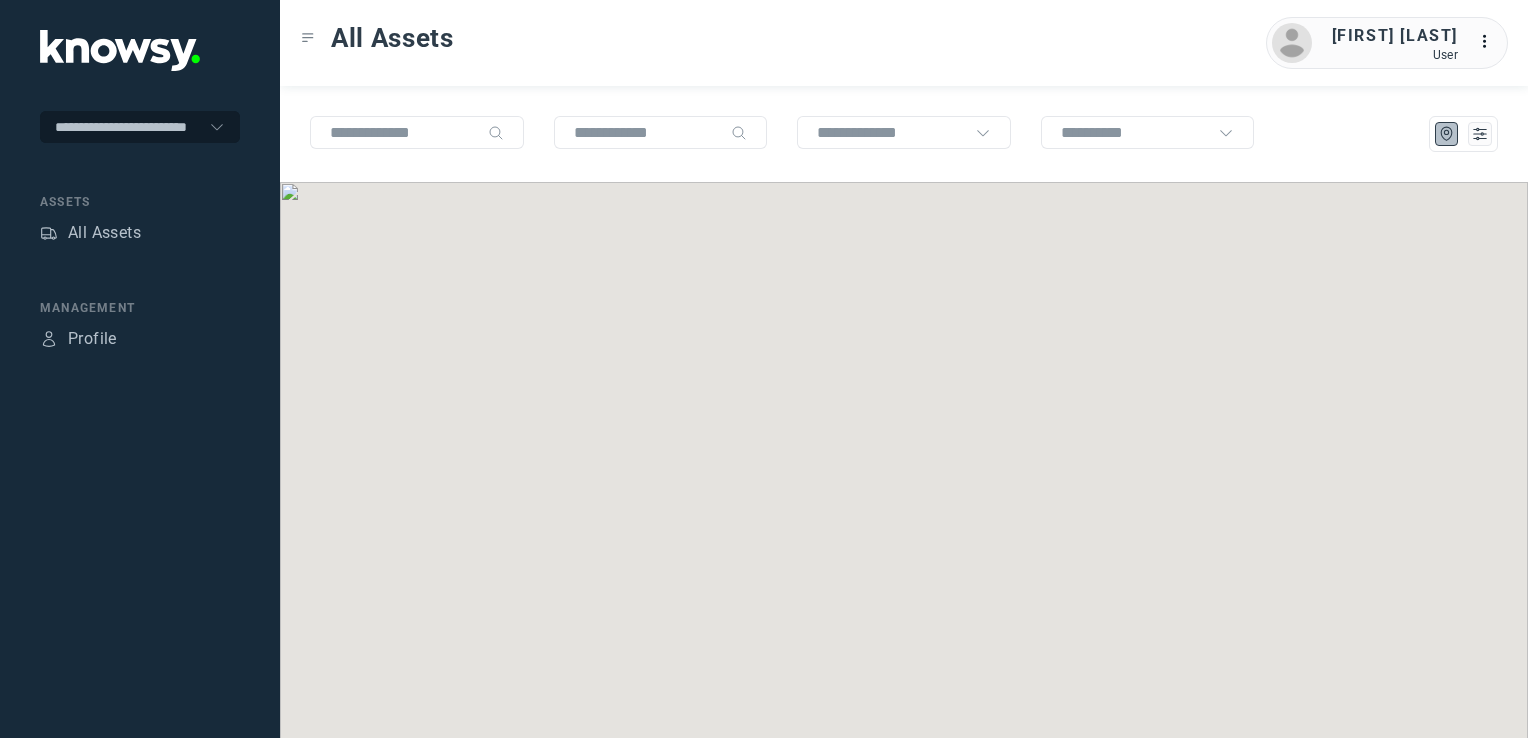 scroll, scrollTop: 0, scrollLeft: 0, axis: both 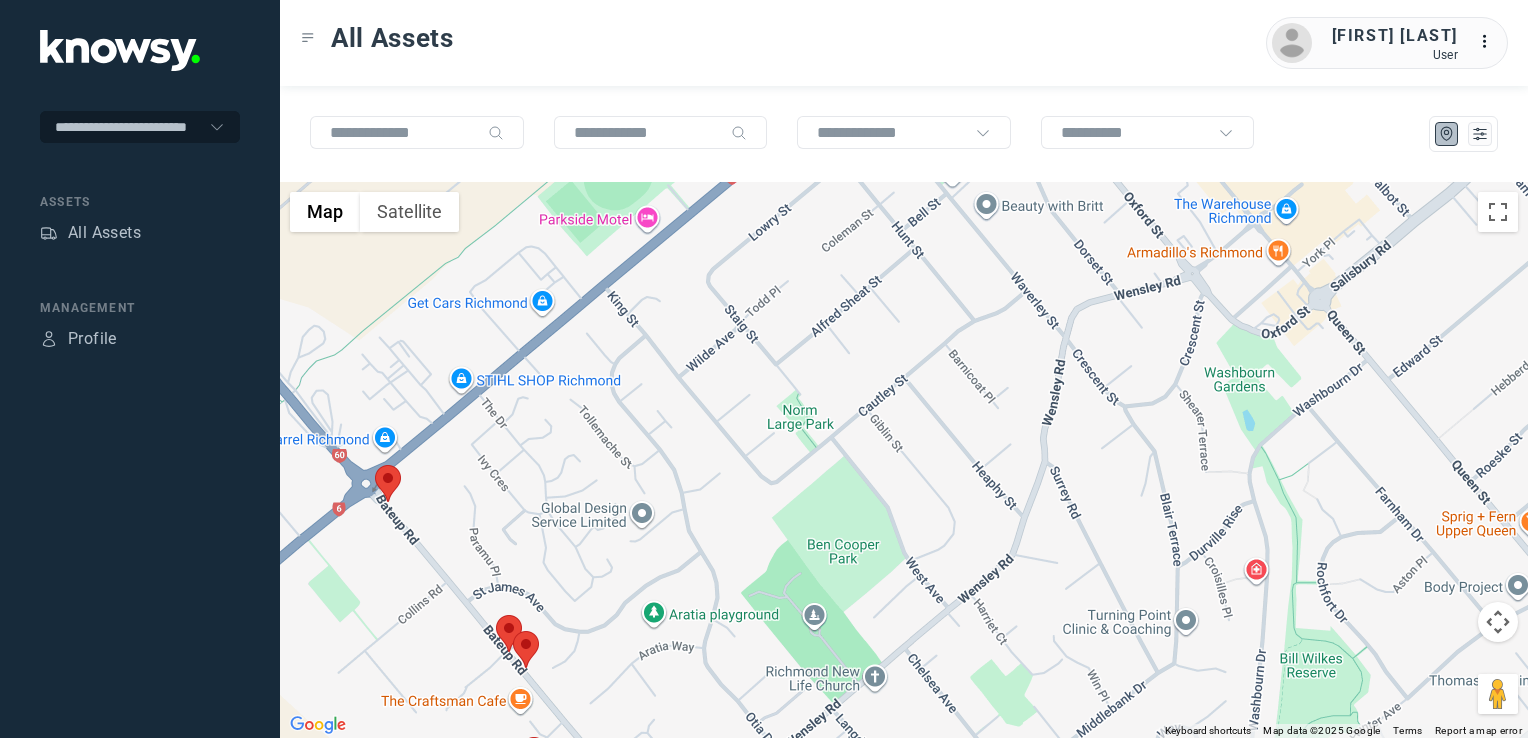 drag, startPoint x: 581, startPoint y: 530, endPoint x: 588, endPoint y: 513, distance: 18.384777 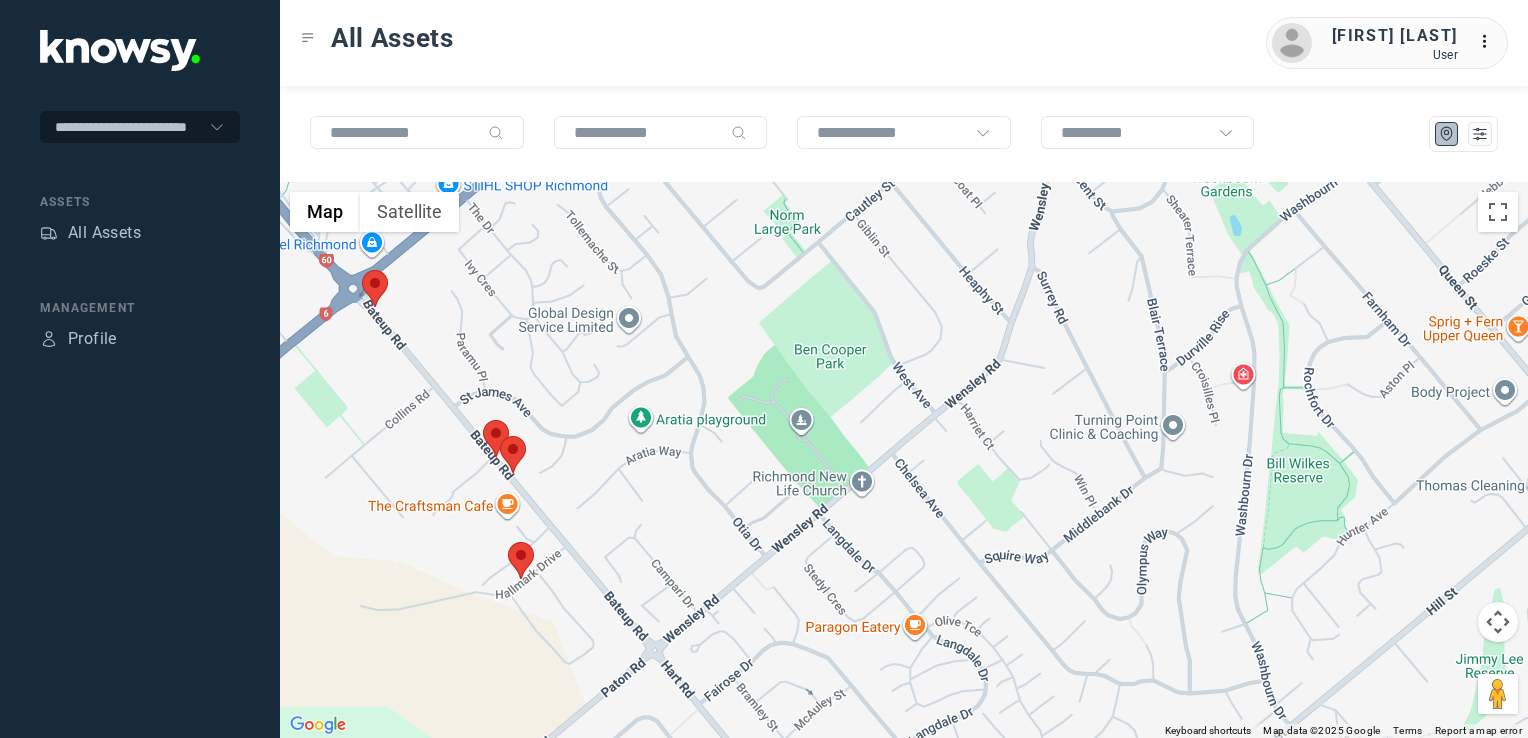 click 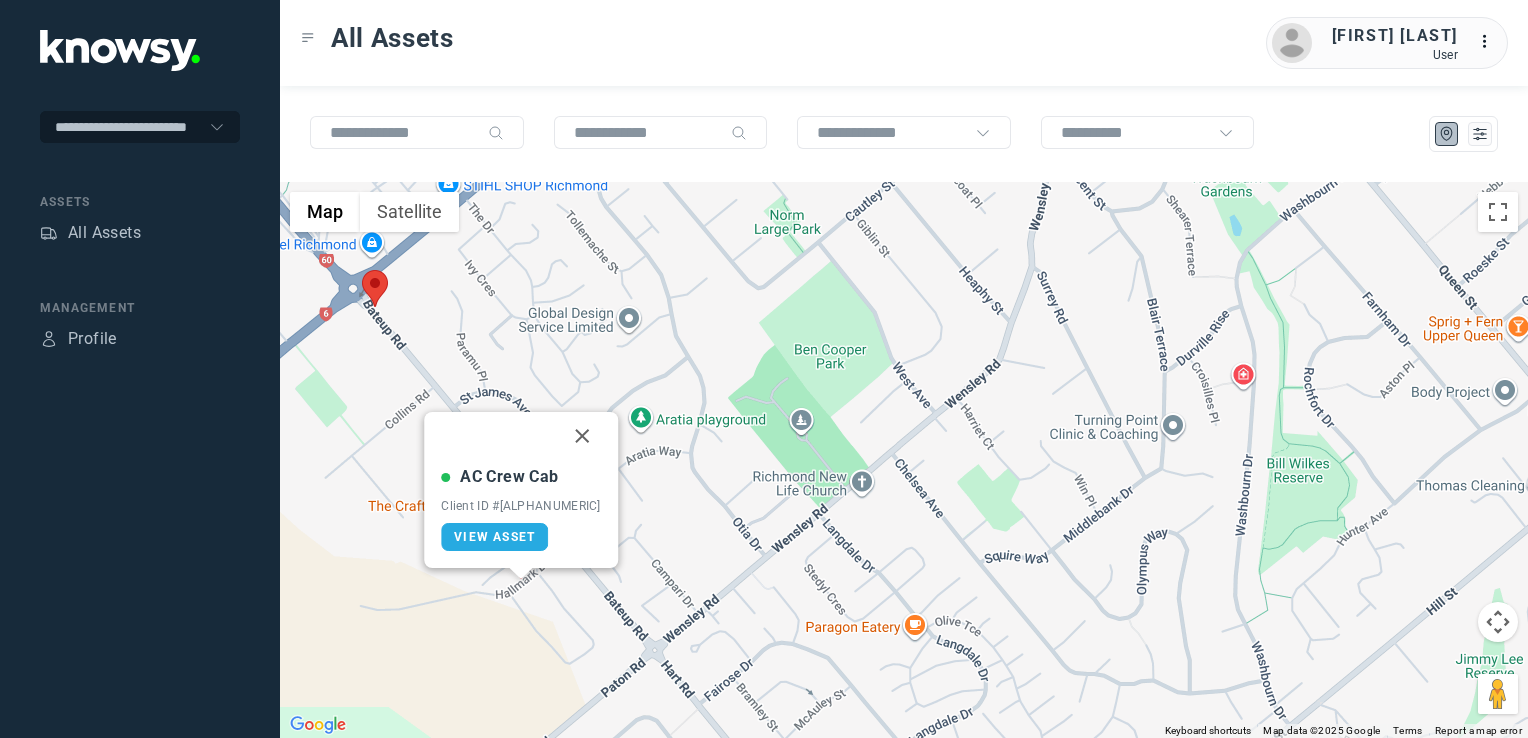 drag, startPoint x: 555, startPoint y: 430, endPoint x: 652, endPoint y: 547, distance: 151.98026 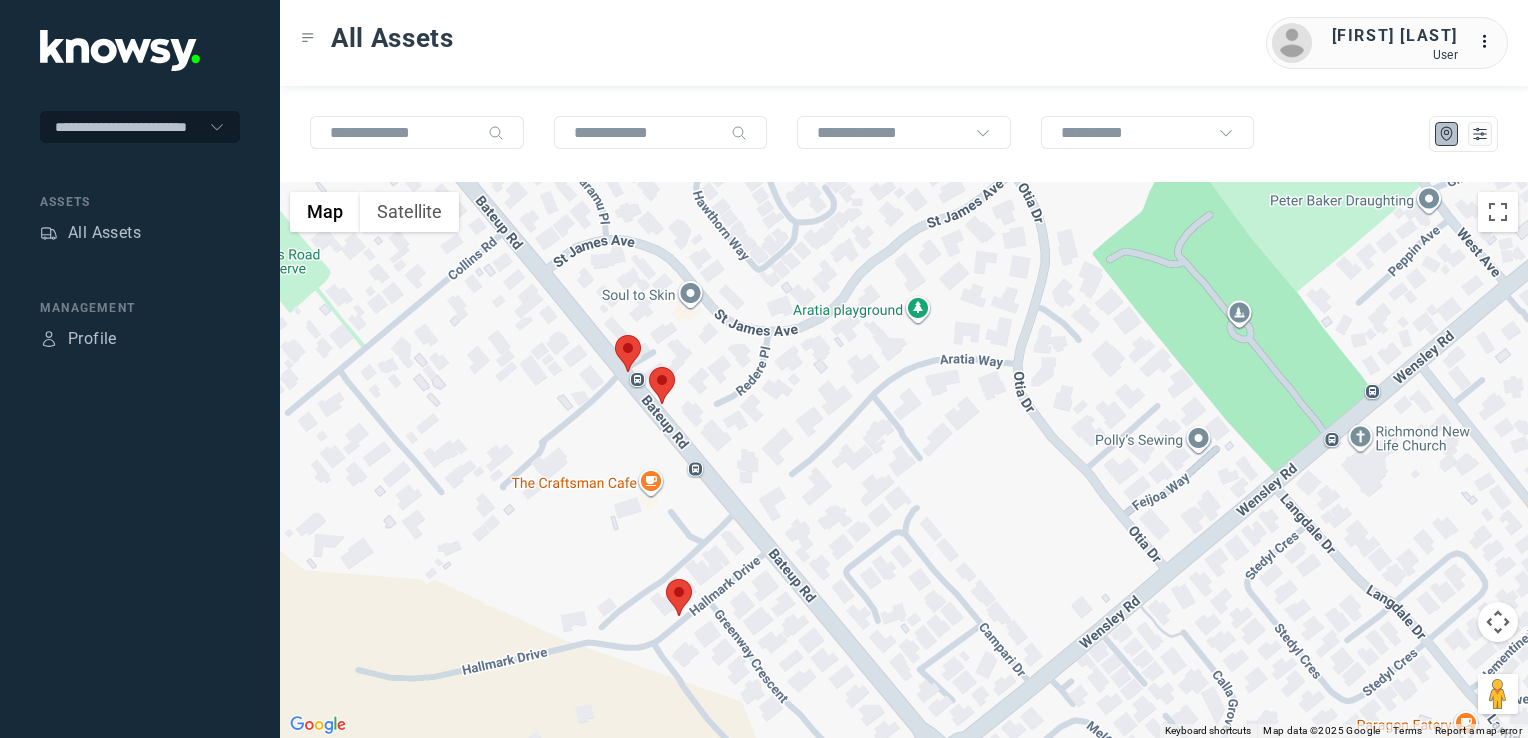 drag, startPoint x: 604, startPoint y: 578, endPoint x: 782, endPoint y: 616, distance: 182.01099 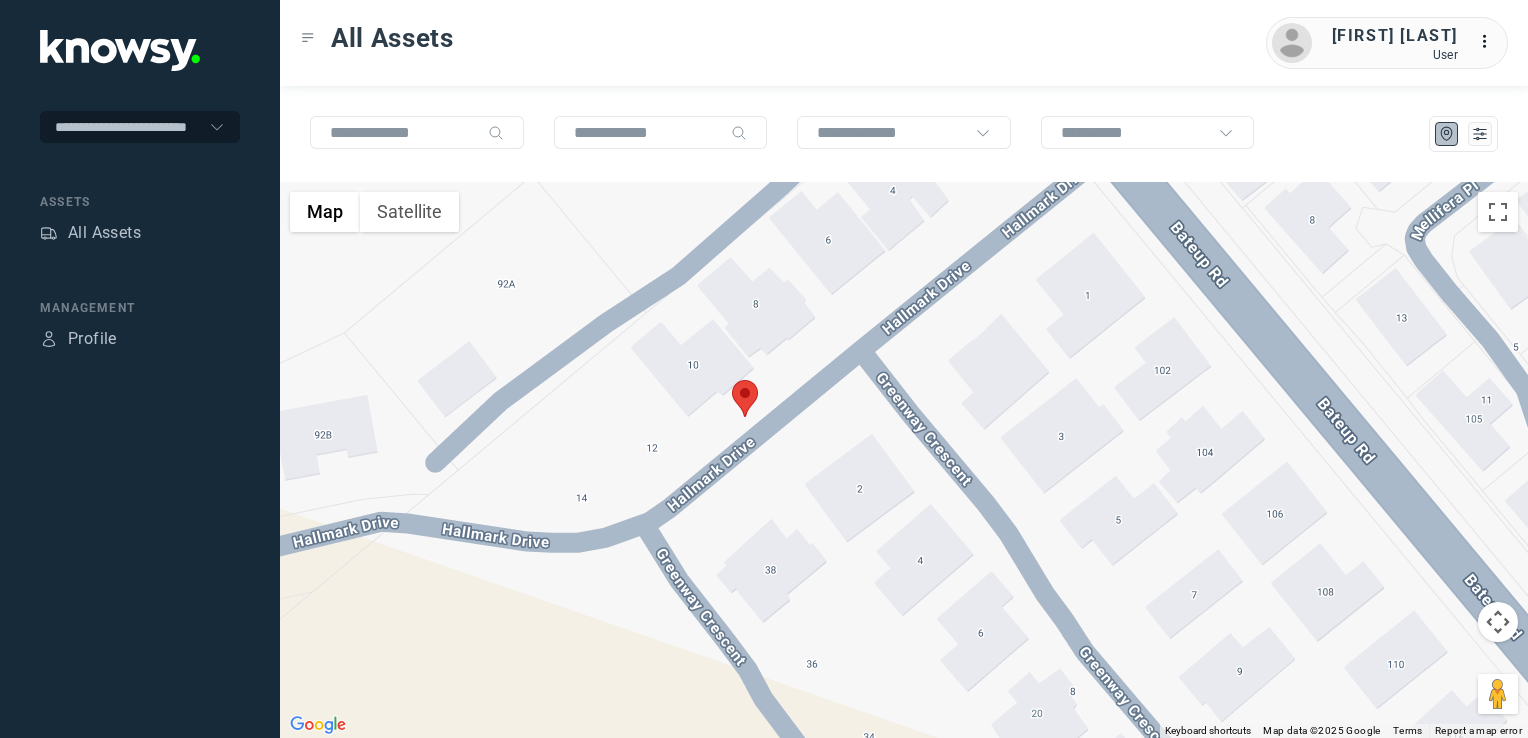 click 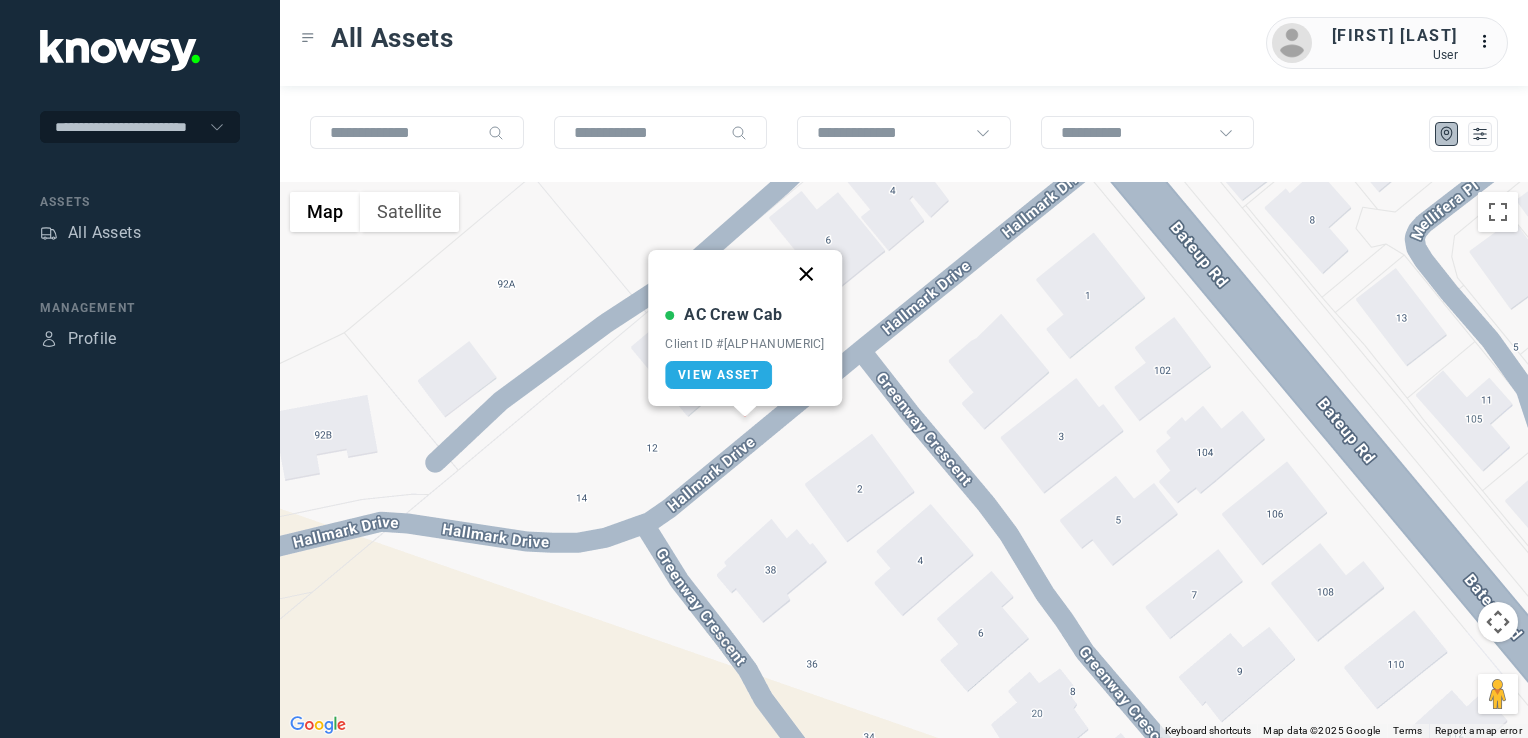 click 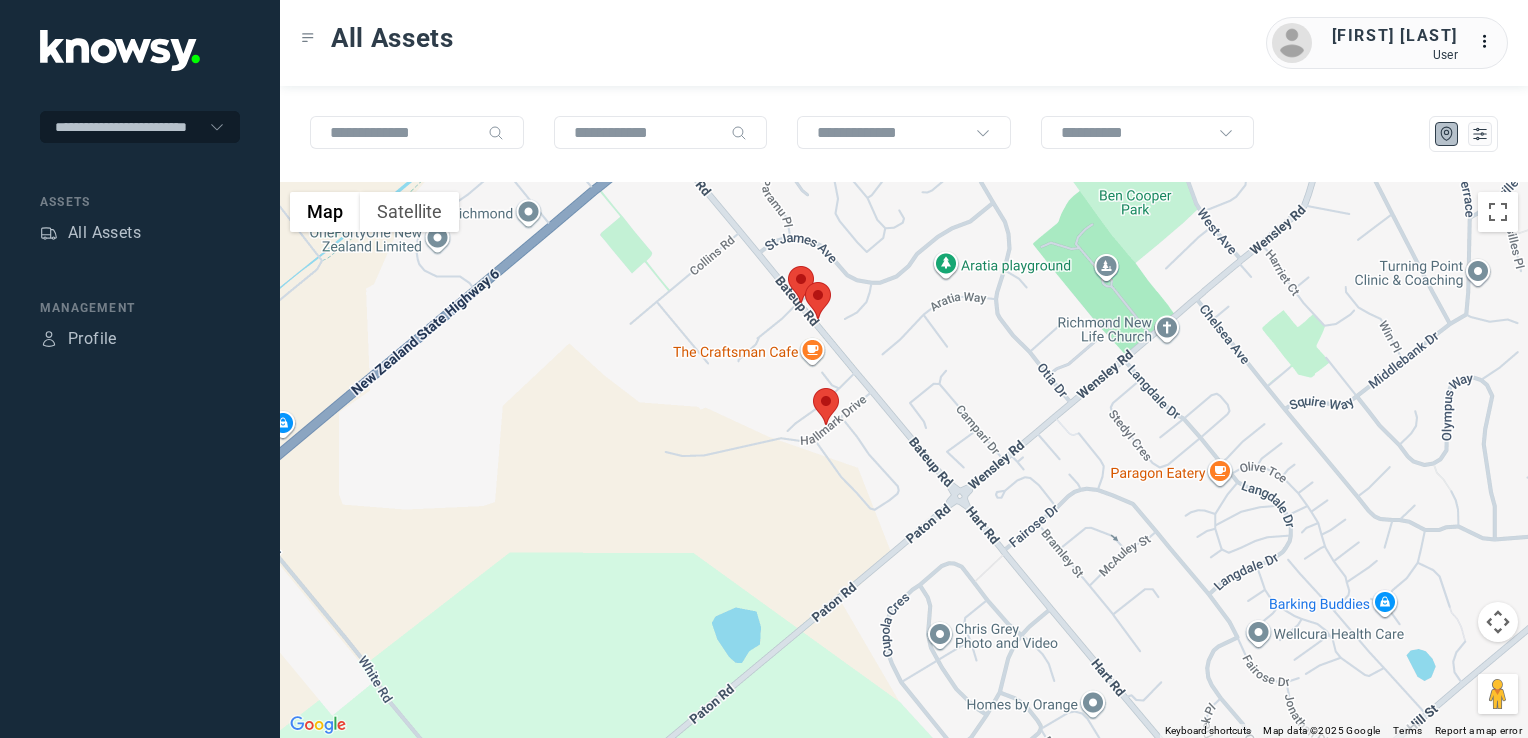 drag, startPoint x: 771, startPoint y: 397, endPoint x: 770, endPoint y: 448, distance: 51.009804 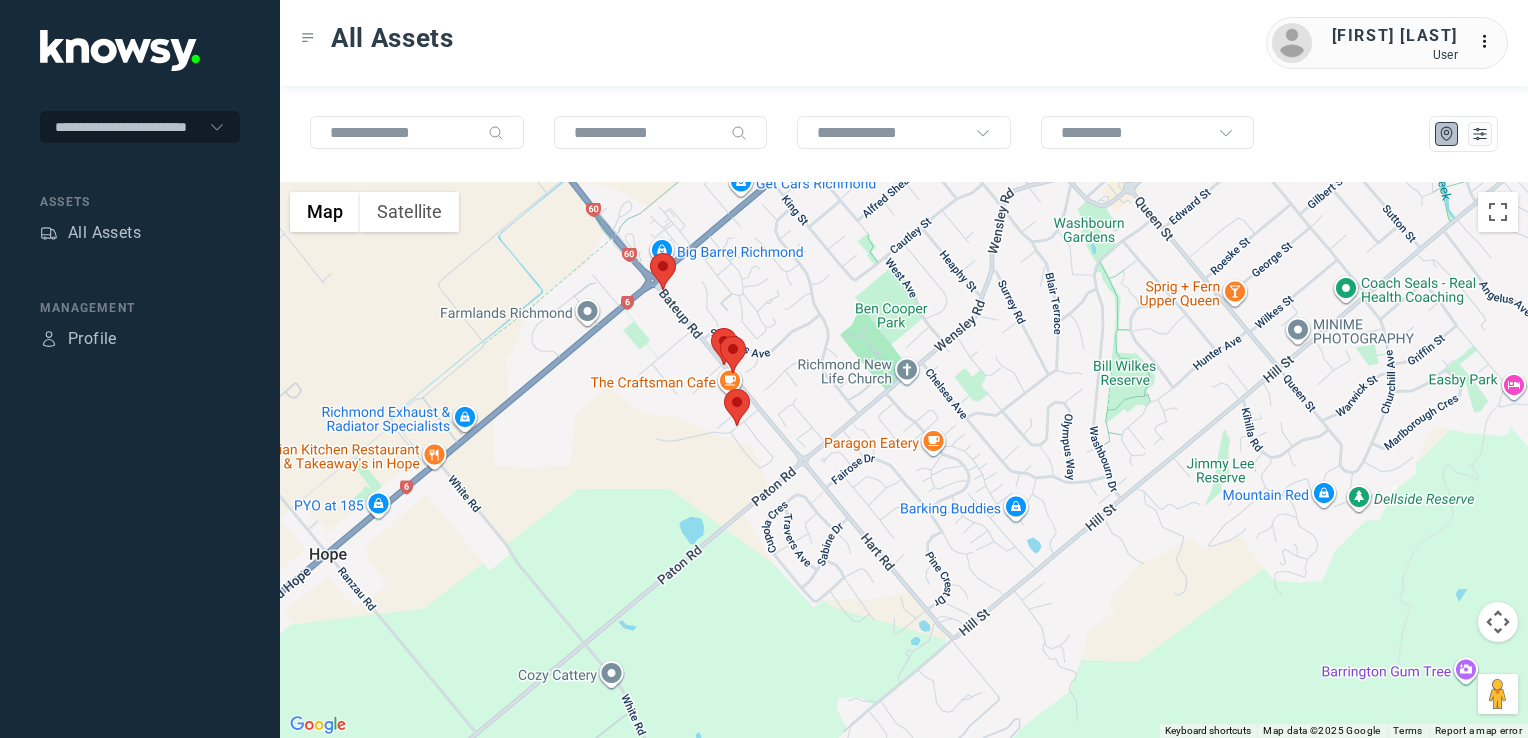 click 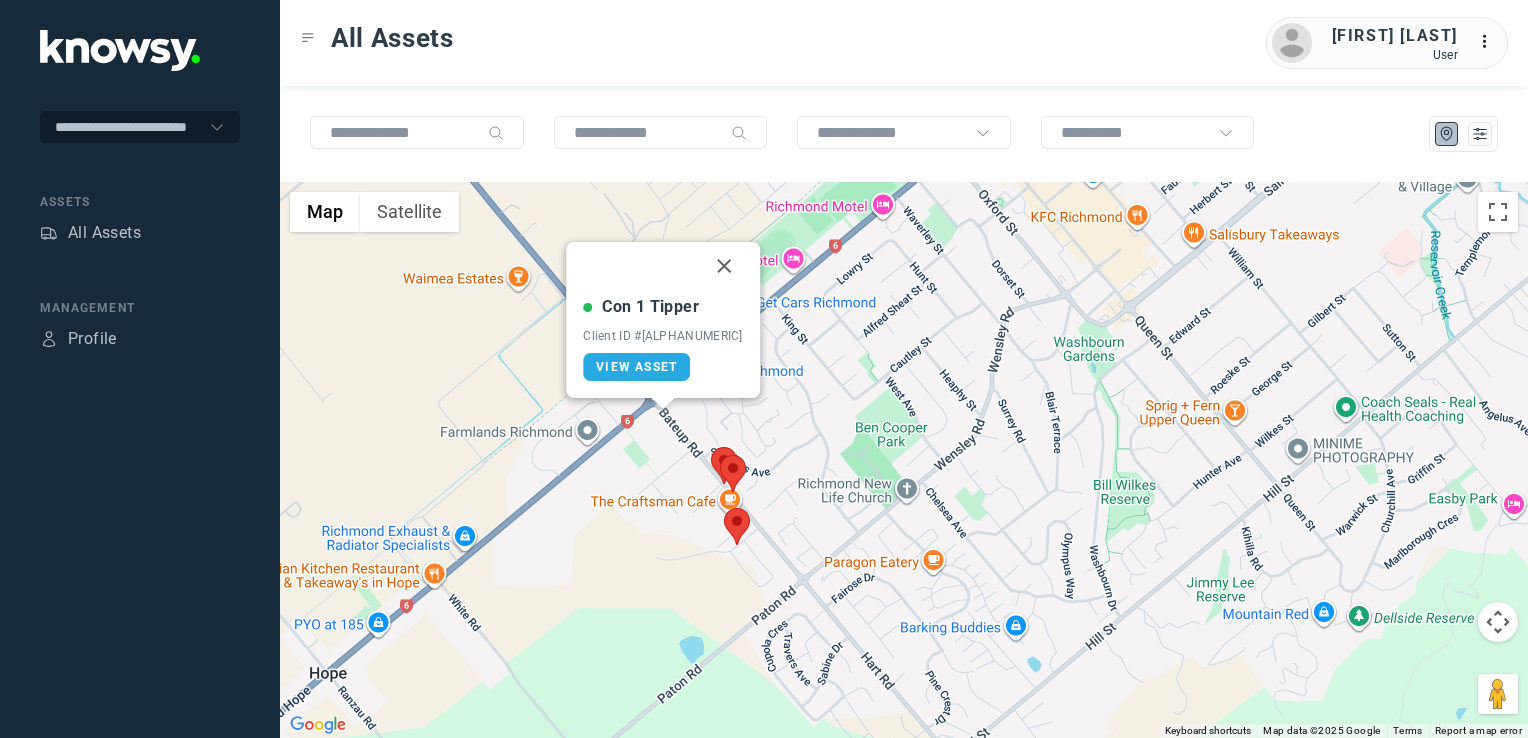 drag, startPoint x: 705, startPoint y: 264, endPoint x: 712, endPoint y: 274, distance: 12.206555 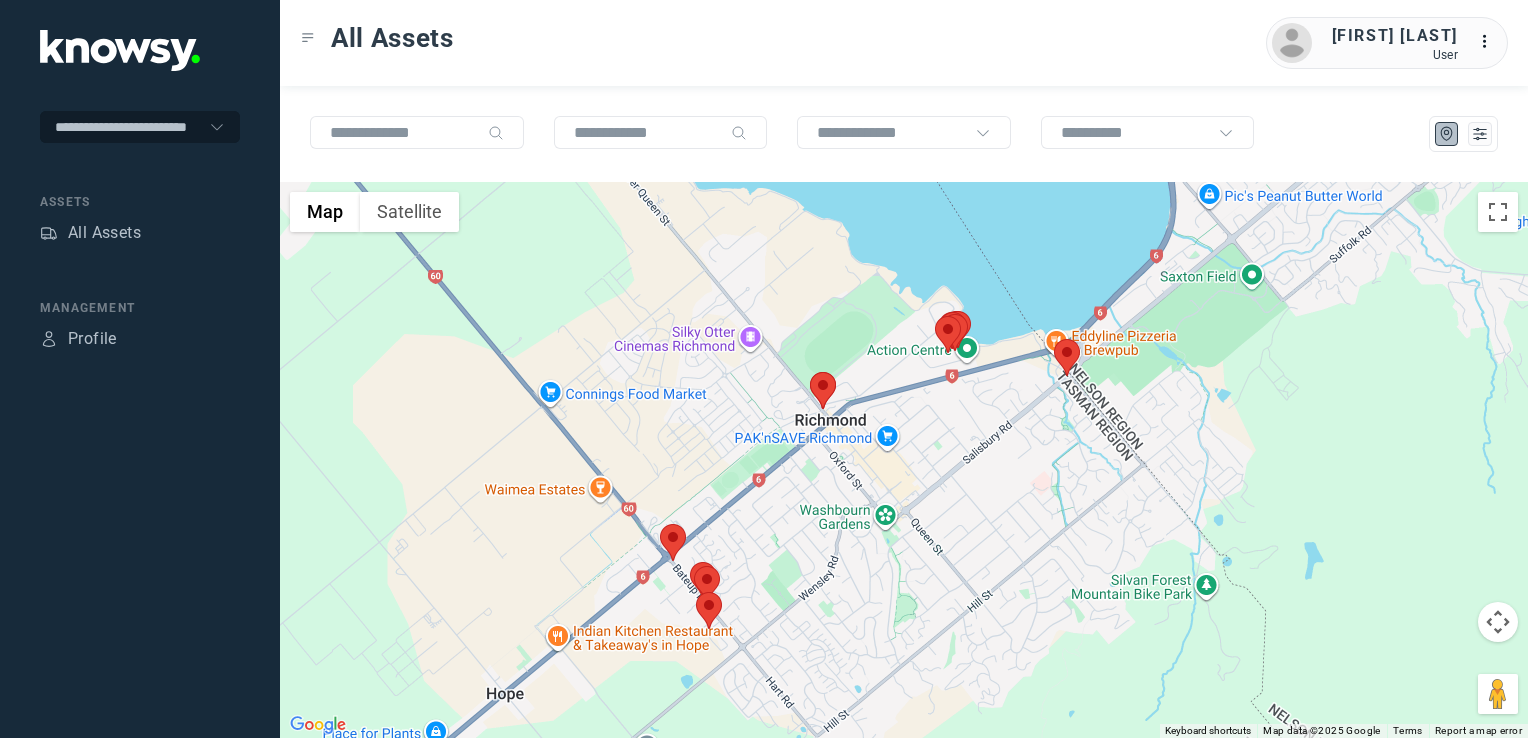 drag, startPoint x: 968, startPoint y: 462, endPoint x: 856, endPoint y: 606, distance: 182.42807 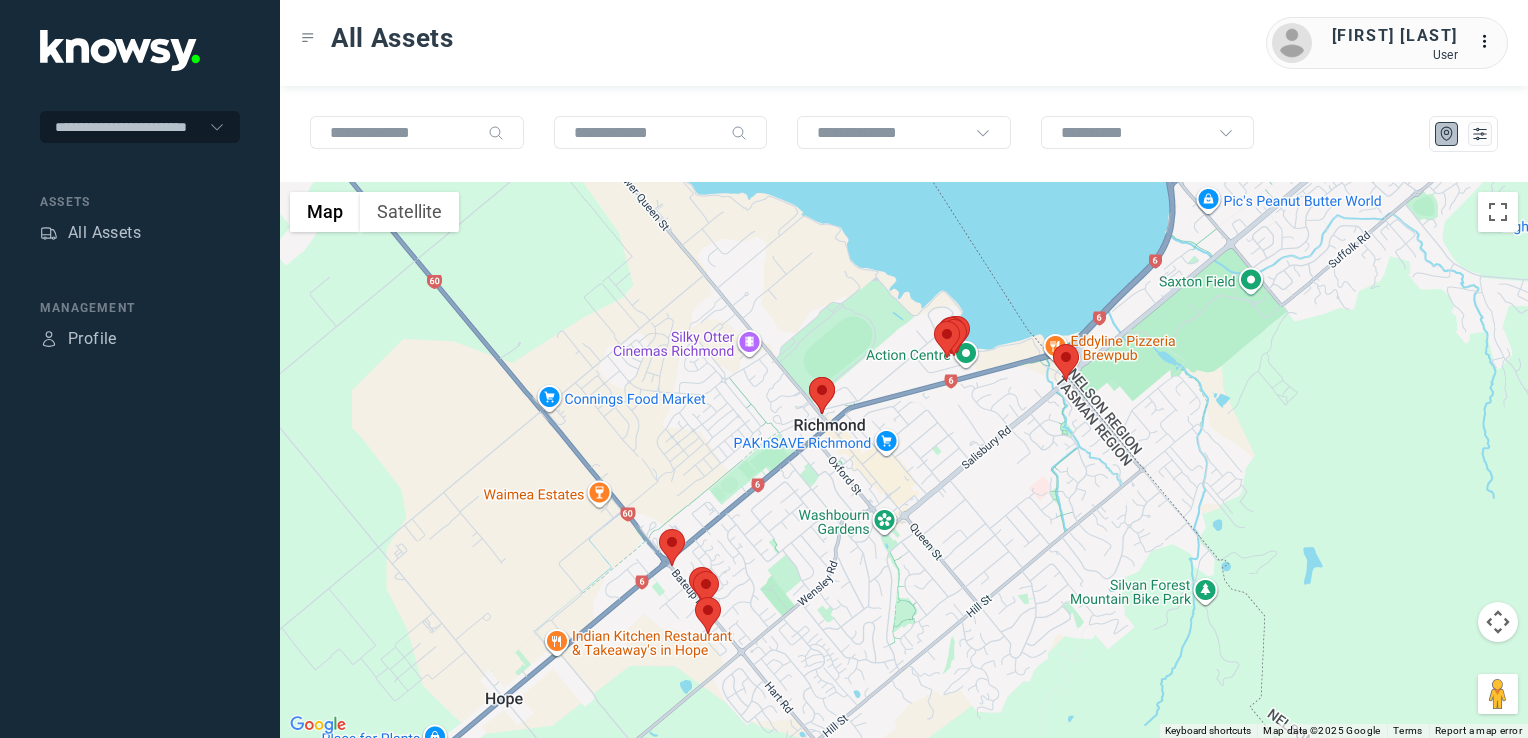 click 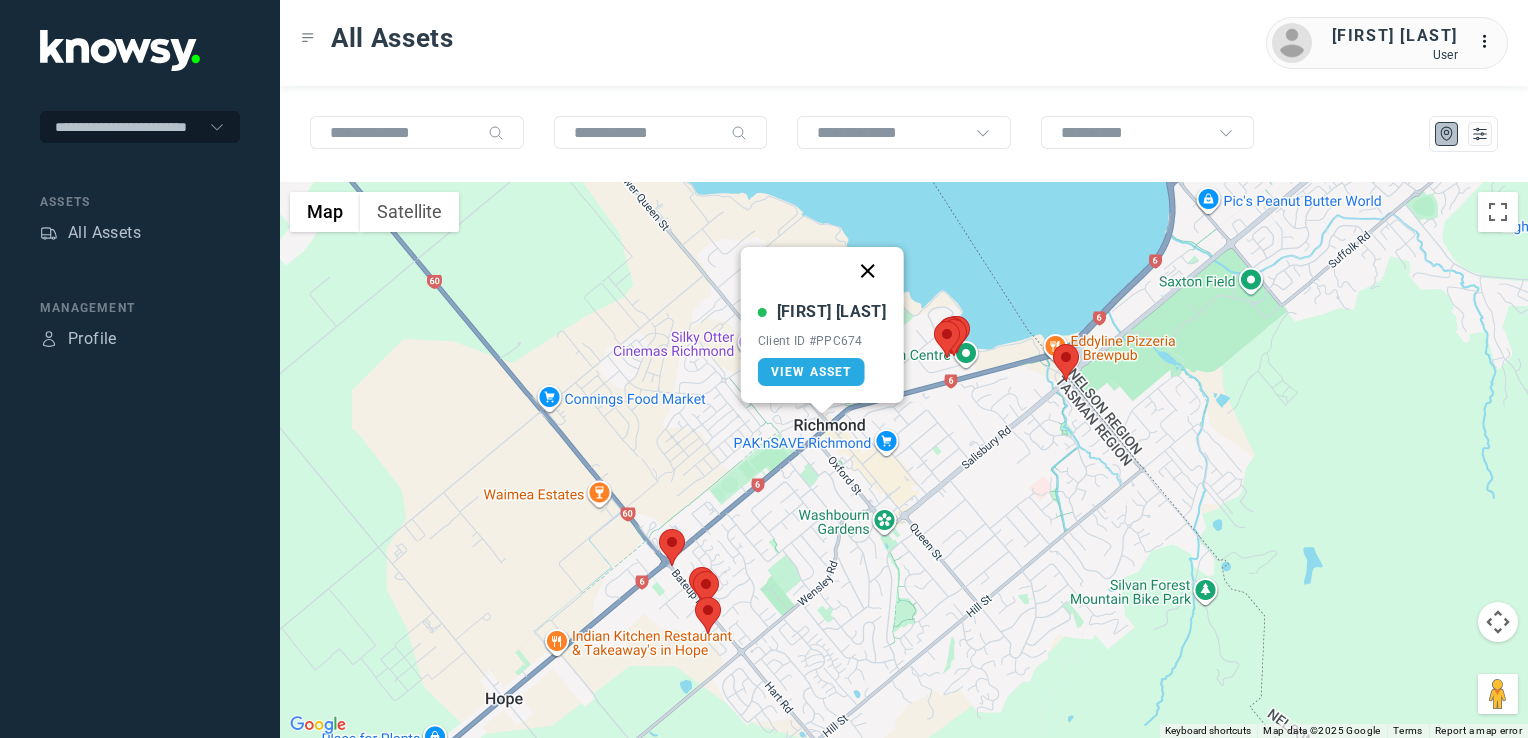 click 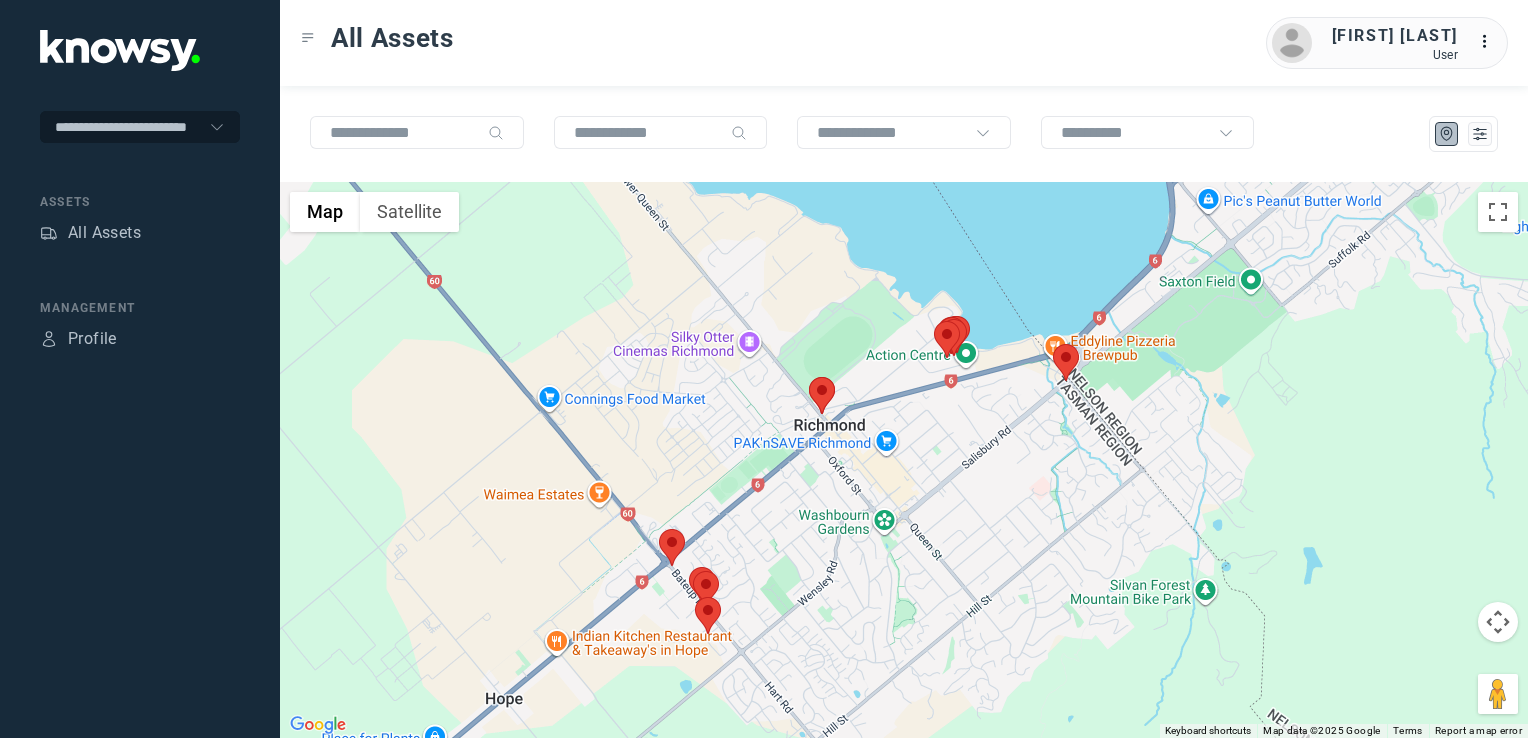 click 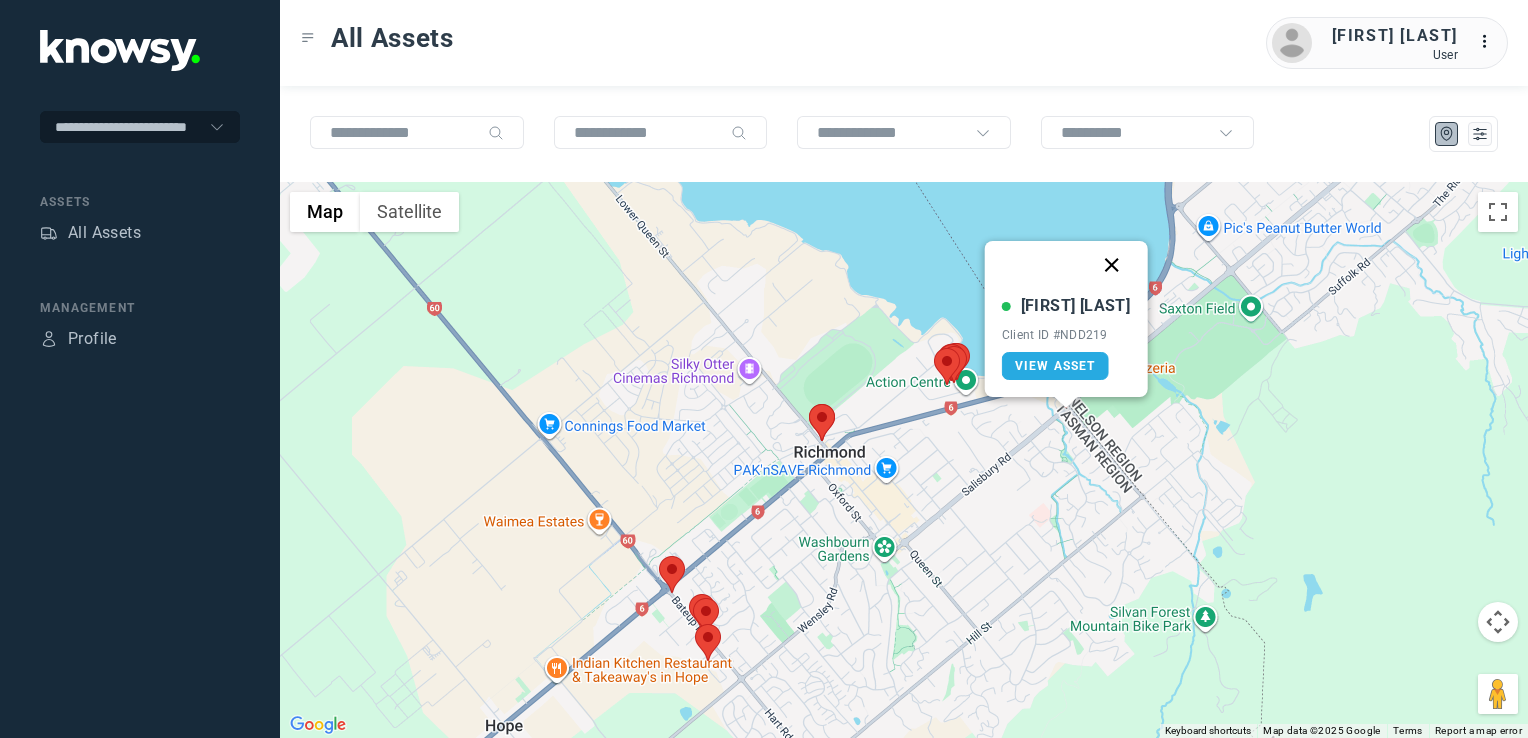 click 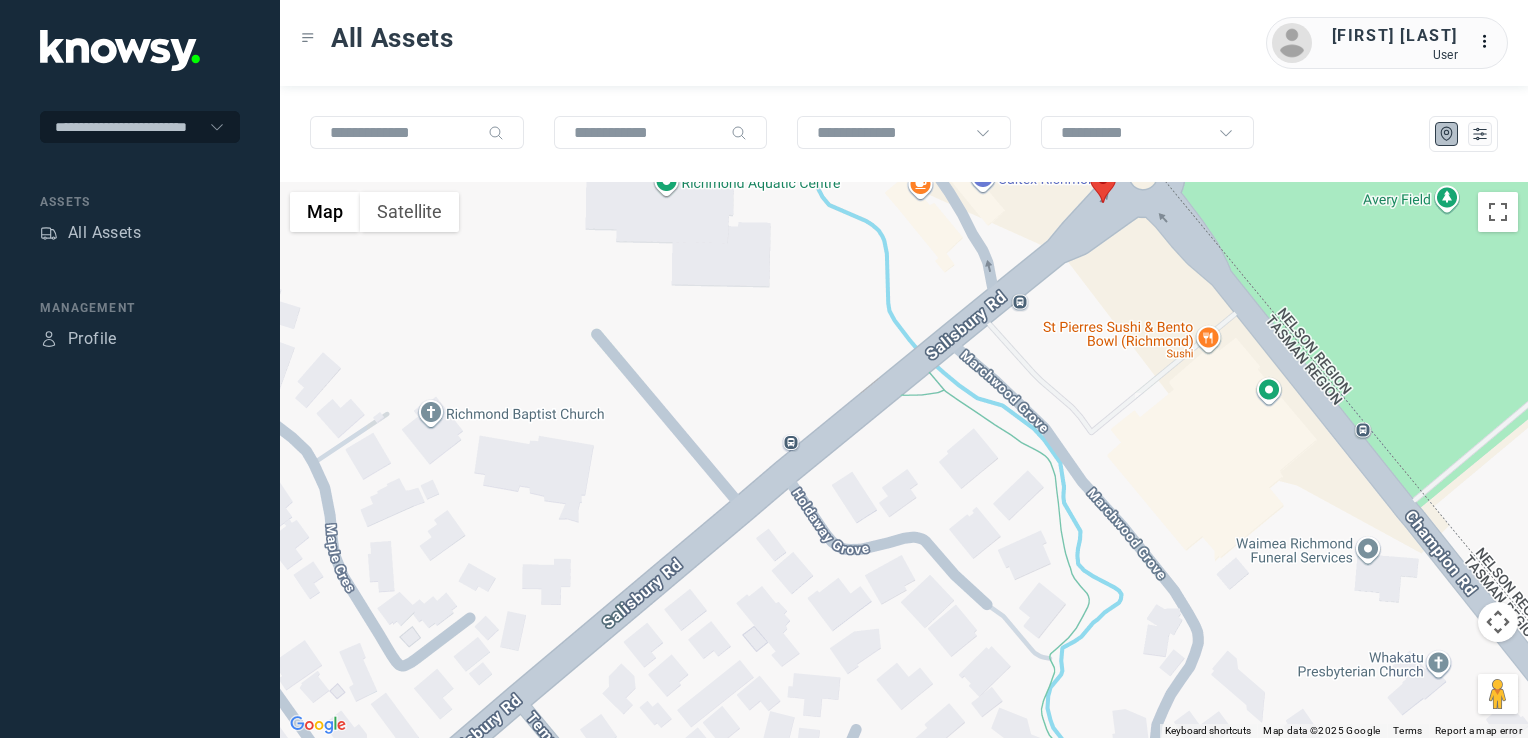 drag, startPoint x: 1068, startPoint y: 339, endPoint x: 1064, endPoint y: 444, distance: 105.076164 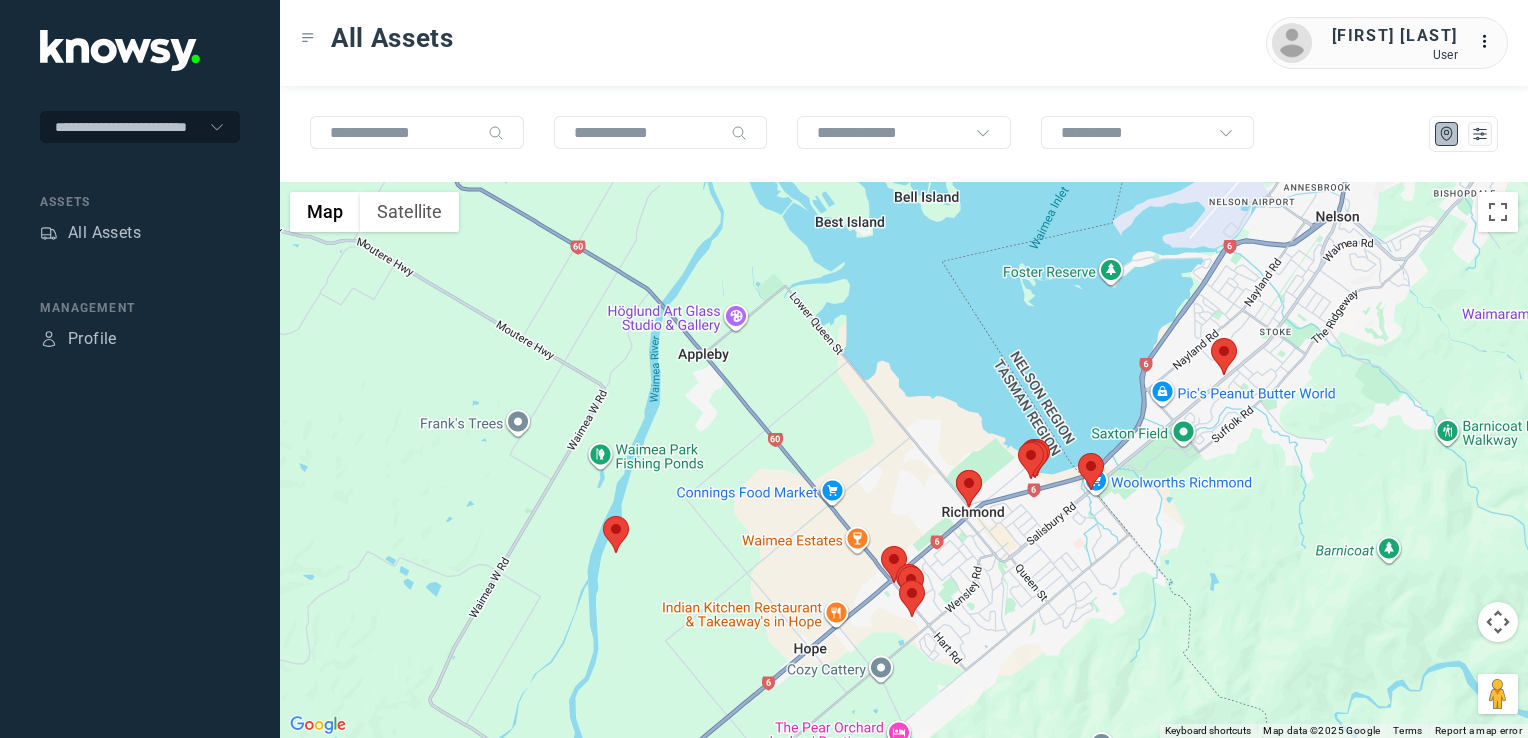 click 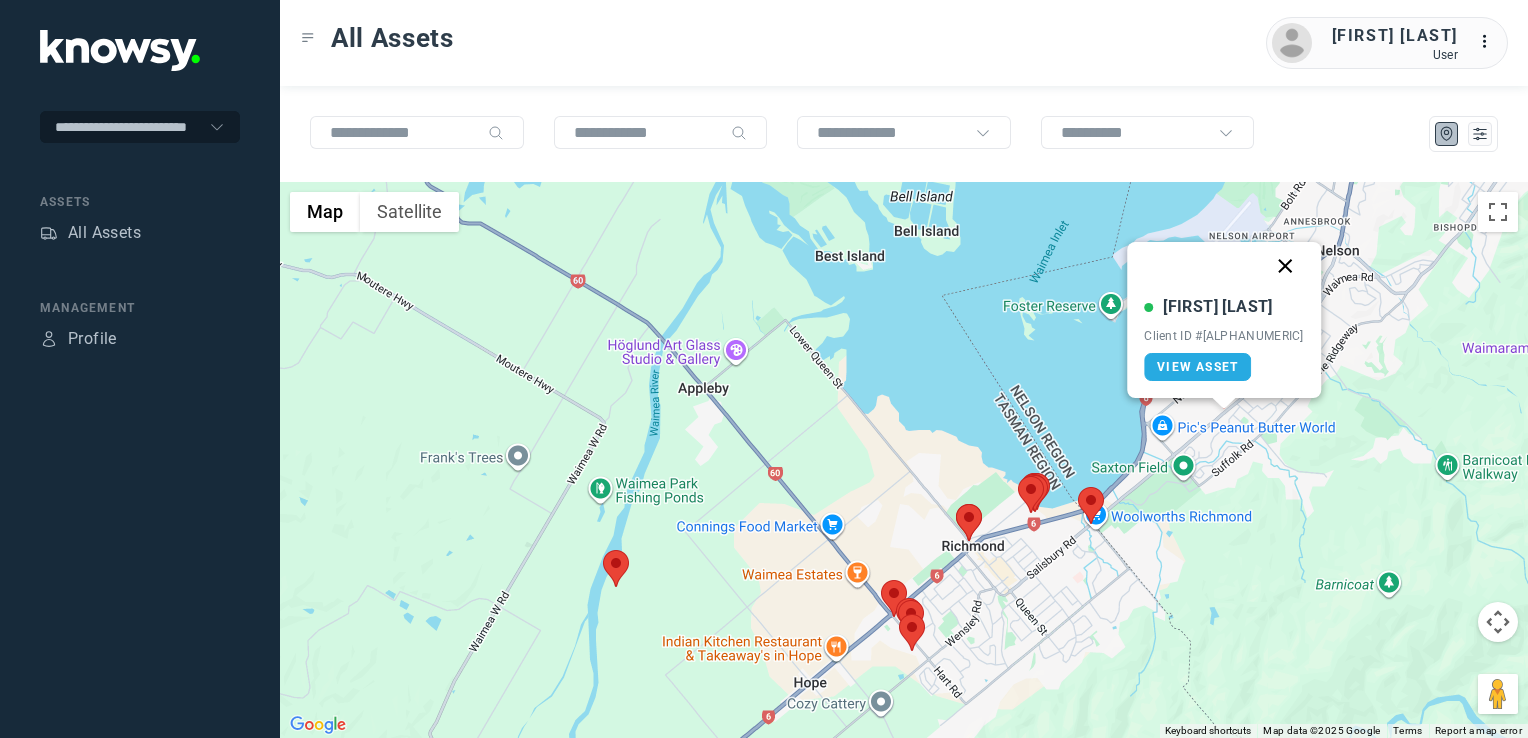 click 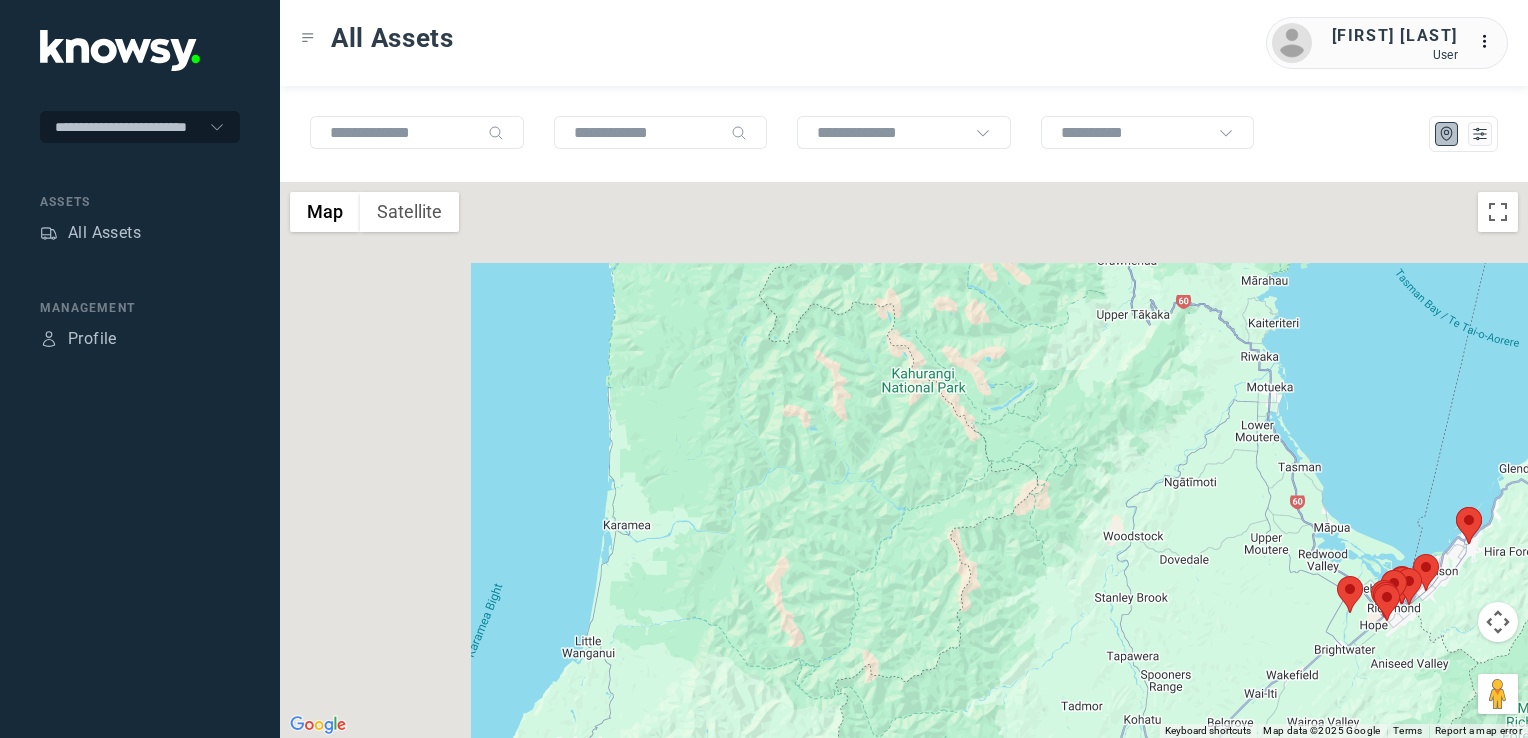 drag, startPoint x: 1238, startPoint y: 454, endPoint x: 1480, endPoint y: 613, distance: 289.56 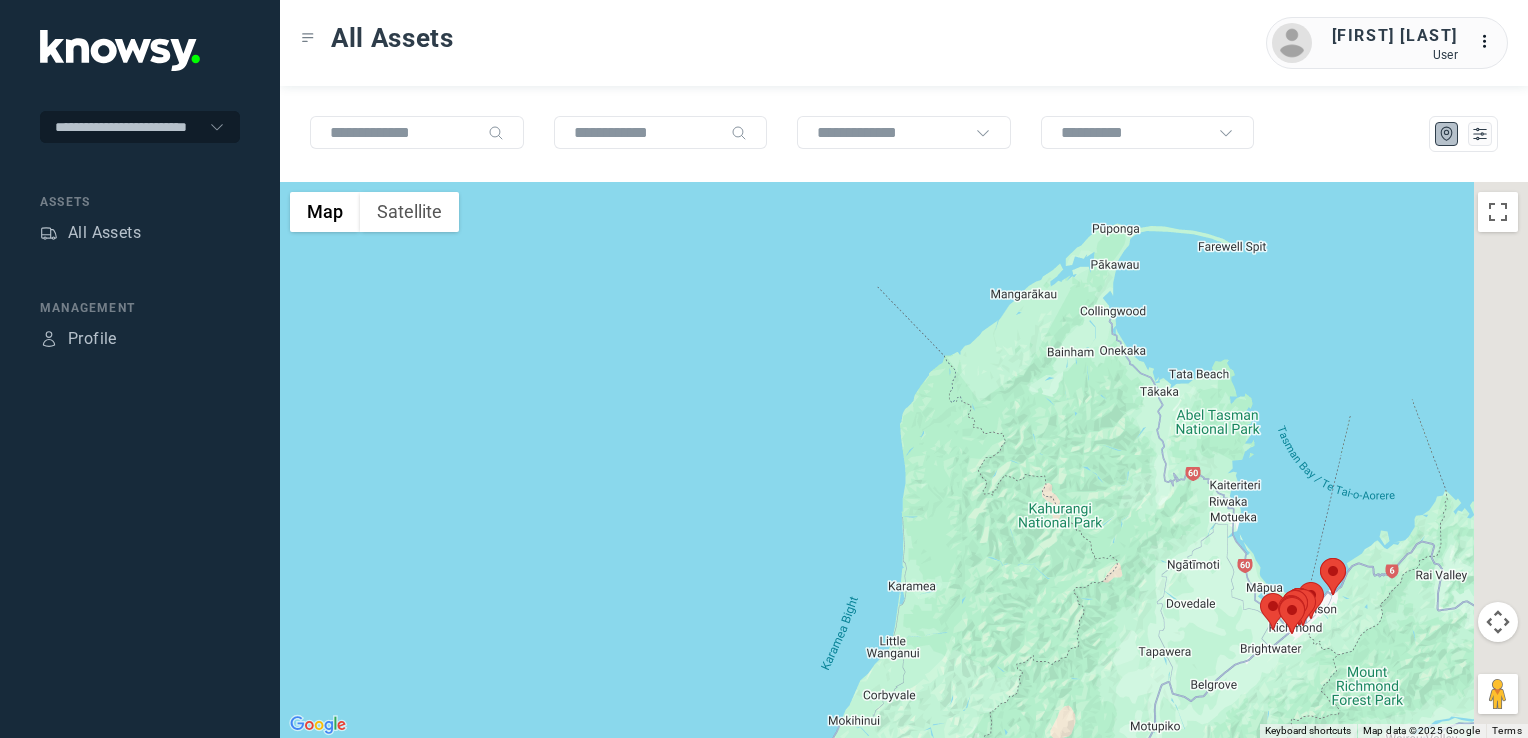 drag, startPoint x: 1107, startPoint y: 540, endPoint x: 950, endPoint y: 550, distance: 157.31815 